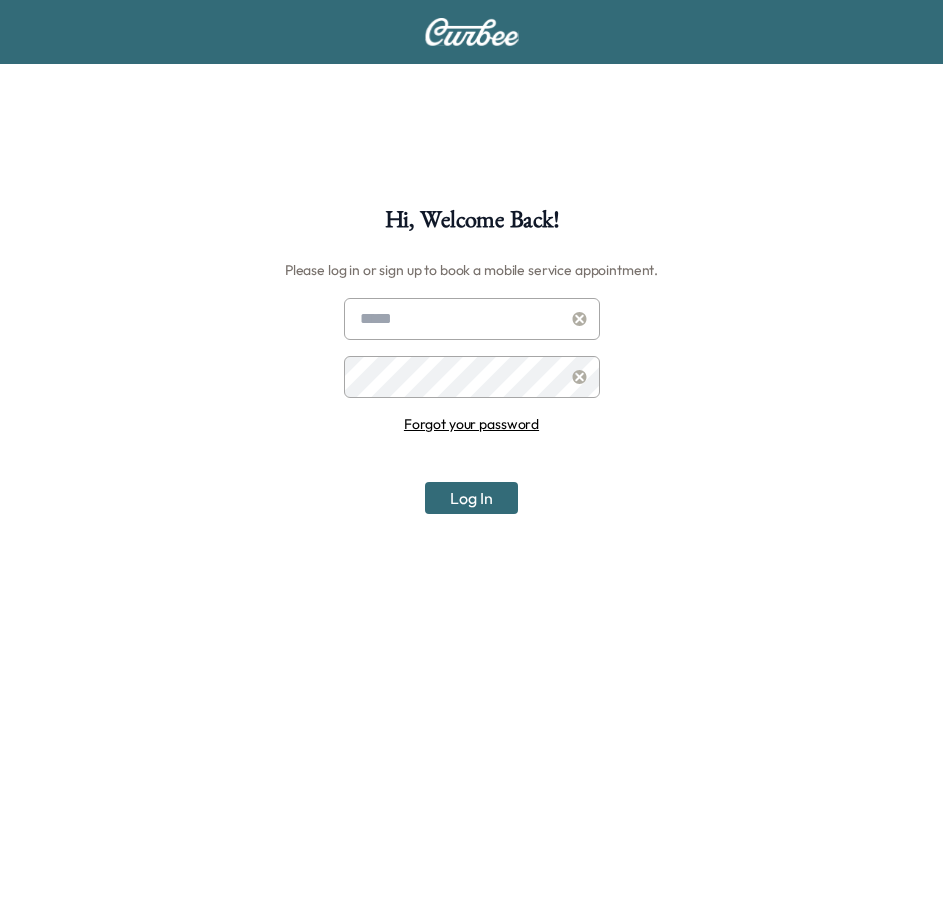 scroll, scrollTop: 0, scrollLeft: 0, axis: both 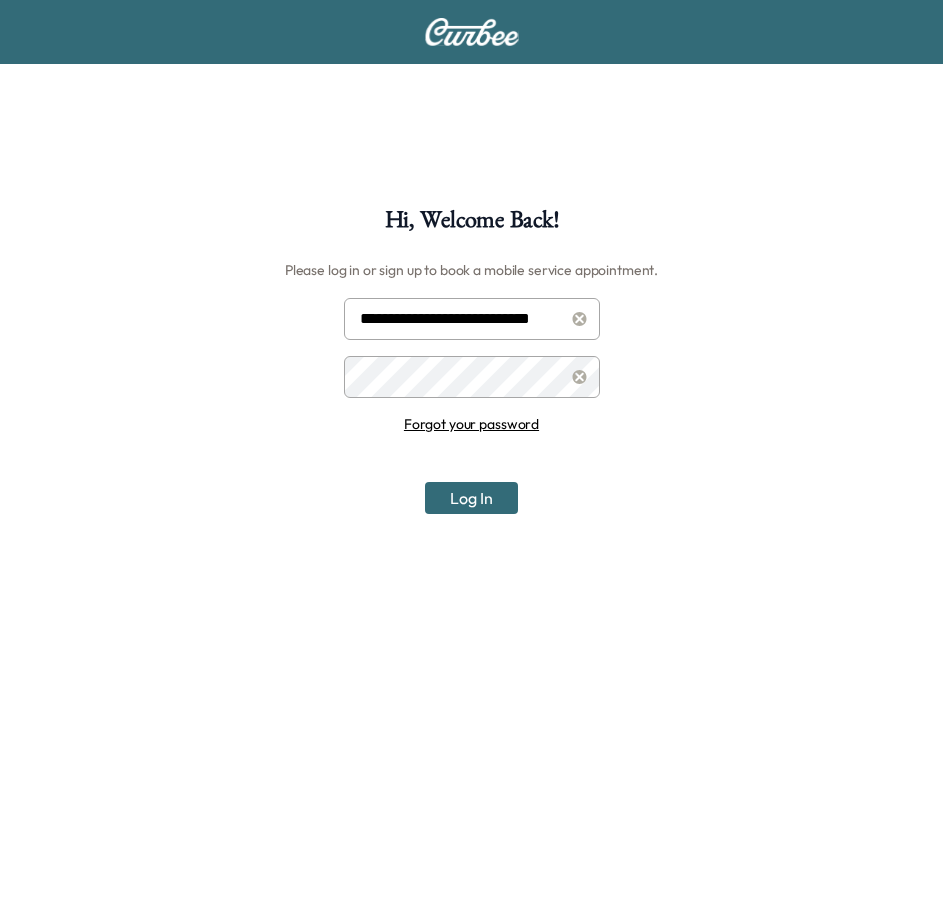 type on "**********" 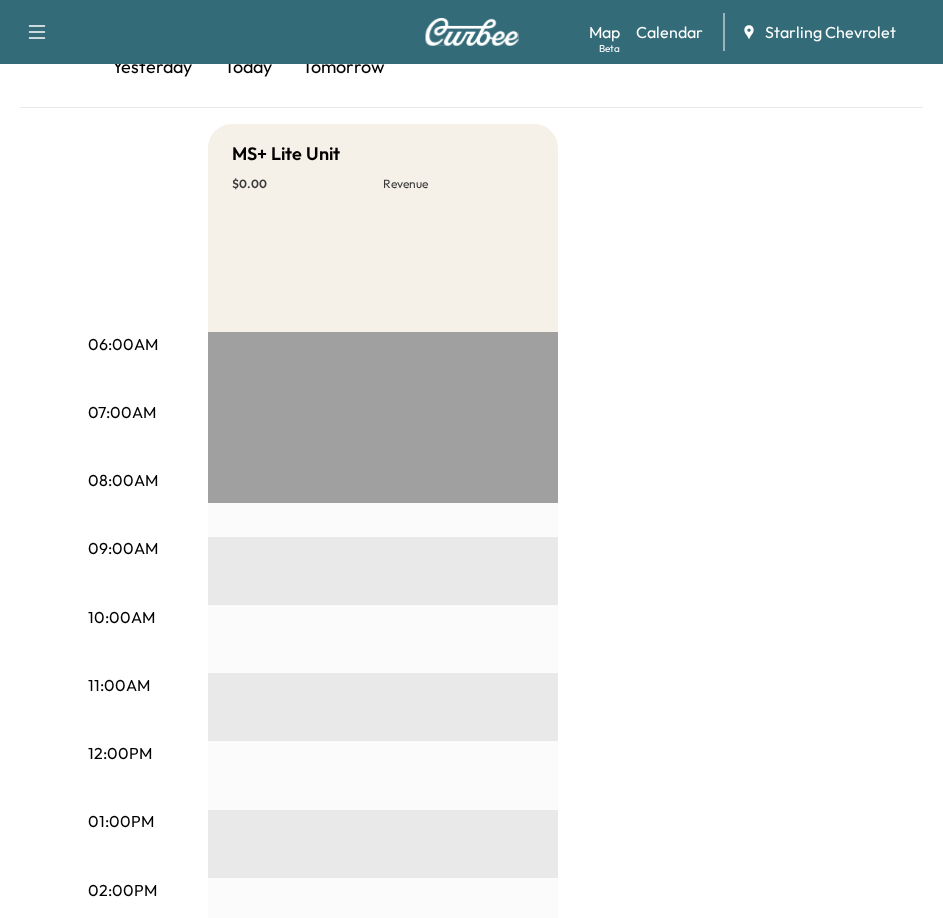 scroll, scrollTop: 0, scrollLeft: 0, axis: both 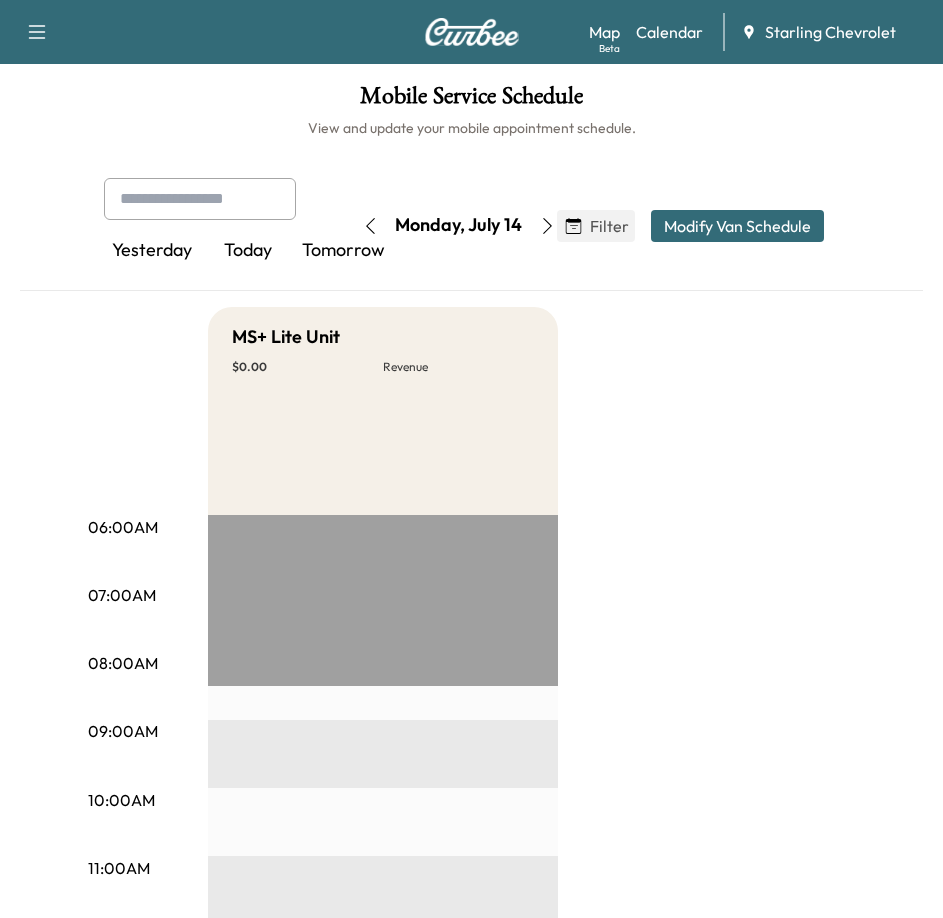 click 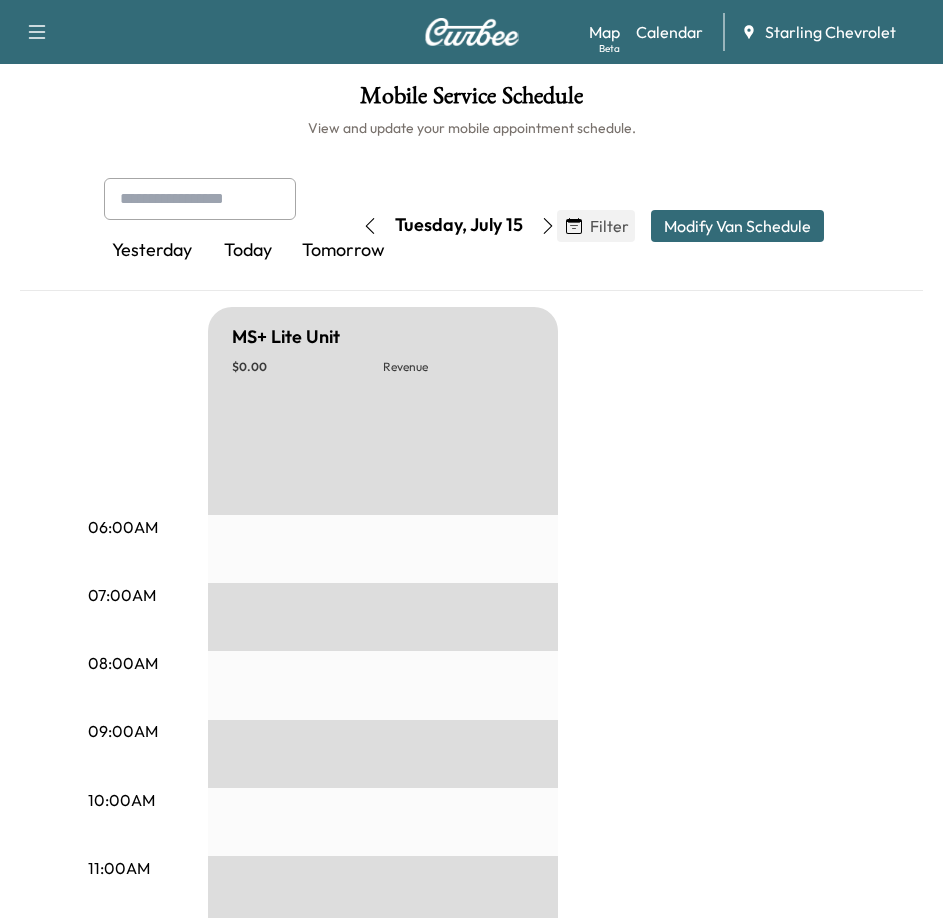 click 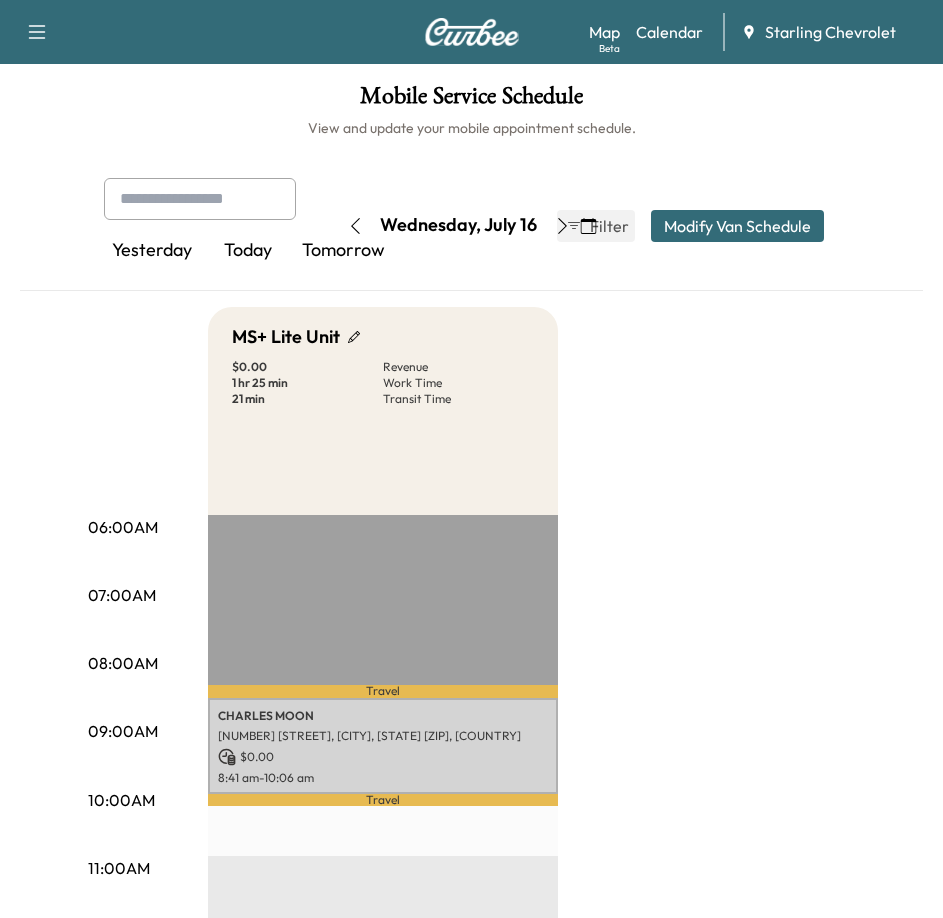 click on "06:00AM 07:00AM 08:00AM 09:00AM 10:00AM 11:00AM 12:00PM 01:00PM 02:00PM 03:00PM 04:00PM 05:00PM 06:00PM 07:00PM 08:00PM 09:00PM 10:00PM MS+ Lite Unit $ 0.00 Revenue 1 hr 25 min Work Time 21 min Transit Time Travel [FIRST]   [LAST] [NUMBER] [STREET], [CITY], [STATE] [ZIP], [COUNTRY]   $ 0.00 8:41 am  -  10:06 am Travel EST Start" at bounding box center (472, 957) 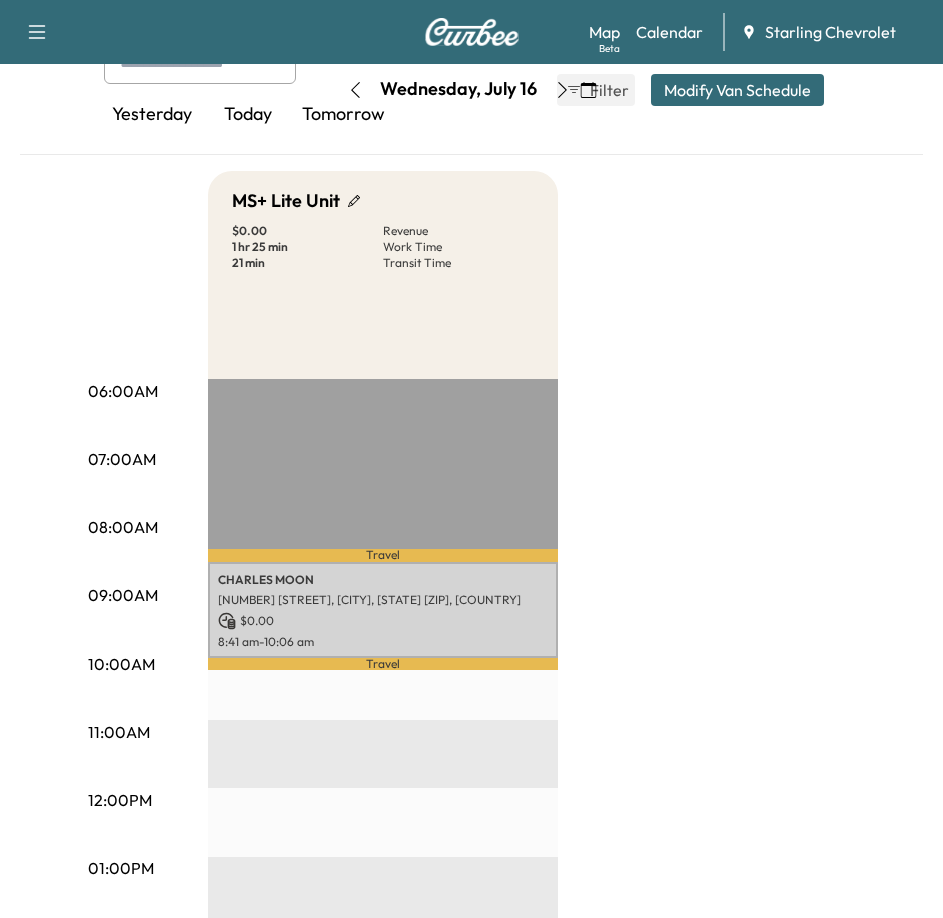 scroll, scrollTop: 100, scrollLeft: 0, axis: vertical 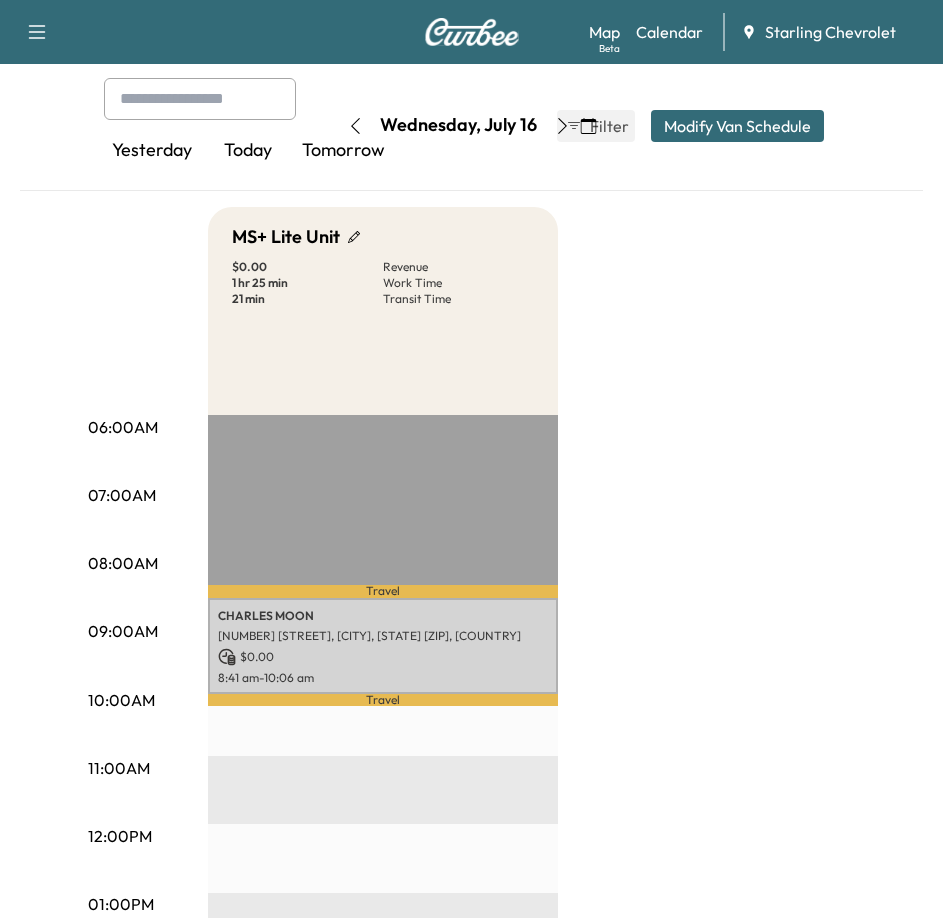 click on "06:00AM 07:00AM 08:00AM 09:00AM 10:00AM 11:00AM 12:00PM 01:00PM 02:00PM 03:00PM 04:00PM 05:00PM 06:00PM 07:00PM 08:00PM 09:00PM 10:00PM MS+ Lite Unit $ 0.00 Revenue 1 hr 25 min Work Time 21 min Transit Time Travel [FIRST]   [LAST] [NUMBER] [STREET], [CITY], [STATE] [ZIP], [COUNTRY]   $ 0.00 8:41 am  -  10:06 am Travel EST Start" at bounding box center (472, 857) 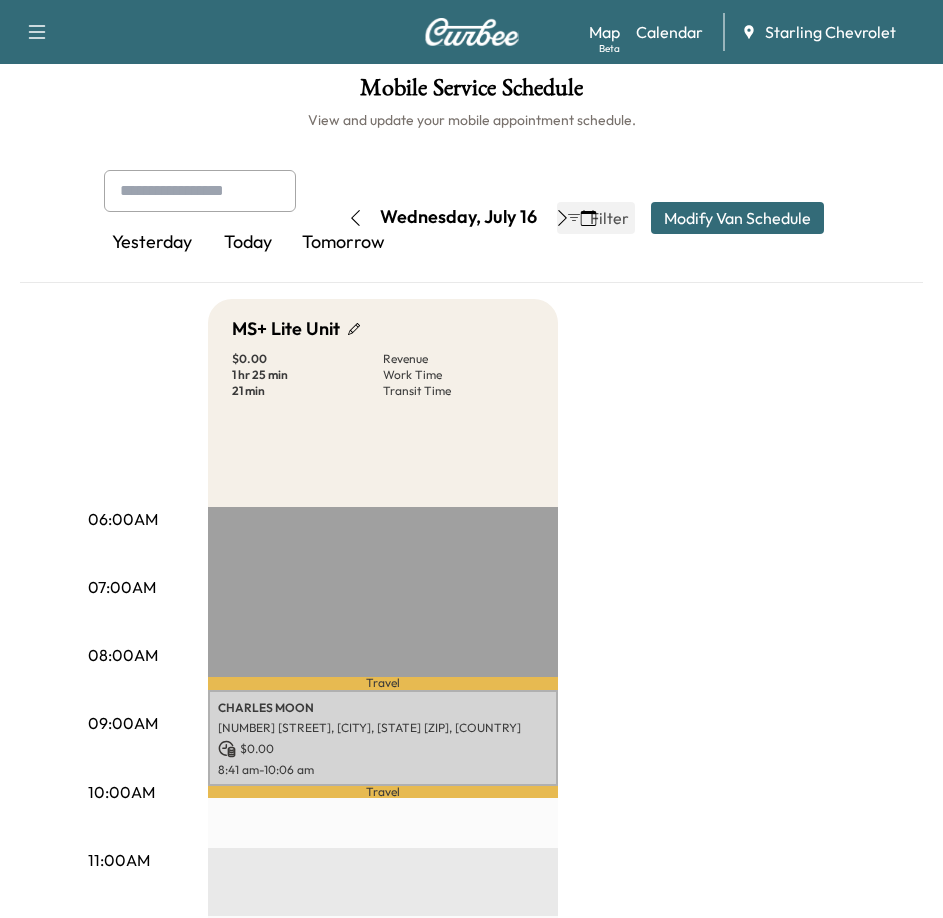 scroll, scrollTop: 0, scrollLeft: 0, axis: both 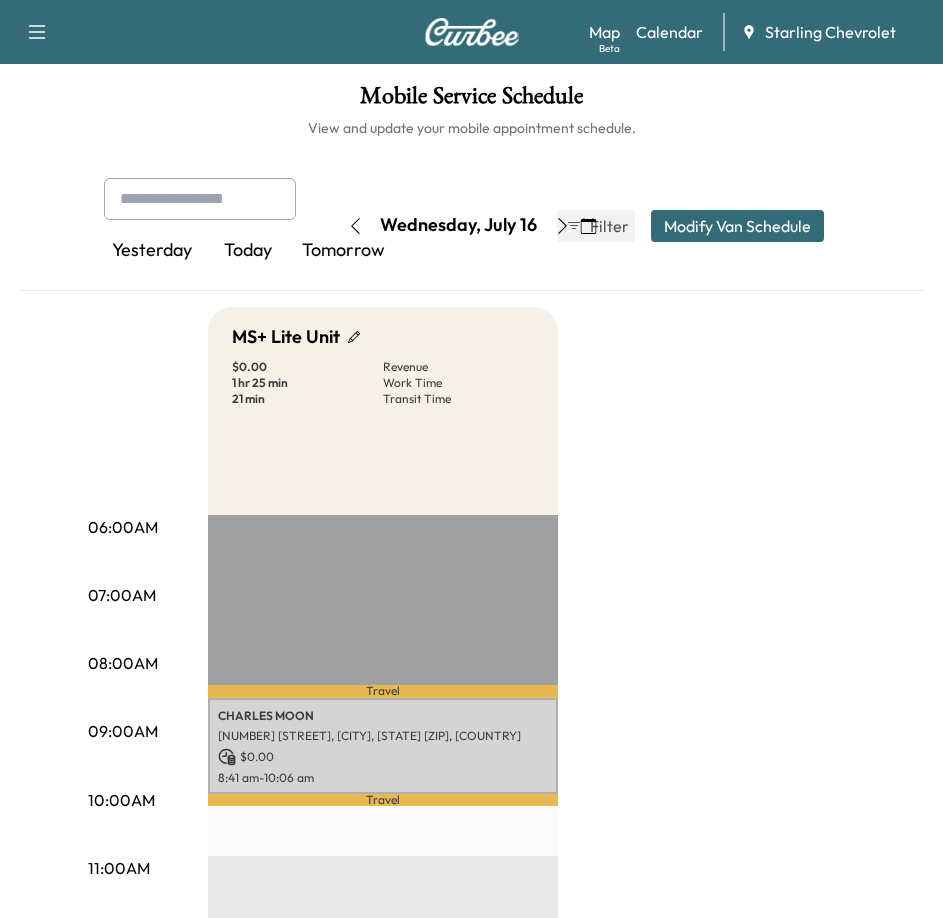 click 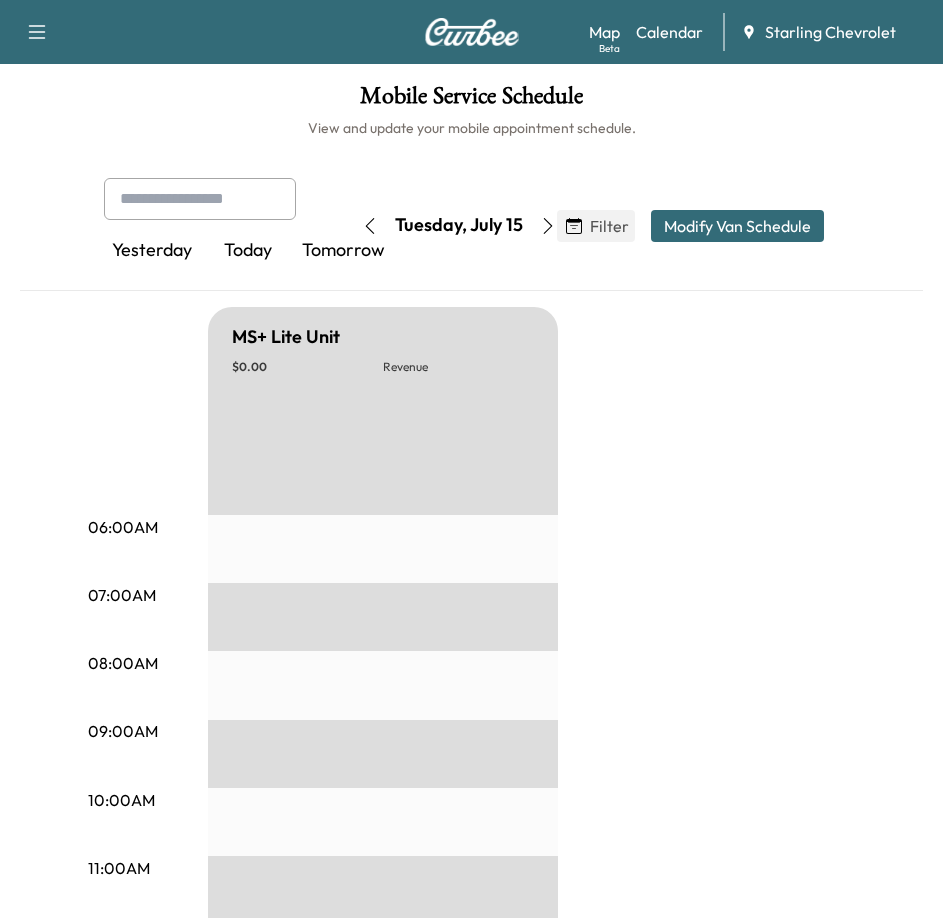 click 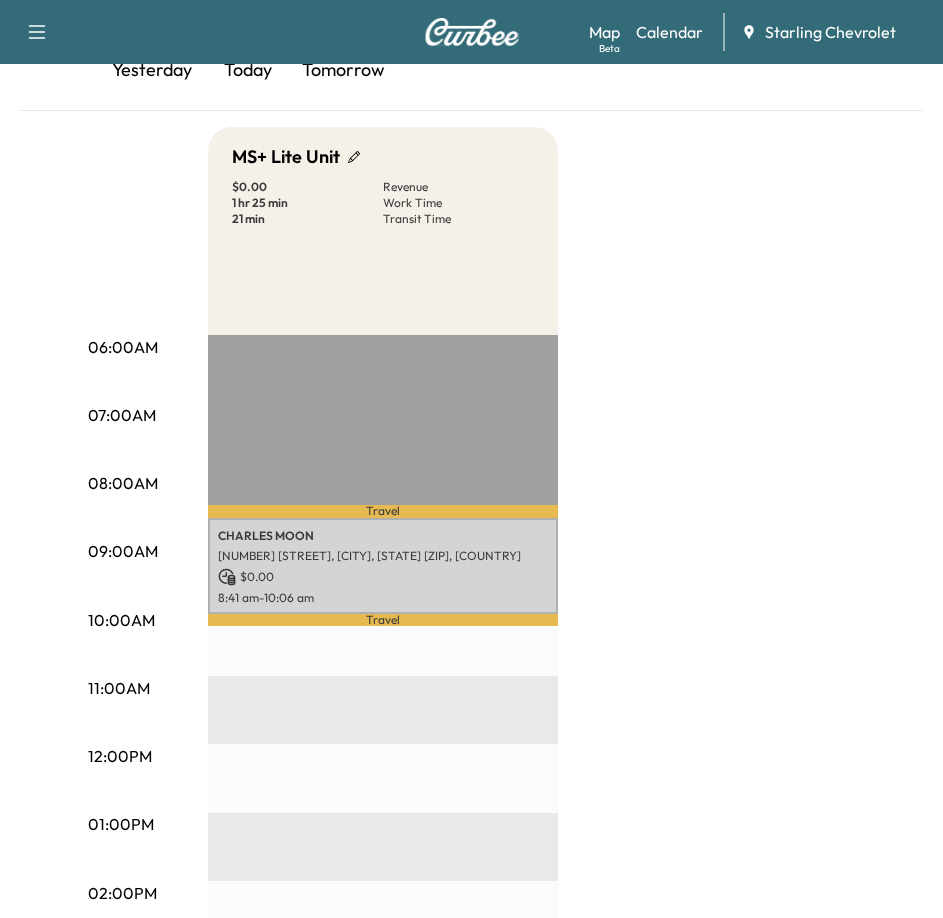 scroll, scrollTop: 13, scrollLeft: 0, axis: vertical 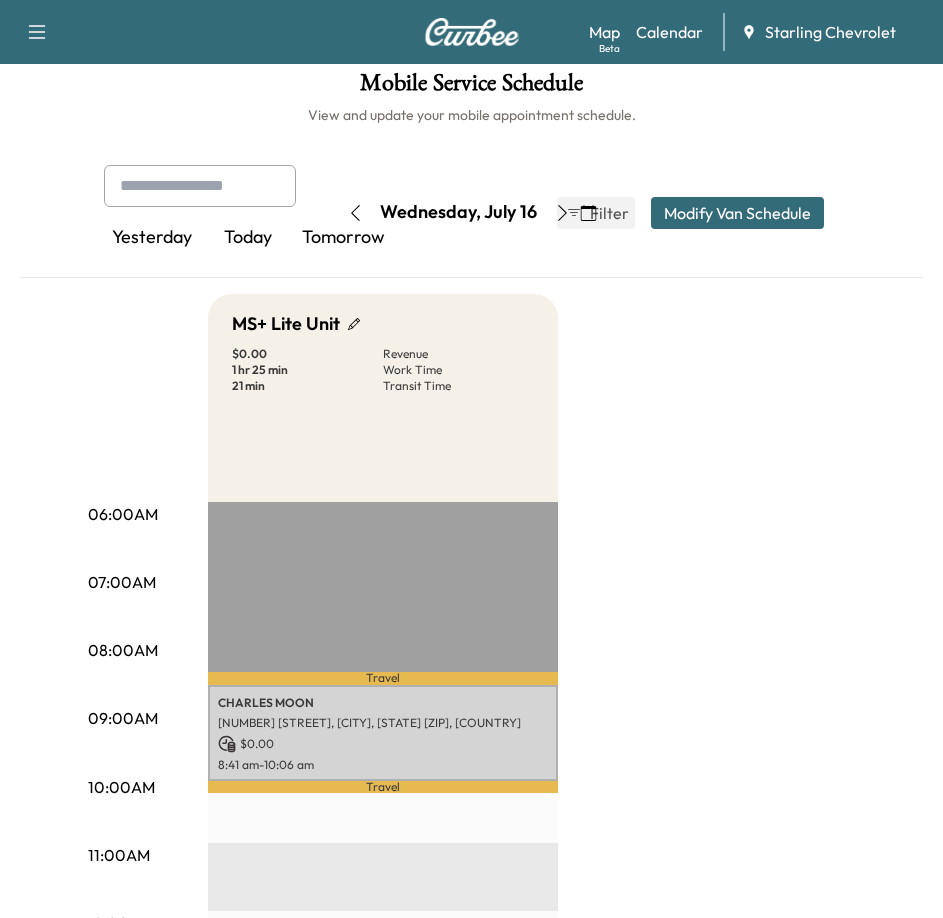 click on "06:00AM 07:00AM 08:00AM 09:00AM 10:00AM 11:00AM 12:00PM 01:00PM 02:00PM 03:00PM 04:00PM 05:00PM 06:00PM 07:00PM 08:00PM 09:00PM 10:00PM MS+ Lite Unit $ 0.00 Revenue 1 hr 25 min Work Time 21 min Transit Time Travel CHARLES   MOON 109 SANDPINE CT, SAINT CLOUD, FL 34771, USA   $ 0.00 8:41 am  -  10:06 am Travel EST Start" at bounding box center [472, 944] 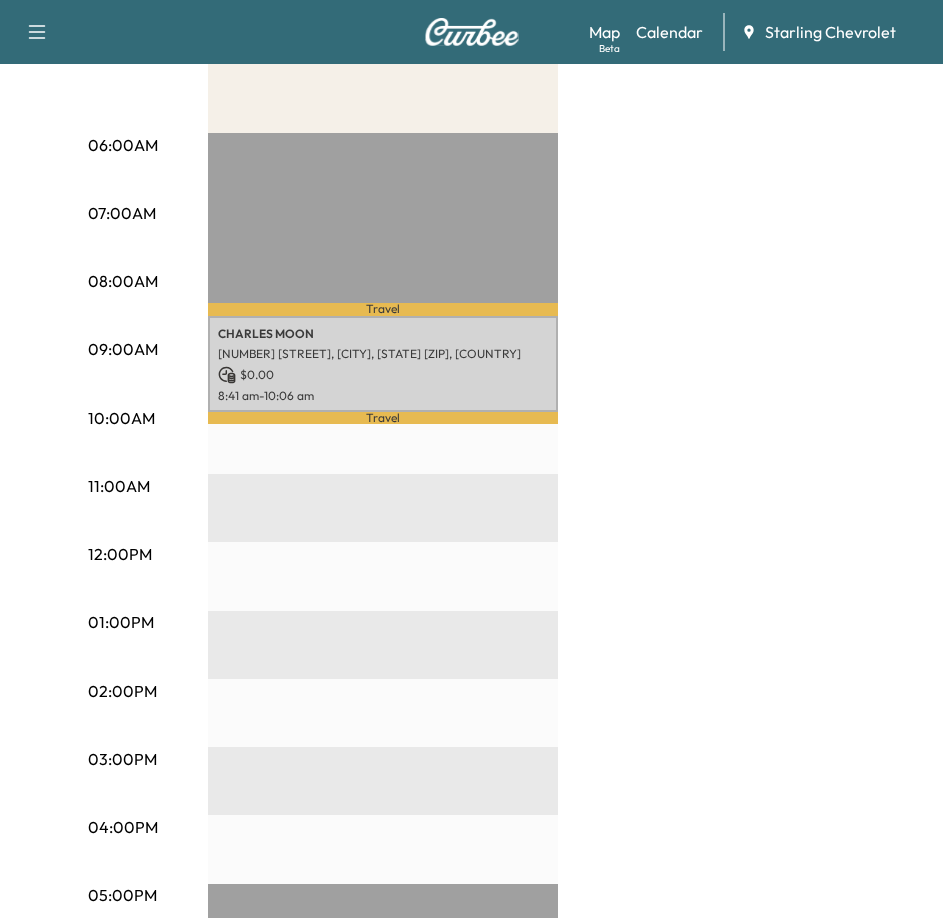scroll, scrollTop: 413, scrollLeft: 0, axis: vertical 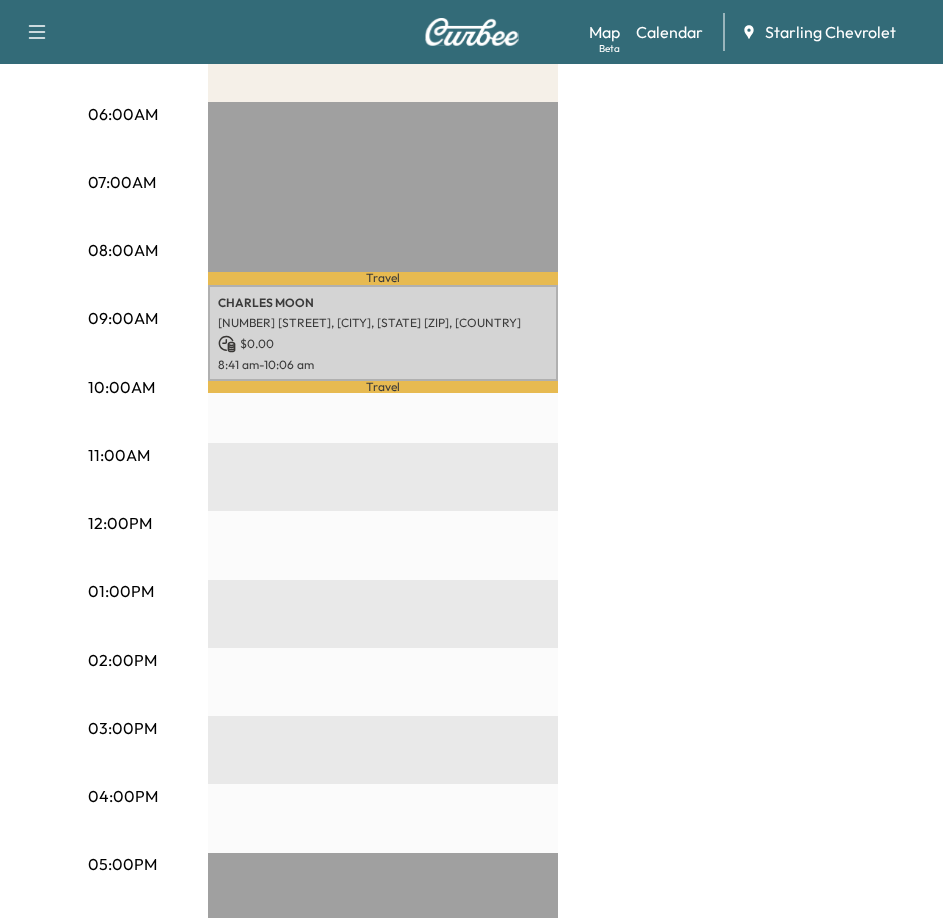 click on "06:00AM 07:00AM 08:00AM 09:00AM 10:00AM 11:00AM 12:00PM 01:00PM 02:00PM 03:00PM 04:00PM 05:00PM 06:00PM 07:00PM 08:00PM 09:00PM 10:00PM MS+ Lite Unit $ 0.00 Revenue 1 hr 25 min Work Time 21 min Transit Time Travel CHARLES   MOON 109 SANDPINE CT, SAINT CLOUD, FL 34771, USA   $ 0.00 8:41 am  -  10:06 am Travel EST Start" at bounding box center (472, 544) 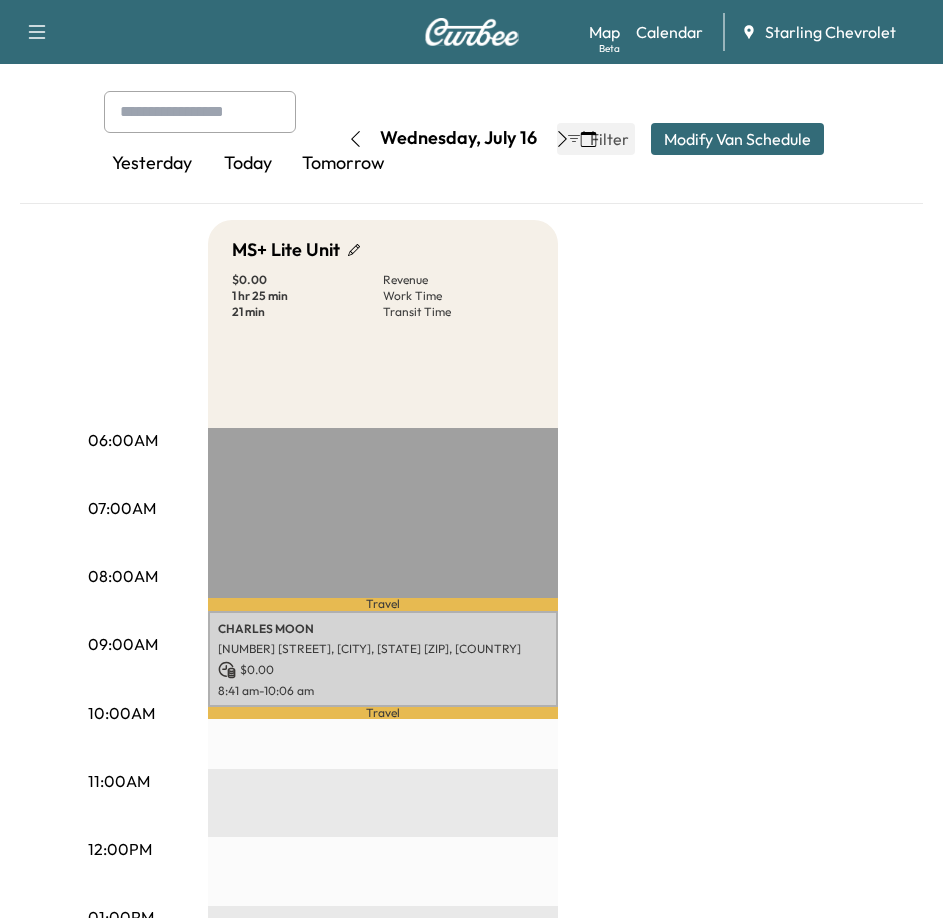 scroll, scrollTop: 0, scrollLeft: 0, axis: both 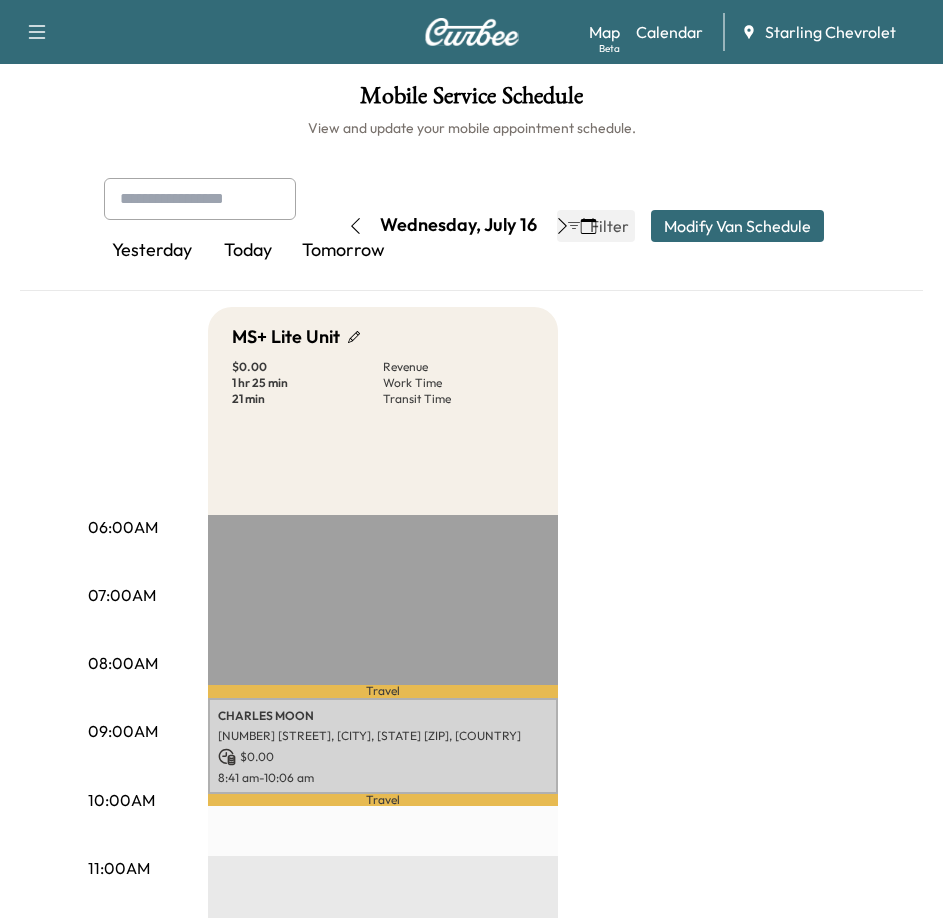click on "Today" at bounding box center [248, 251] 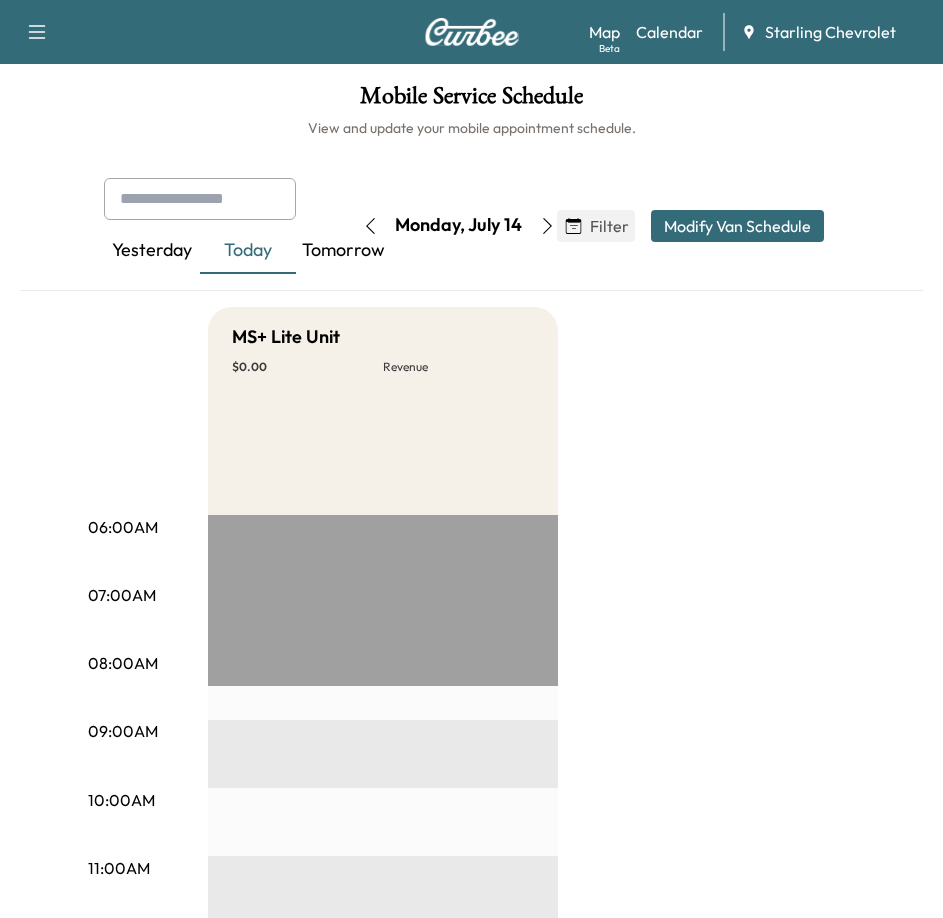 click 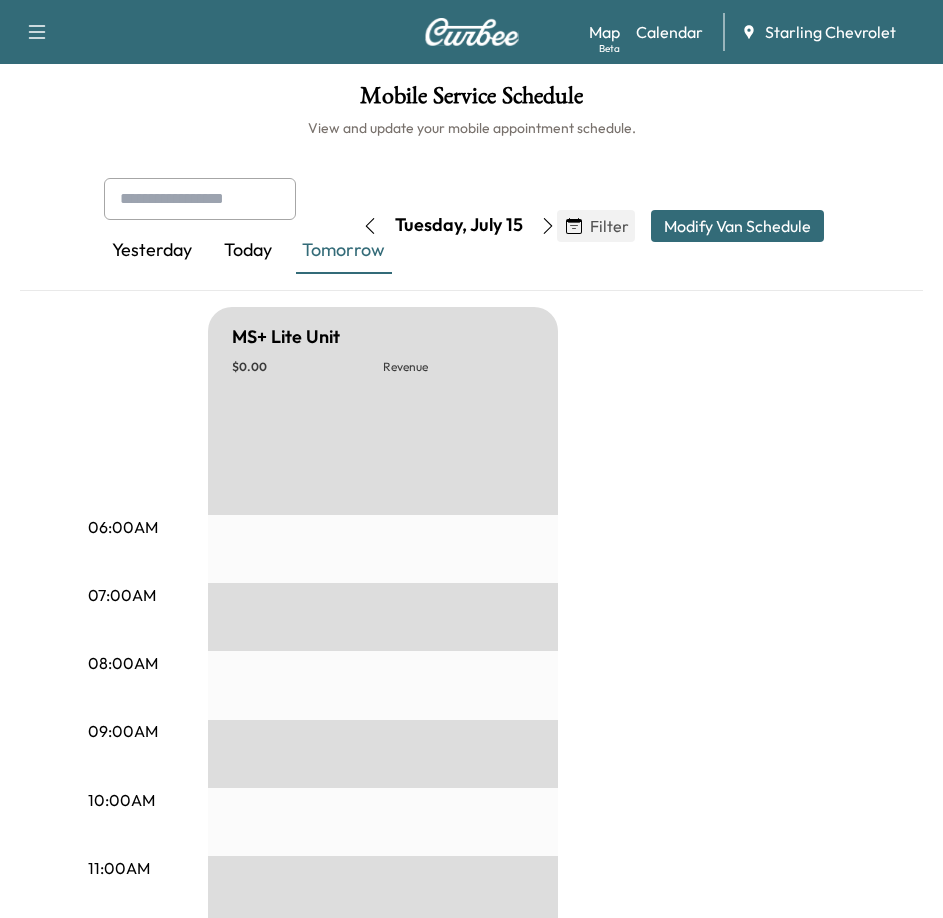 click 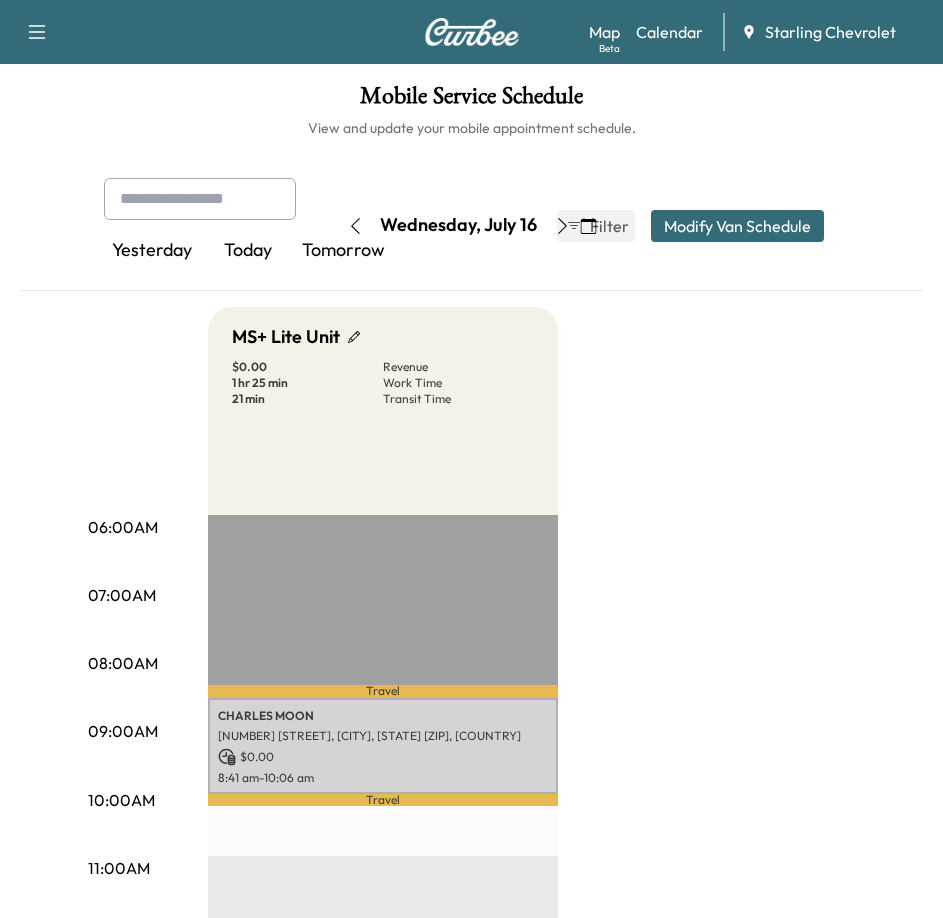 drag, startPoint x: 635, startPoint y: 485, endPoint x: 637, endPoint y: 507, distance: 22.090721 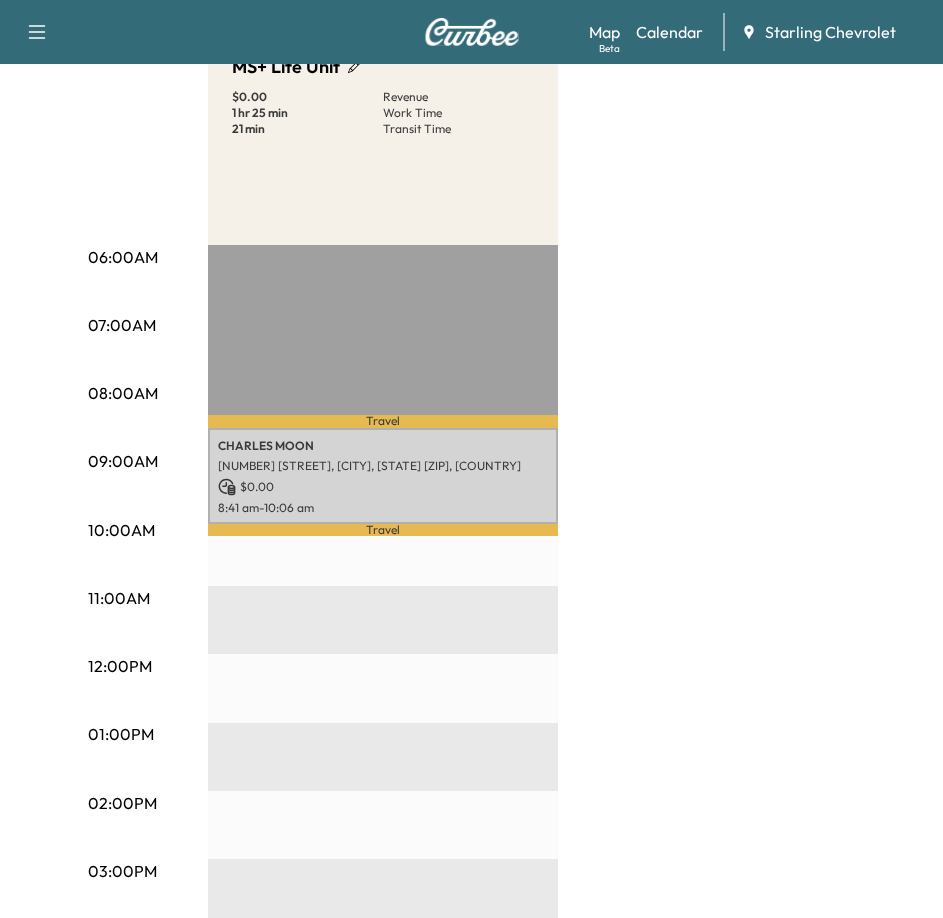scroll, scrollTop: 213, scrollLeft: 0, axis: vertical 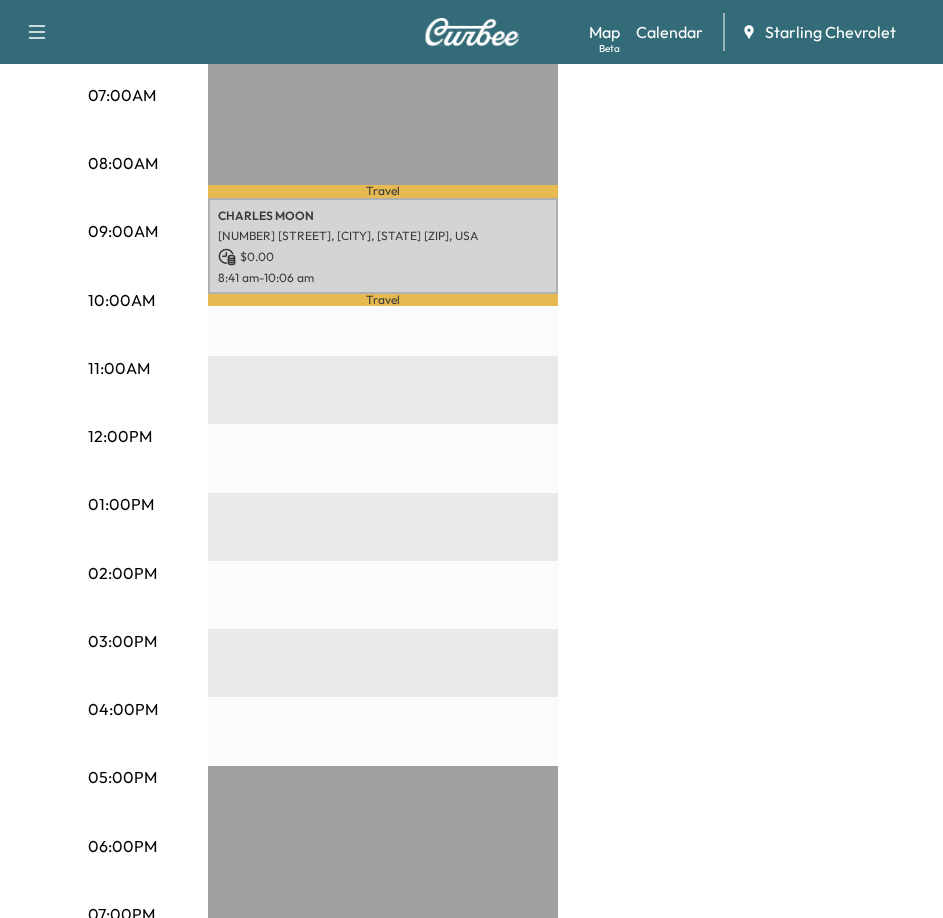 click on "06:00AM 07:00AM 08:00AM 09:00AM 10:00AM 11:00AM 12:00PM 01:00PM 02:00PM 03:00PM 04:00PM 05:00PM 06:00PM 07:00PM 08:00PM 09:00PM 10:00PM MS+ Lite Unit $ 0.00 Revenue 1 hr 25 min Work Time 21 min Transit Time Travel [FIRST]   [LAST] [NUMBER] [STREET], [CITY], [STATE] [ZIP], [COUNTRY]   $ 0.00 8:41 am  -  10:06 am Travel EST Start" at bounding box center [472, 457] 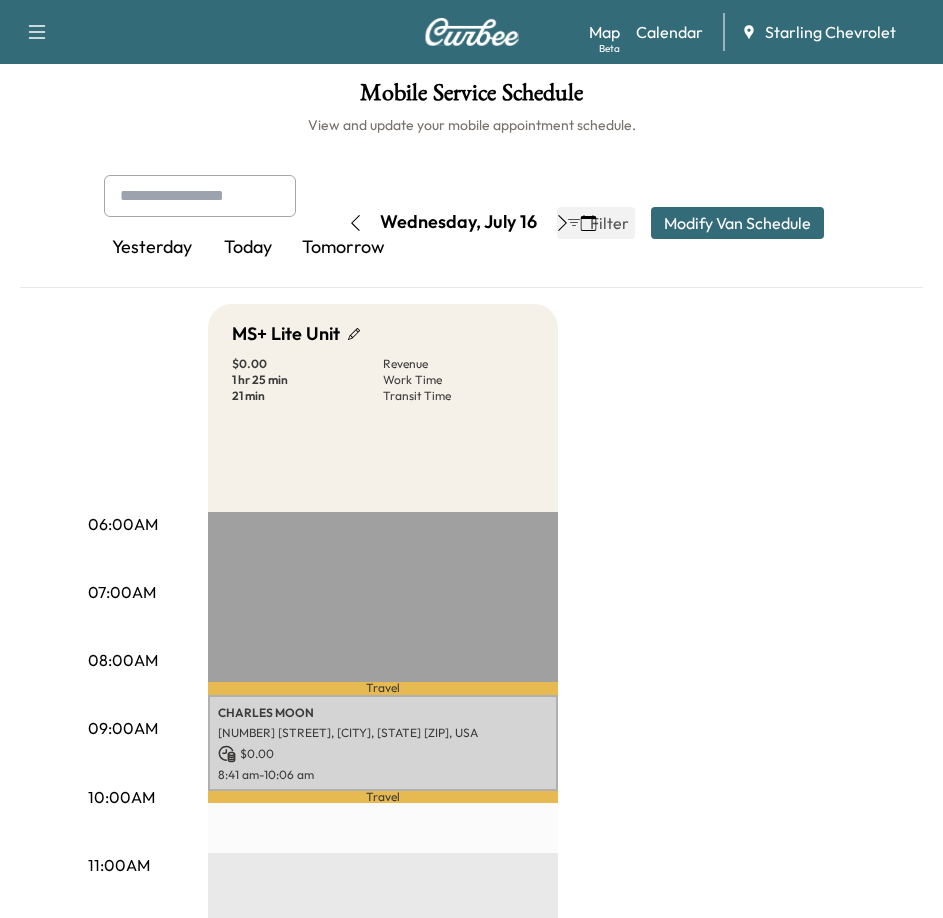 scroll, scrollTop: 0, scrollLeft: 0, axis: both 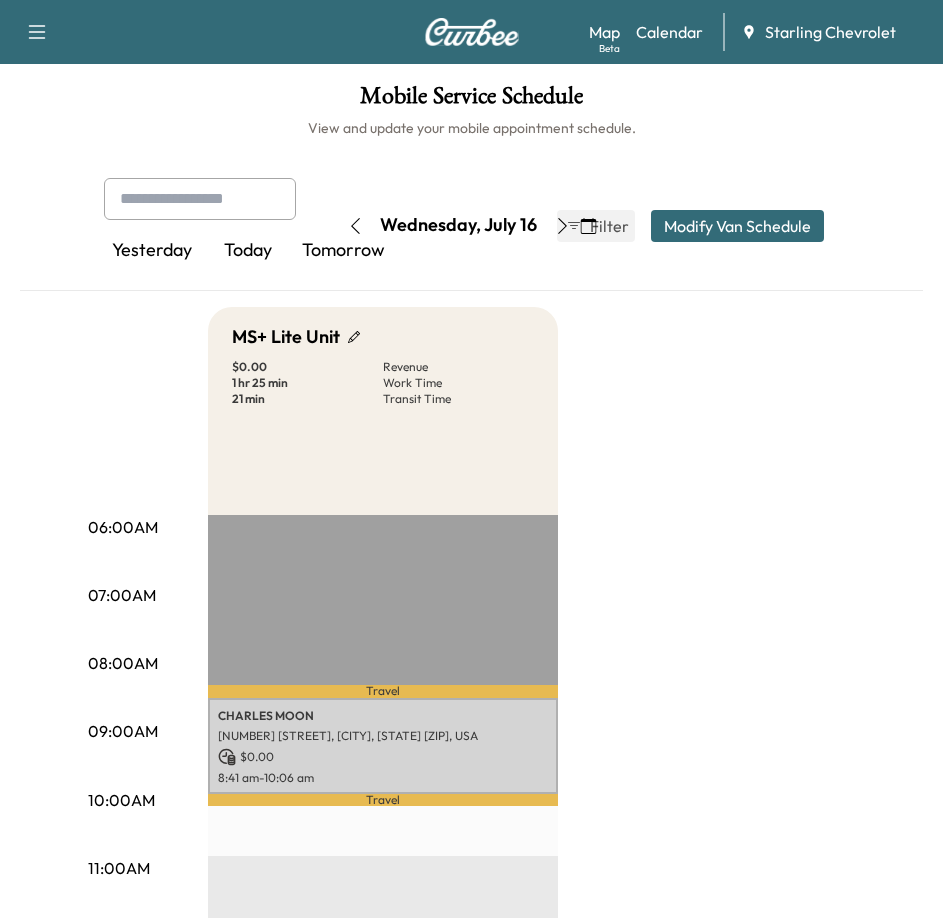 click on "06:00AM 07:00AM 08:00AM 09:00AM 10:00AM 11:00AM 12:00PM 01:00PM 02:00PM 03:00PM 04:00PM 05:00PM 06:00PM 07:00PM 08:00PM 09:00PM 10:00PM MS+ Lite Unit $ 0.00 Revenue 1 hr 25 min Work Time 21 min Transit Time Travel [FIRST]   [LAST] [NUMBER] [STREET], [CITY], [STATE] [ZIP], [COUNTRY]   $ 0.00 8:41 am  -  10:06 am Travel EST Start" at bounding box center (472, 957) 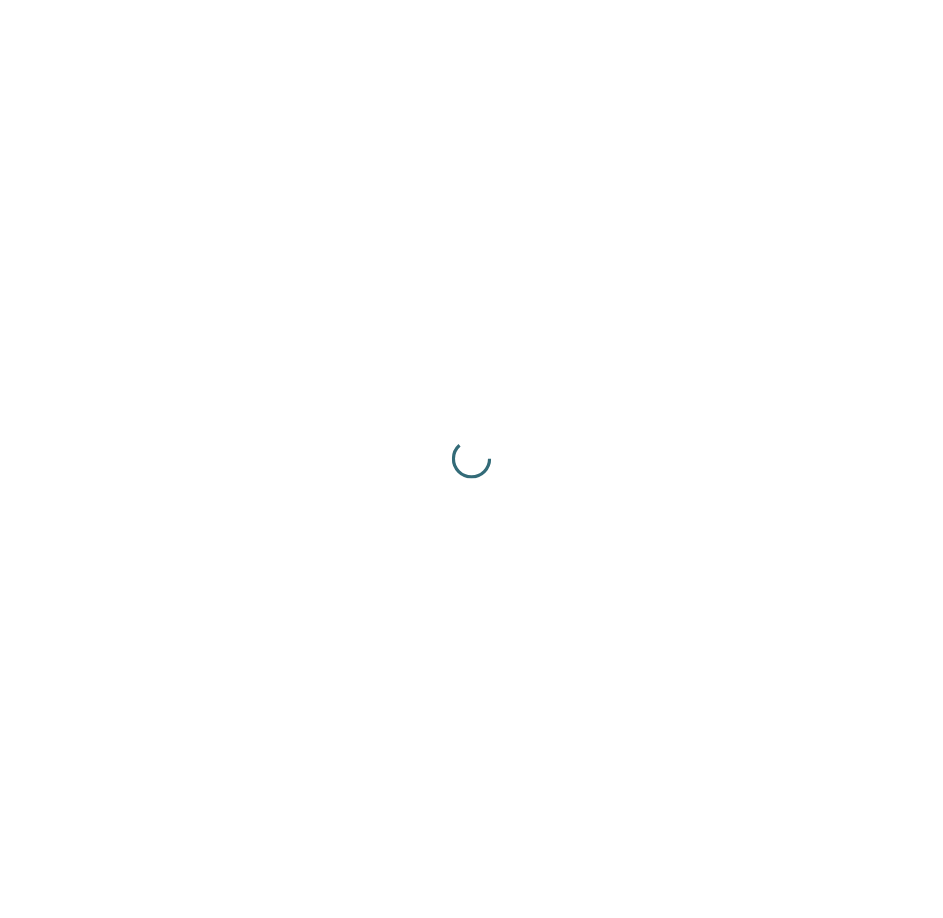 scroll, scrollTop: 0, scrollLeft: 0, axis: both 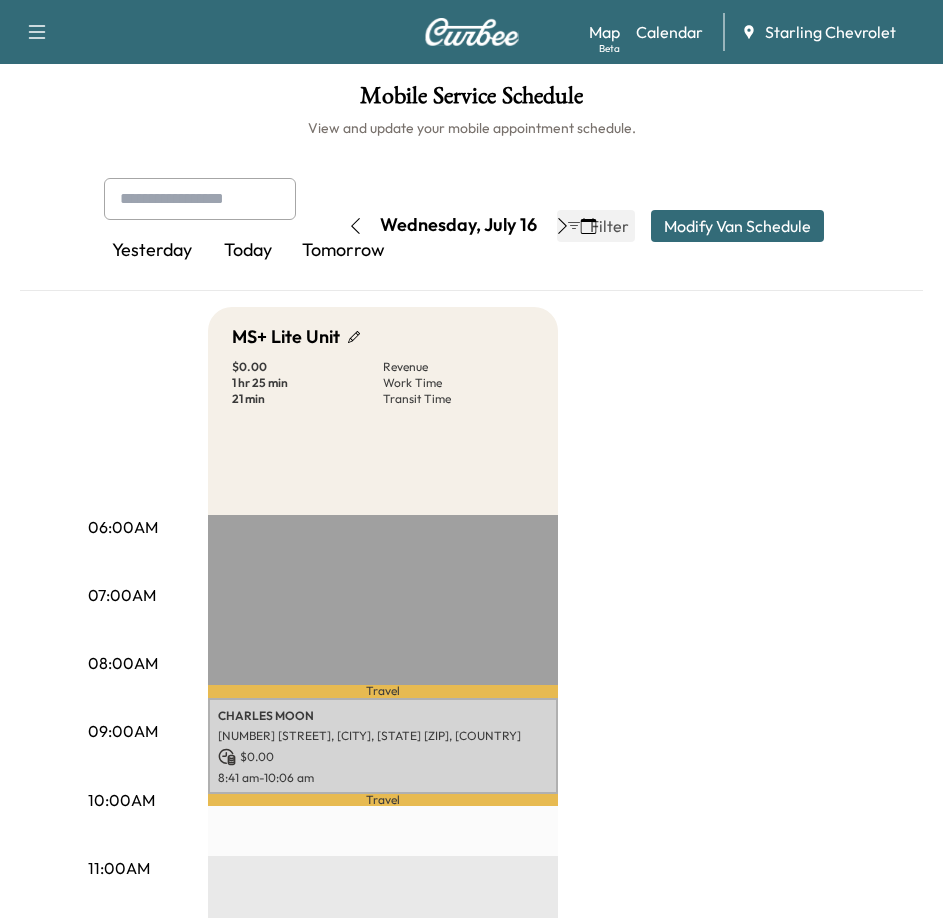 click on "06:00AM 07:00AM 08:00AM 09:00AM 10:00AM 11:00AM 12:00PM 01:00PM 02:00PM 03:00PM 04:00PM 05:00PM 06:00PM 07:00PM 08:00PM 09:00PM 10:00PM MS+ Lite Unit $ 0.00 Revenue 1 hr 25 min Work Time 21 min Transit Time Travel [FIRST]   [LAST] [NUMBER] [STREET], [CITY], [STATE] [ZIP], [COUNTRY]   $ 0.00 8:41 am  -  10:06 am Travel [TIMEZONE] Start" at bounding box center (472, 957) 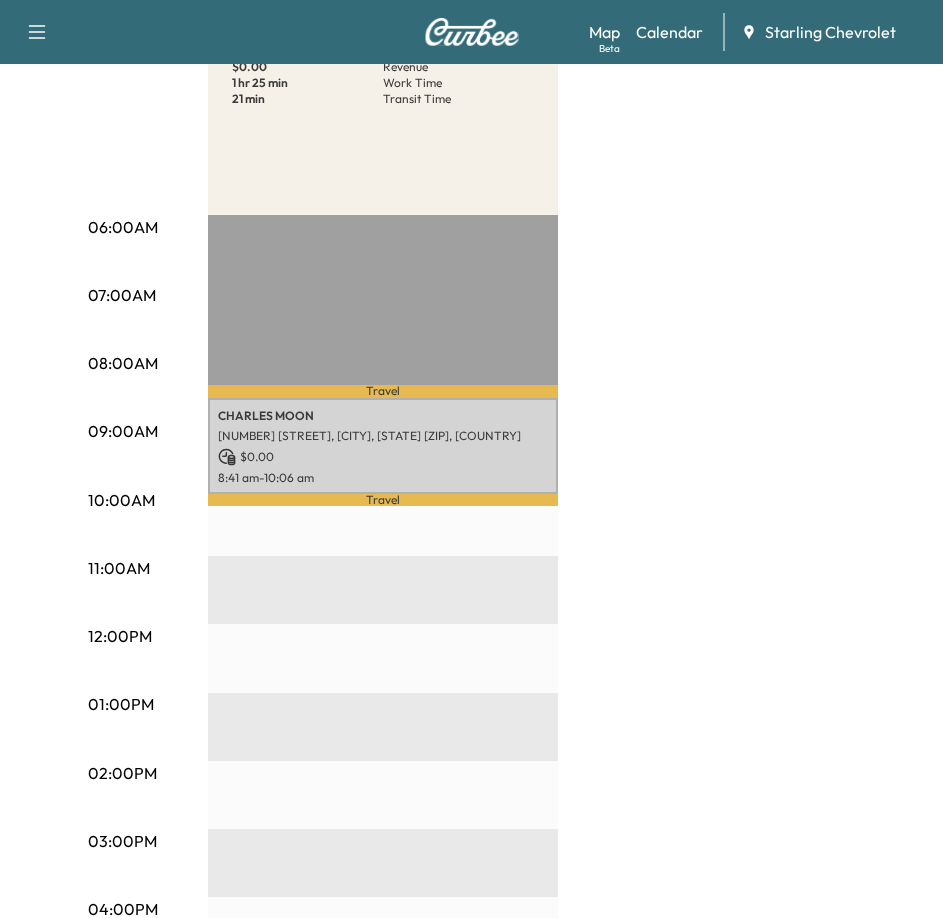 scroll, scrollTop: 200, scrollLeft: 0, axis: vertical 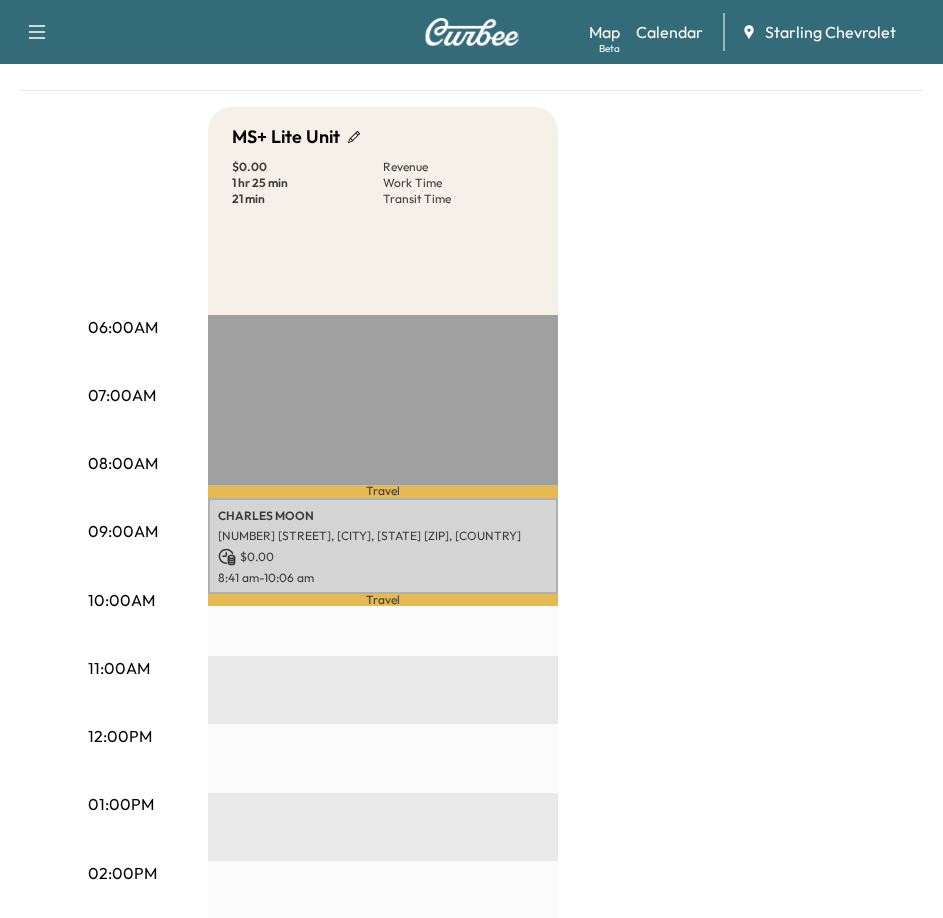 click on "06:00AM 07:00AM 08:00AM 09:00AM 10:00AM 11:00AM 12:00PM 01:00PM 02:00PM 03:00PM 04:00PM 05:00PM 06:00PM 07:00PM 08:00PM 09:00PM 10:00PM MS+ Lite Unit $ 0.00 Revenue 1 hr 25 min Work Time 21 min Transit Time Travel CHARLES   MOON 109 SANDPINE CT, SAINT CLOUD, FL 34771, USA   $ 0.00 8:41 am  -  10:06 am Travel EST Start" at bounding box center [472, 757] 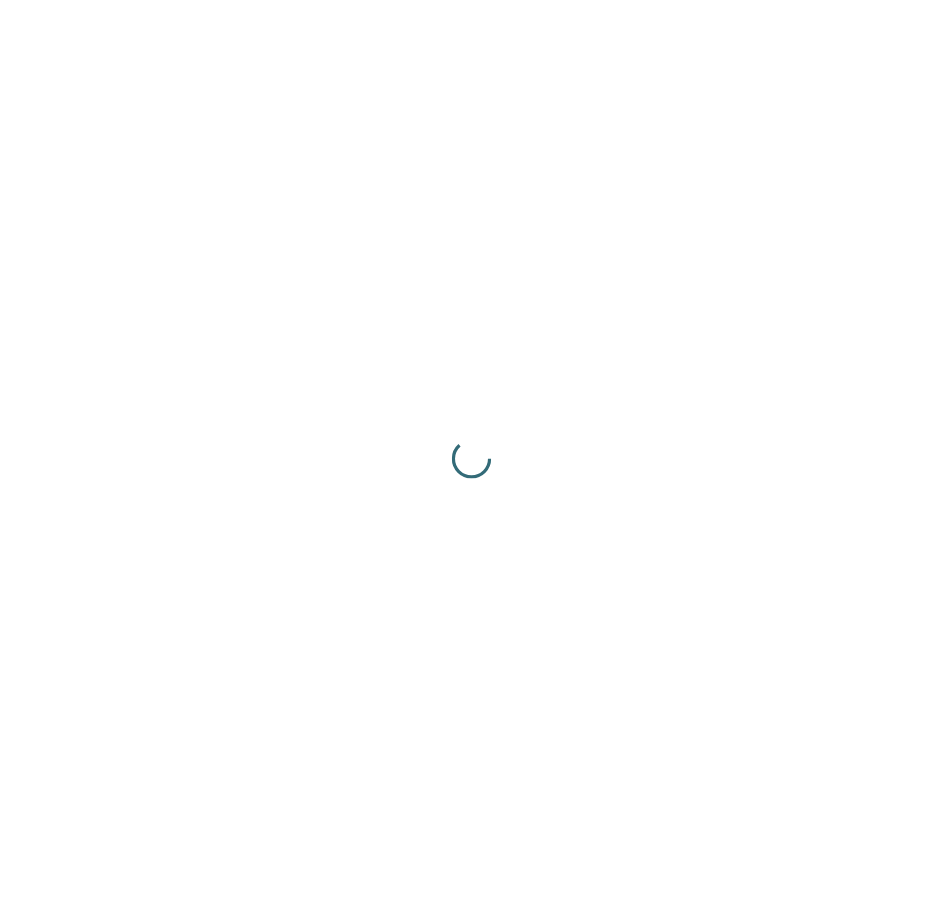 scroll, scrollTop: 0, scrollLeft: 0, axis: both 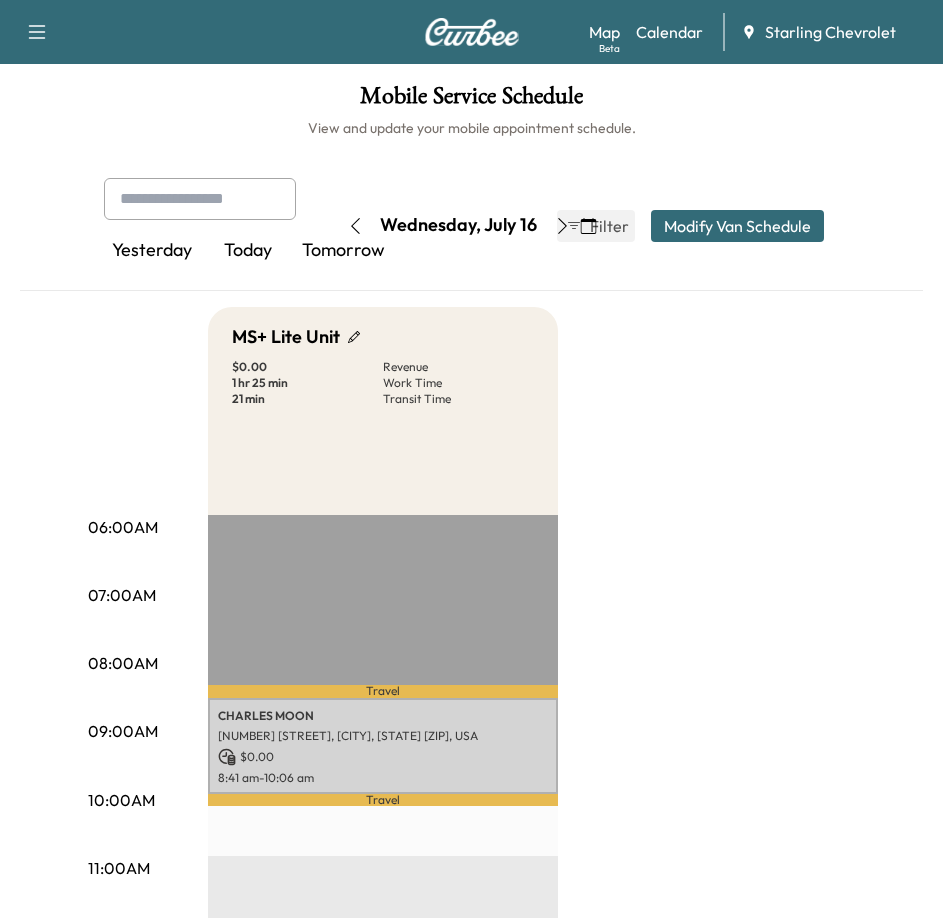 drag, startPoint x: 0, startPoint y: 0, endPoint x: 736, endPoint y: 506, distance: 893.15845 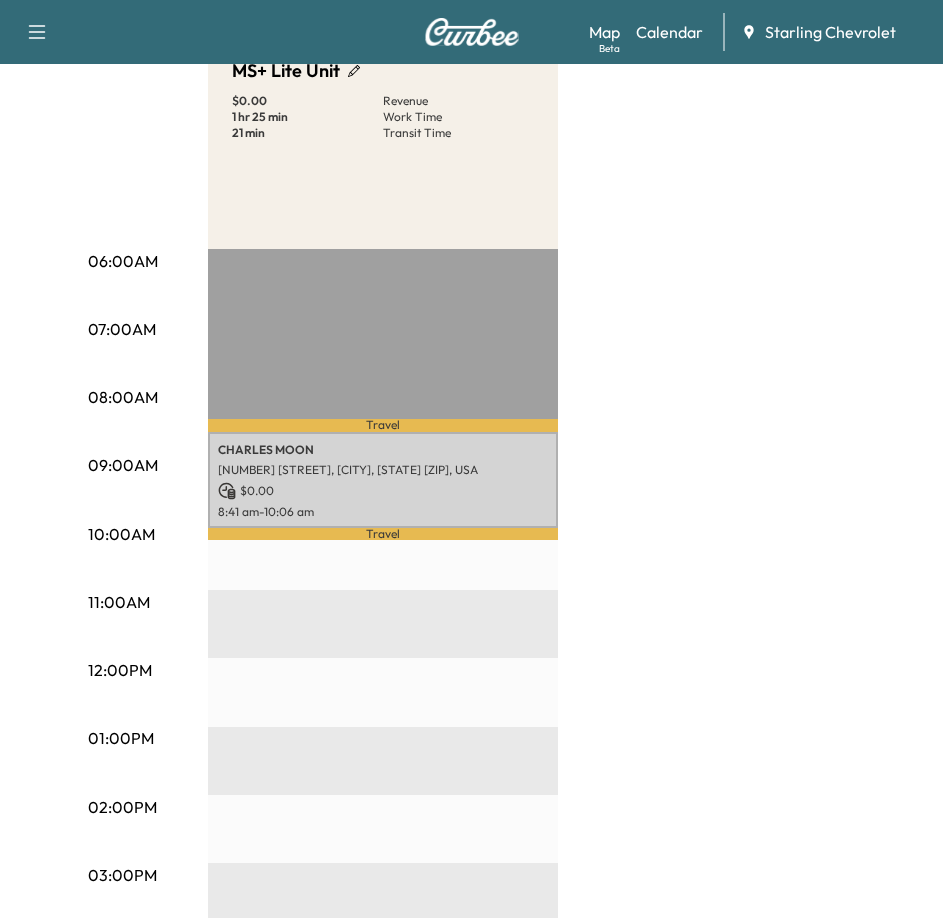 scroll, scrollTop: 213, scrollLeft: 0, axis: vertical 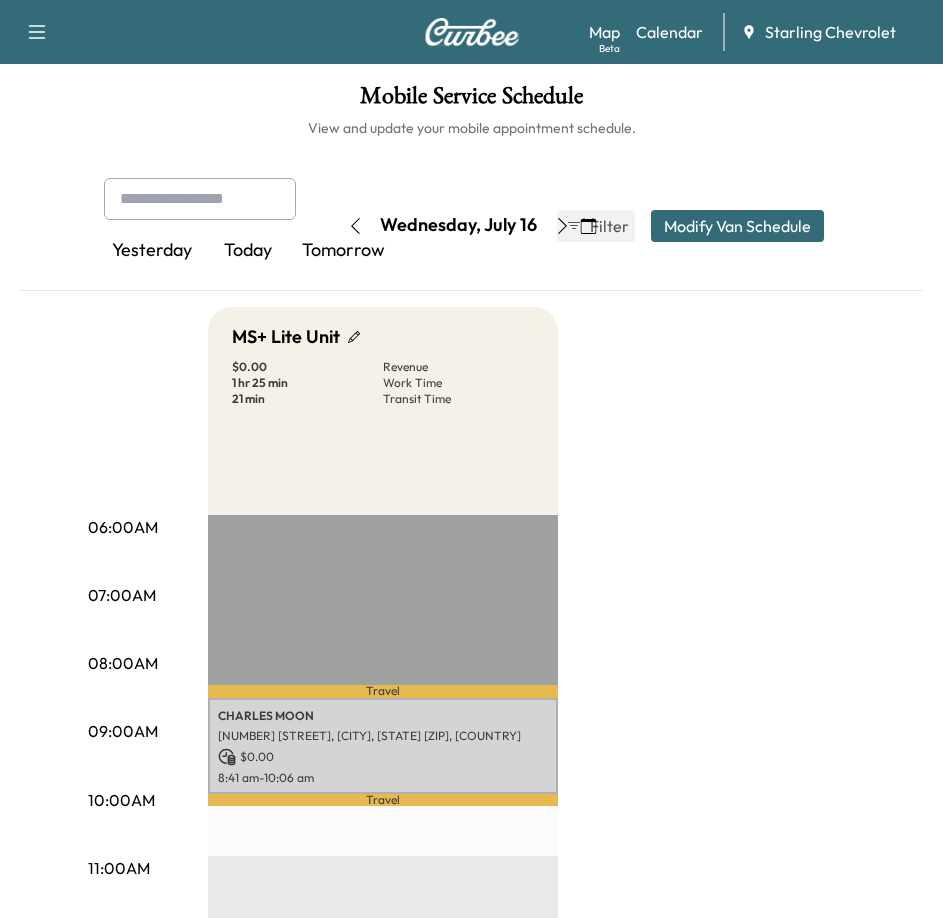 click at bounding box center (200, 199) 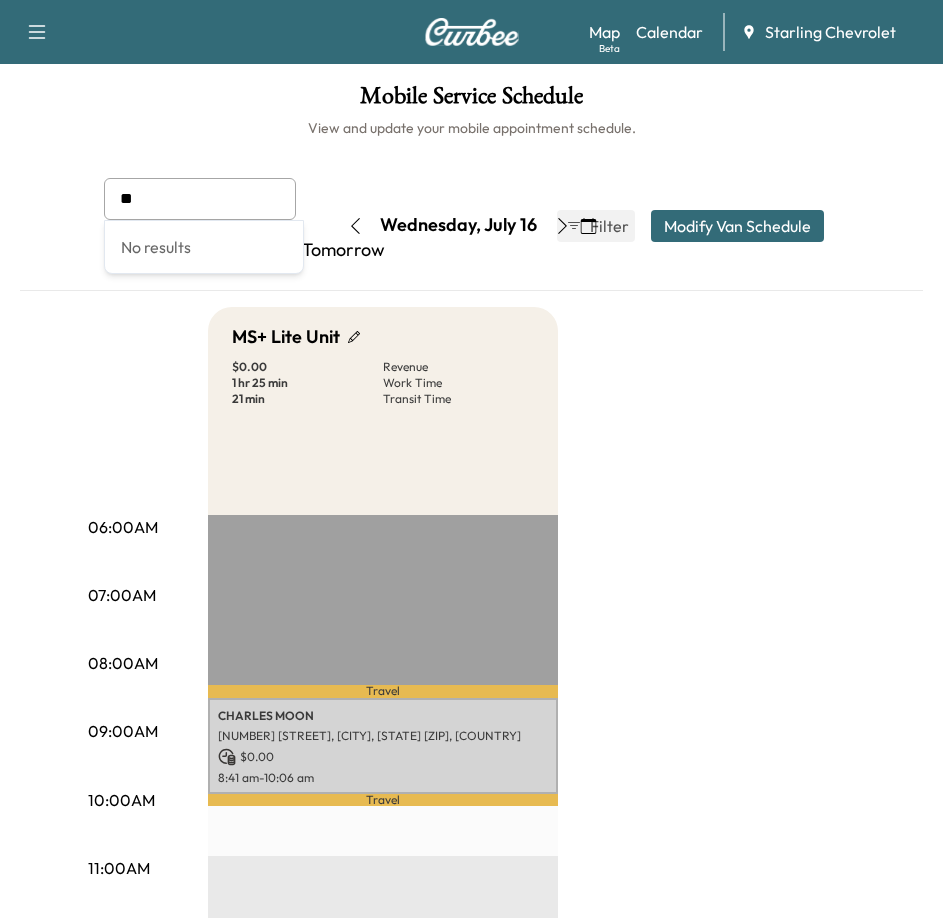 type on "*" 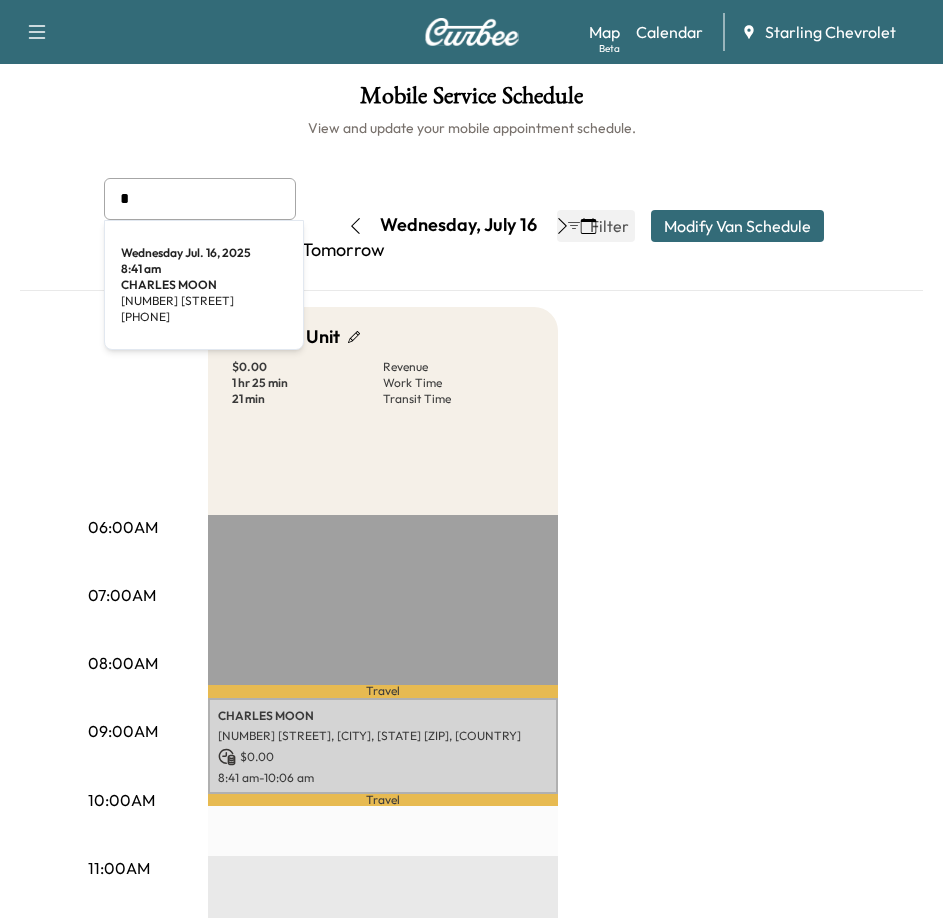 type 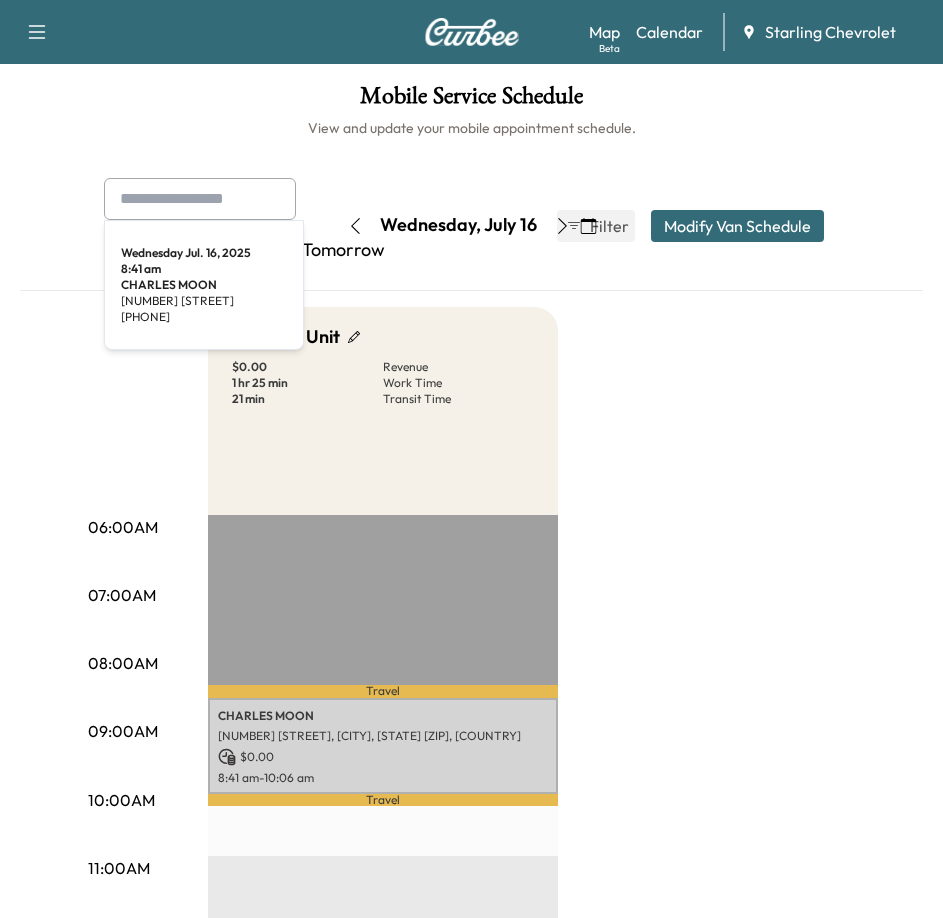 click on "06:00AM 07:00AM 08:00AM 09:00AM 10:00AM 11:00AM 12:00PM 01:00PM 02:00PM 03:00PM 04:00PM 05:00PM 06:00PM 07:00PM 08:00PM 09:00PM 10:00PM MS+ Lite Unit $ 0.00 Revenue 1 hr 25 min Work Time 21 min Transit Time Travel [FIRST] [LAST] [NUMBER] [STREET], [CITY], [STATE], [COUNTRY] $ 0.00 8:41 am - 10:06 am Travel EST Start" at bounding box center [472, 957] 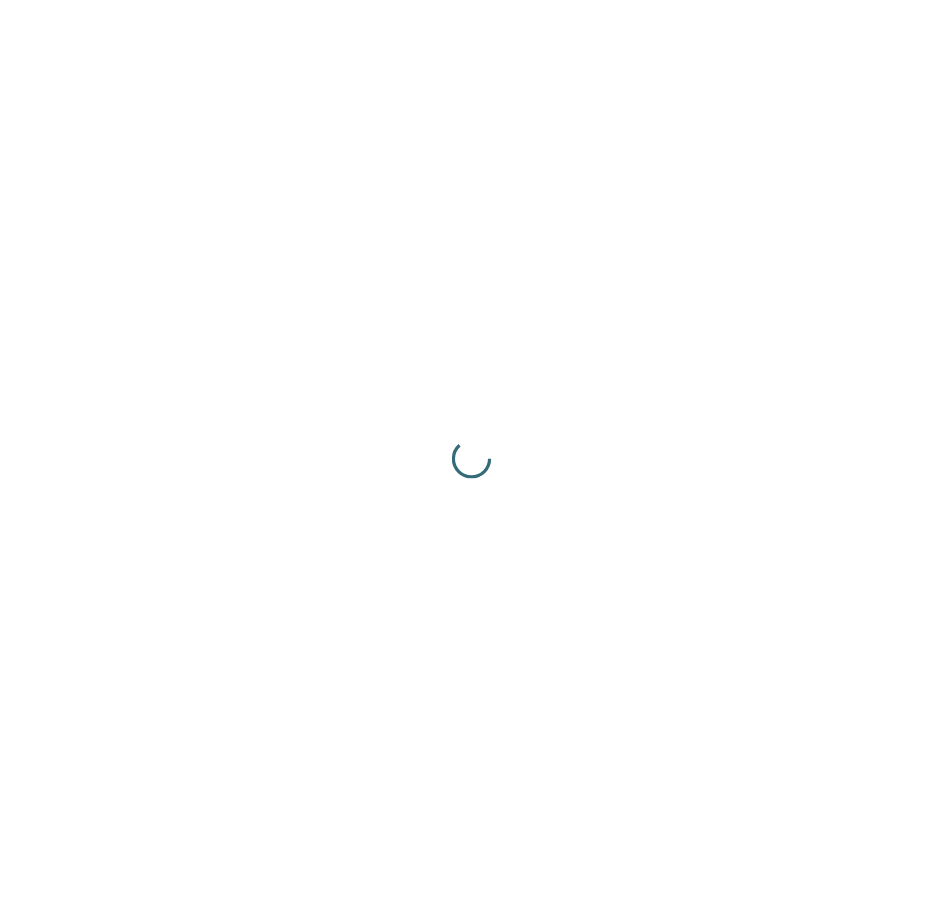 scroll, scrollTop: 0, scrollLeft: 0, axis: both 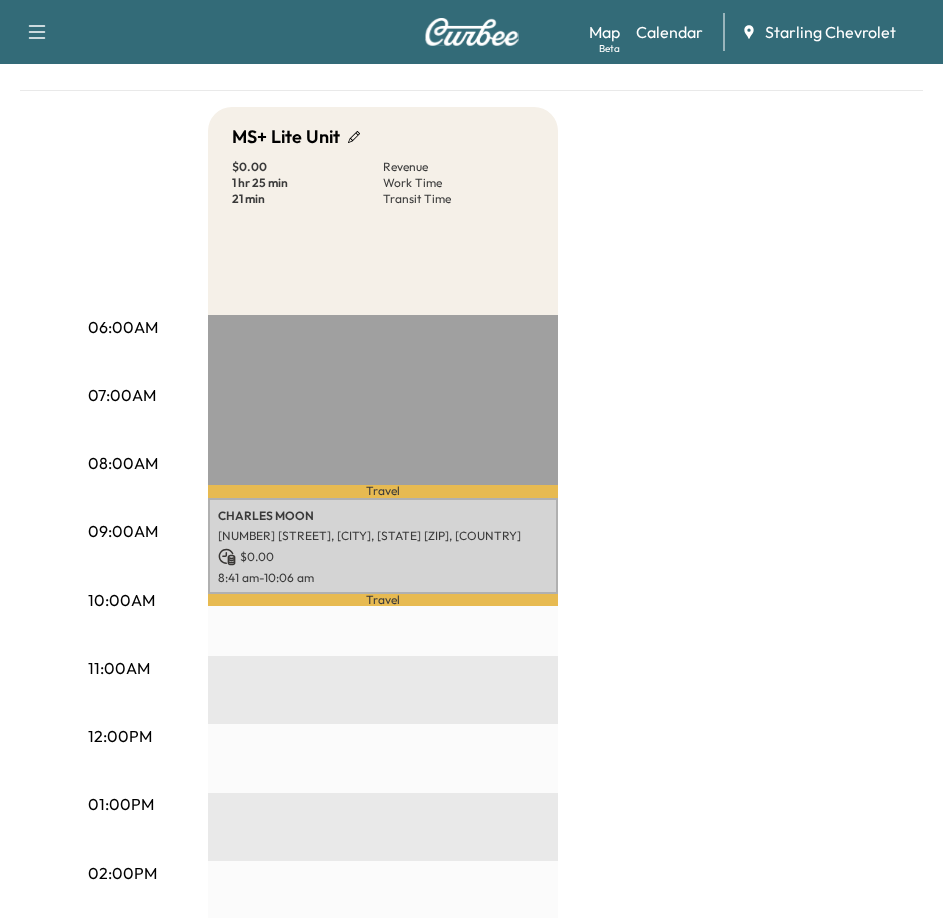 click on "06:00AM 07:00AM 08:00AM 09:00AM 10:00AM 11:00AM 12:00PM 01:00PM 02:00PM 03:00PM 04:00PM 05:00PM 06:00PM 07:00PM 08:00PM 09:00PM 10:00PM MS+ Lite Unit $ 0.00 Revenue 1 hr 25 min Work Time 21 min Transit Time Travel [FIRST]   [LAST] [NUMBER] [STREET], [CITY], [STATE] [ZIP], [COUNTRY]   $ 0.00 8:41 am  -  10:06 am Travel [TIMEZONE] Start" at bounding box center [472, 757] 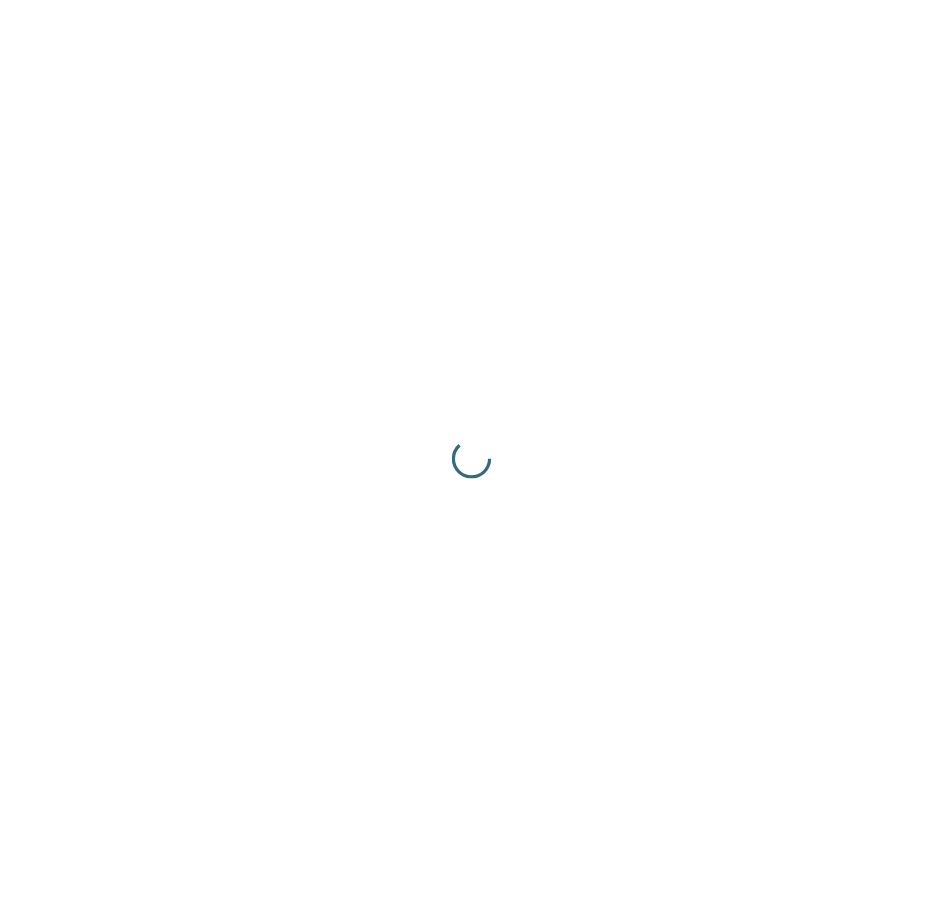 scroll, scrollTop: 0, scrollLeft: 0, axis: both 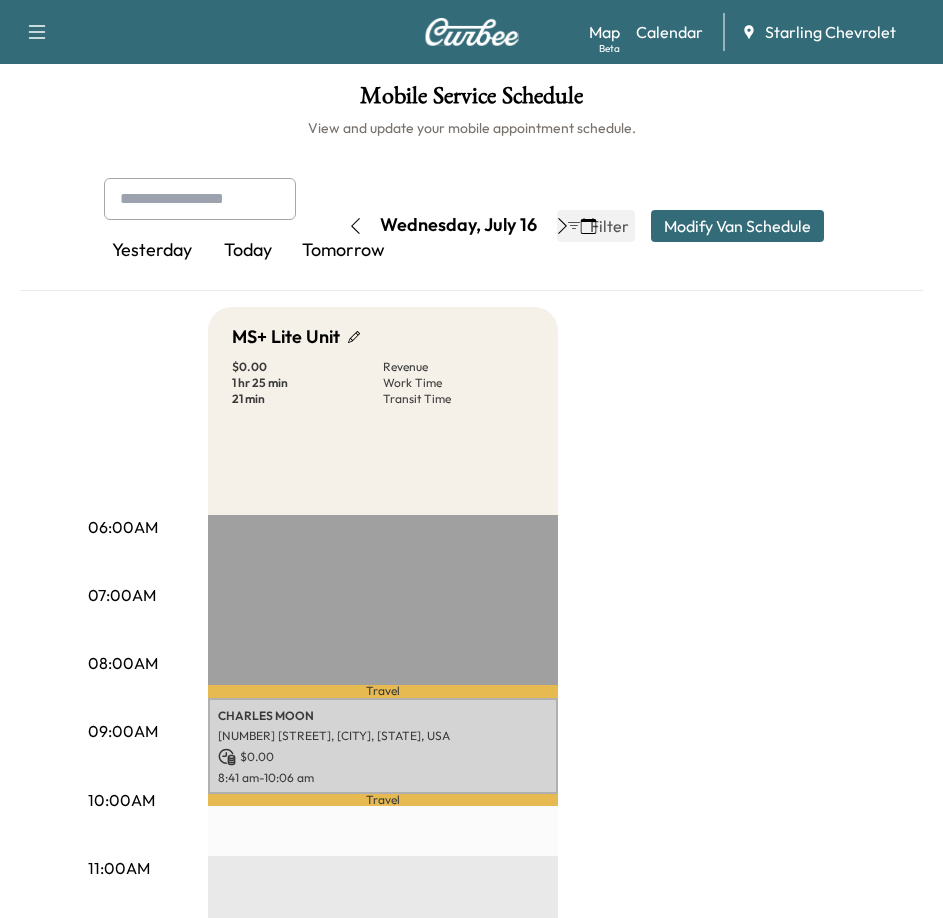 click on "06:00AM 07:00AM 08:00AM 09:00AM 10:00AM 11:00AM 12:00PM 01:00PM 02:00PM 03:00PM 04:00PM 05:00PM 06:00PM 07:00PM 08:00PM 09:00PM 10:00PM MS+ Lite Unit $ 0.00 Revenue 1 hr 25 min Work Time 21 min Transit Time Travel [FIRST] [LAST] [NUMBER] [STREET], [CITY], [STATE], [COUNTRY] $ 0.00 8:41 am - 10:06 am Travel EST Start" at bounding box center [472, 957] 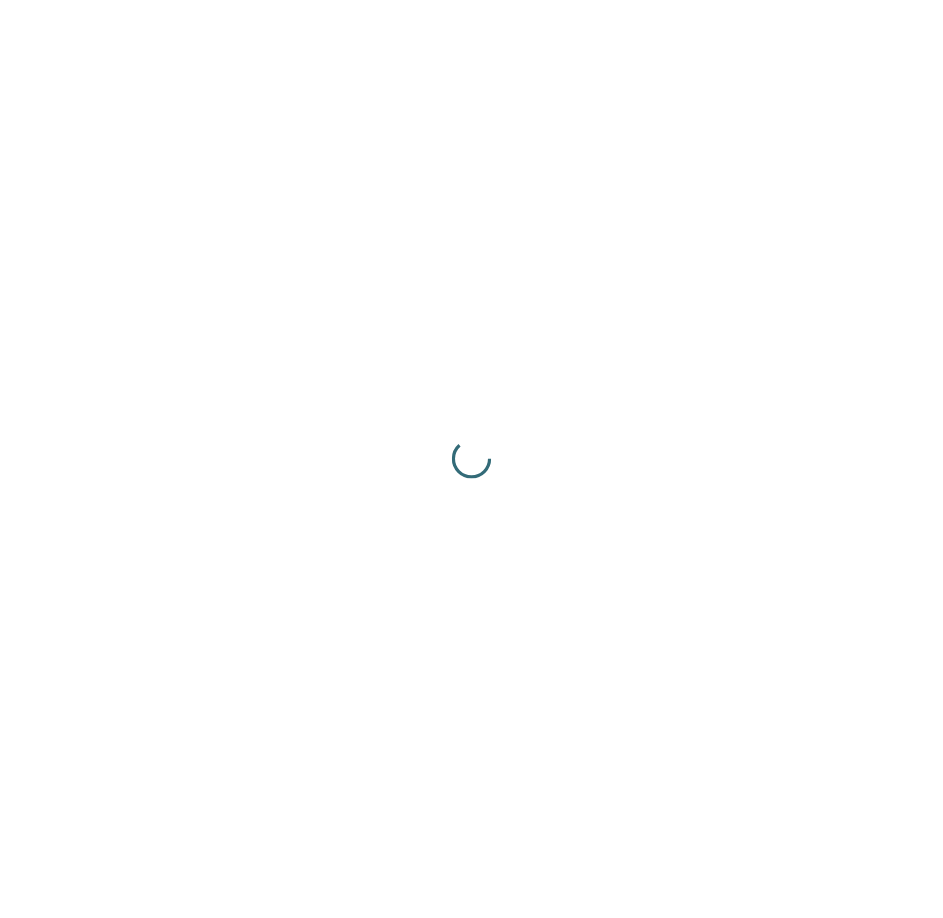 scroll, scrollTop: 0, scrollLeft: 0, axis: both 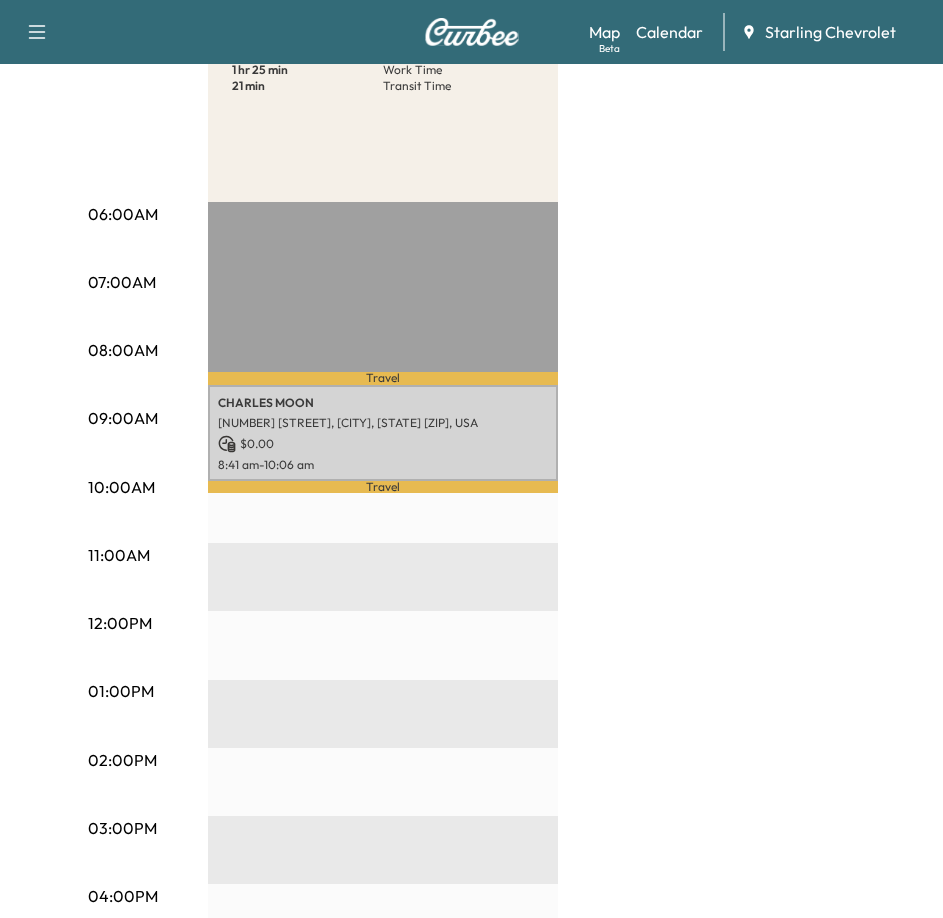 click on "06:00AM 07:00AM 08:00AM 09:00AM 10:00AM 11:00AM 12:00PM 01:00PM 02:00PM 03:00PM 04:00PM 05:00PM 06:00PM 07:00PM 08:00PM 09:00PM 10:00PM MS+ Lite Unit $ 0.00 Revenue 1 hr 25 min Work Time 21 min Transit Time Travel [FIRST]   [LAST] [NUMBER] [STREET], [CITY], [STATE] [ZIP], [COUNTRY]   $ 0.00 8:41 am  -  10:06 am Travel EST Start" at bounding box center [472, 644] 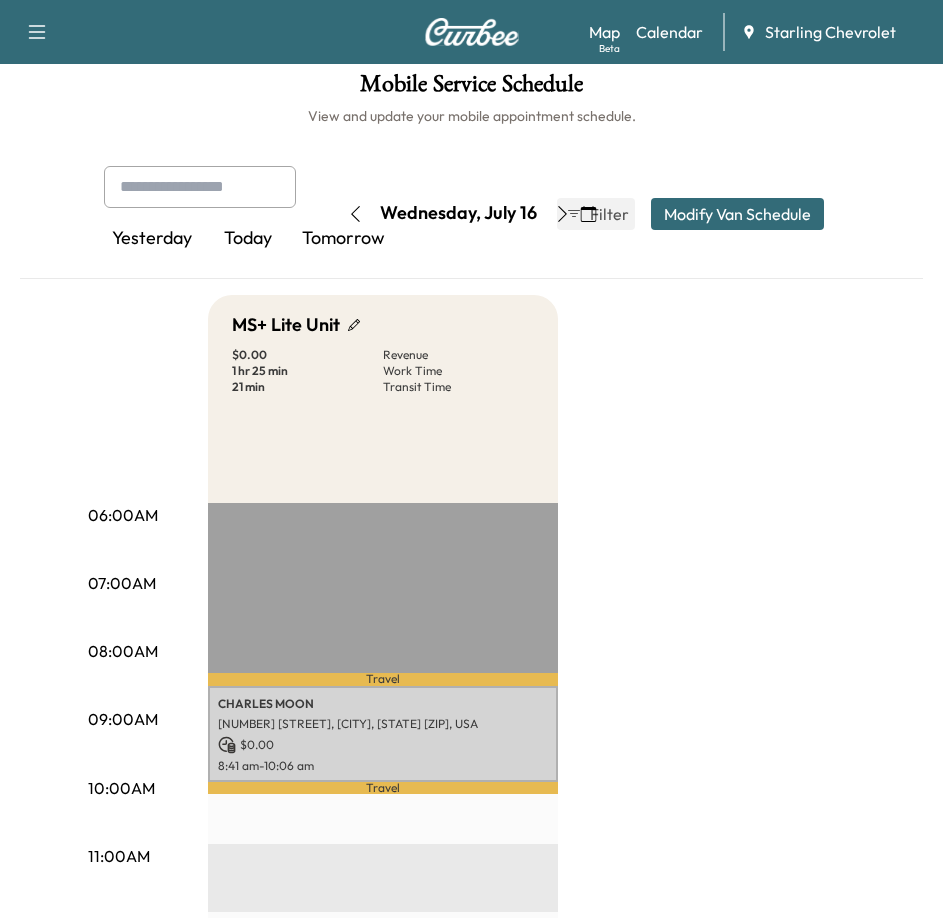 scroll, scrollTop: 0, scrollLeft: 0, axis: both 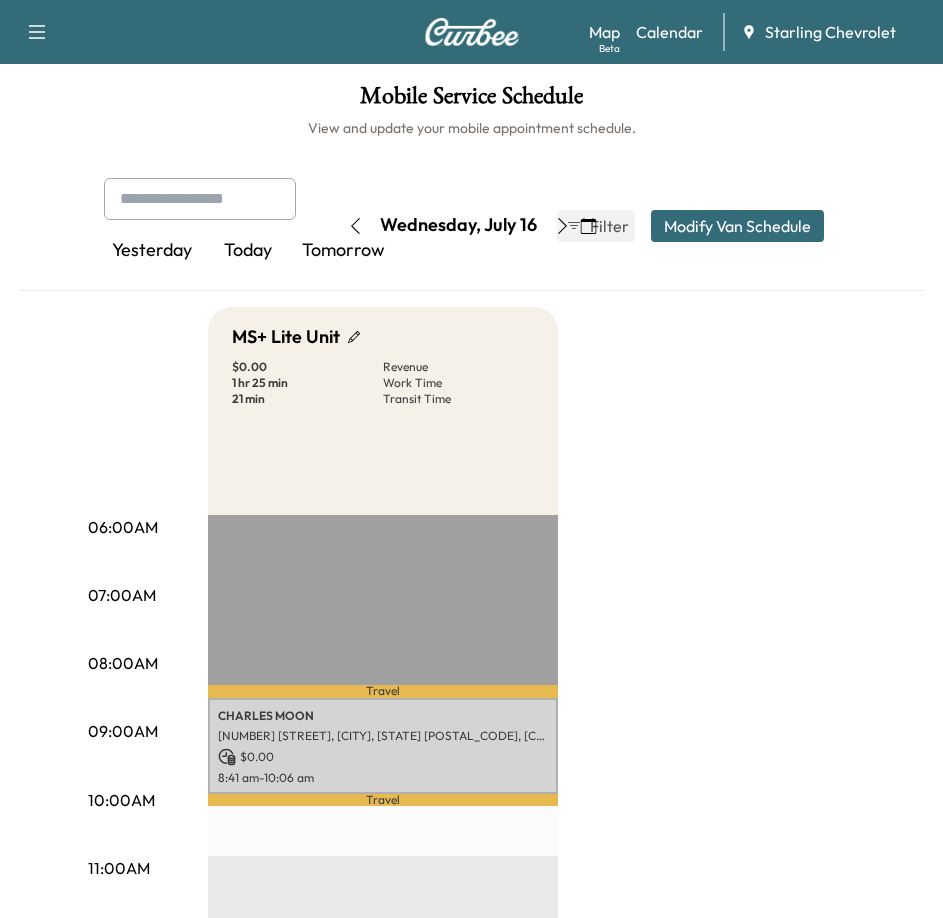 click on "MS+ Lite Unit $ 0.00 Revenue 1 hr 25 min Work Time 21 min Transit Time" at bounding box center [383, 411] 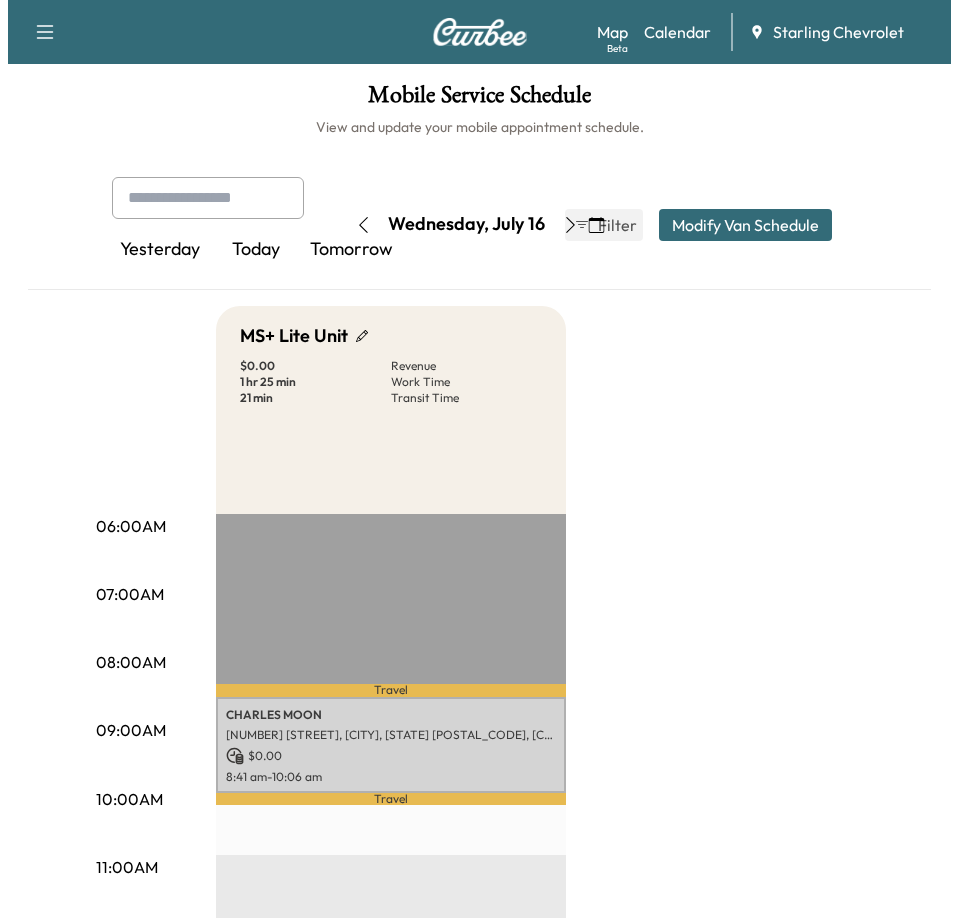 scroll, scrollTop: 0, scrollLeft: 0, axis: both 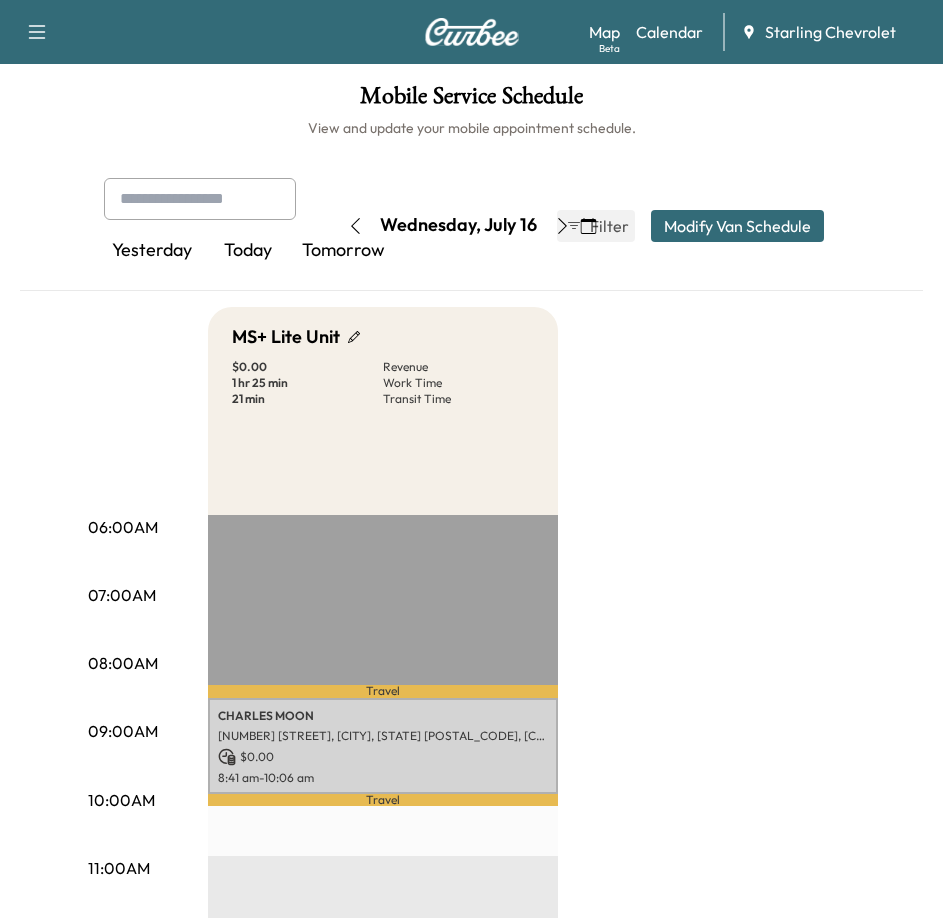 click 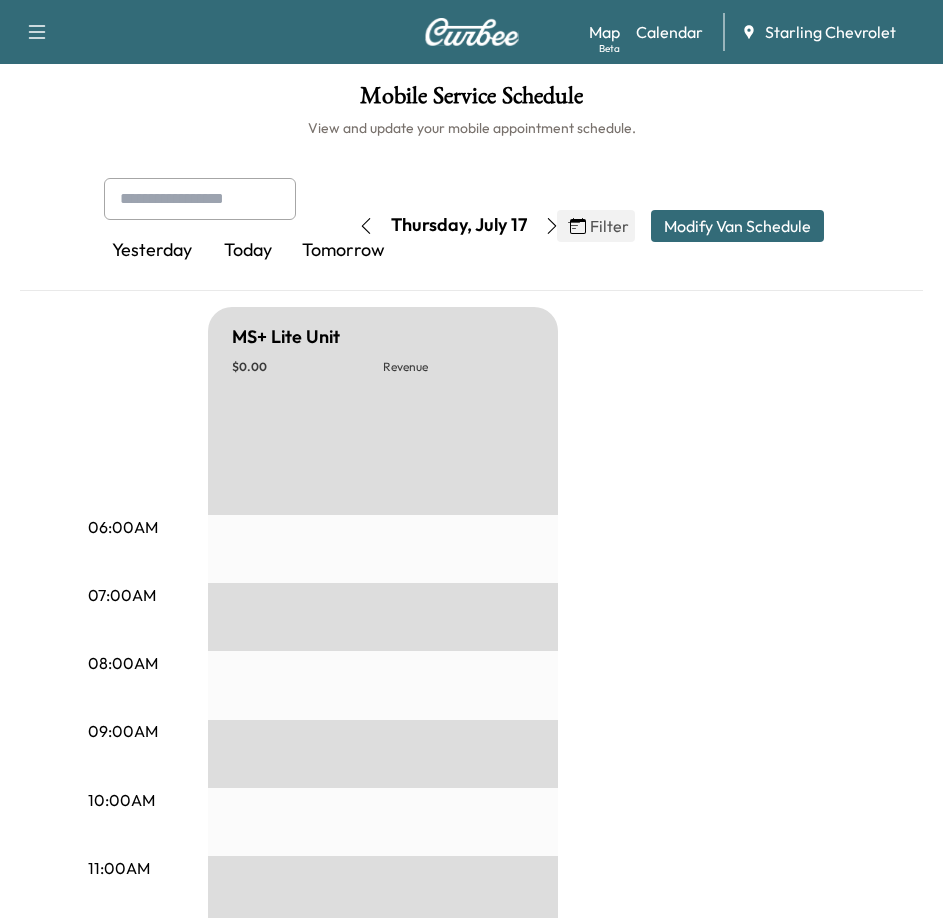 click 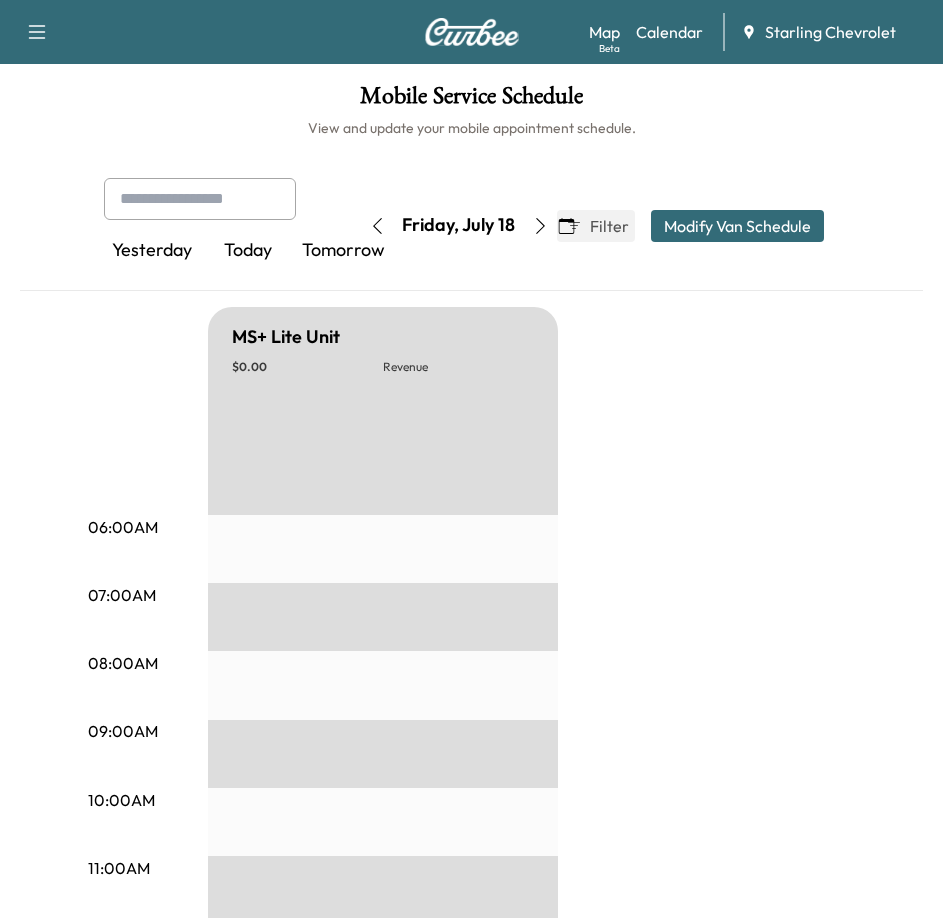 click 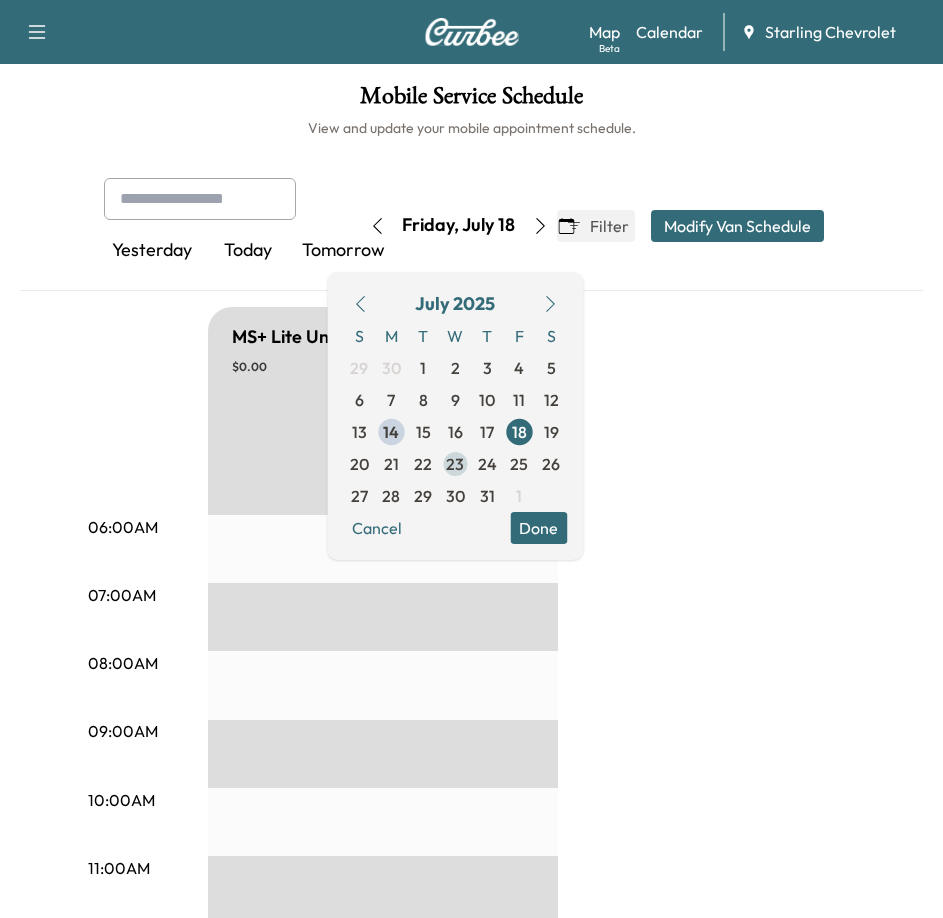 click on "23" at bounding box center [455, 464] 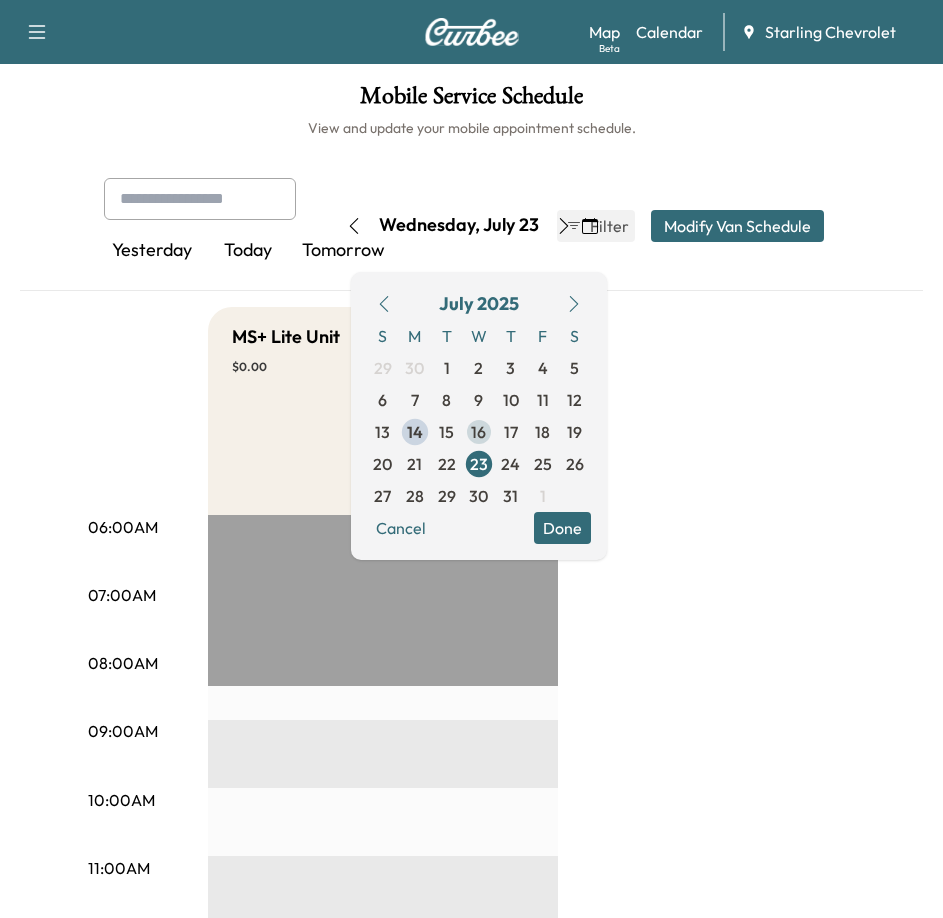 click on "16" at bounding box center (478, 432) 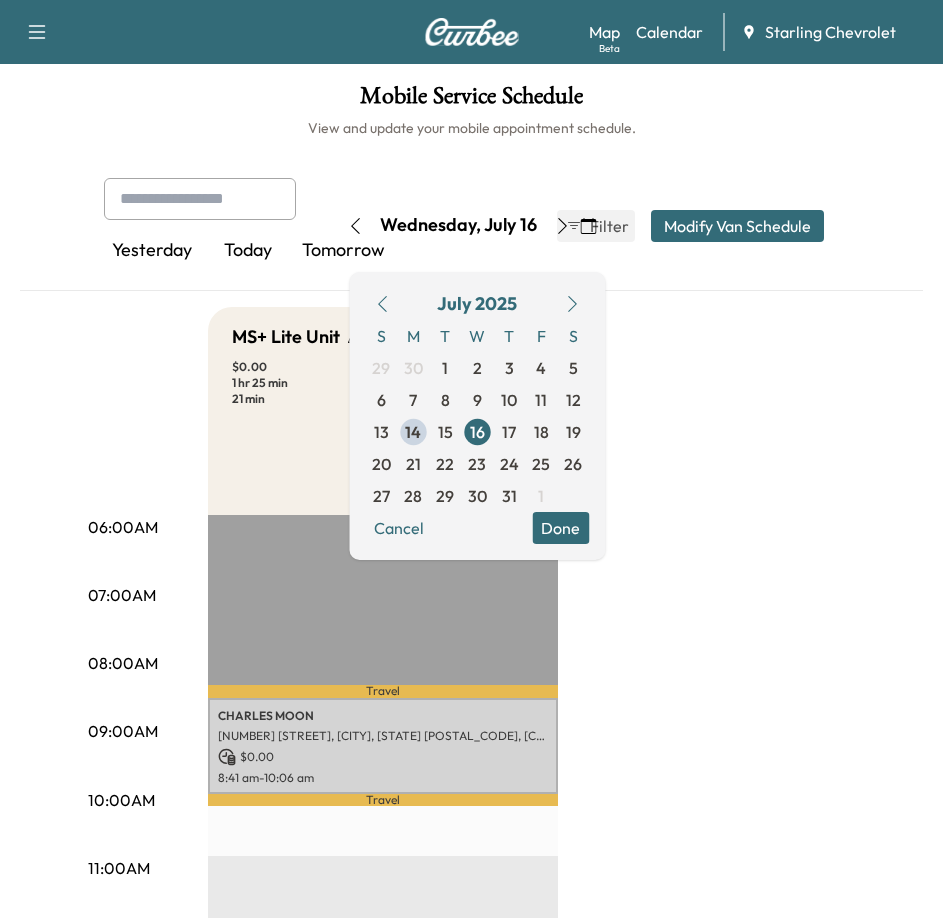 click on "06:00AM 07:00AM 08:00AM 09:00AM 10:00AM 11:00AM 12:00PM 01:00PM 02:00PM 03:00PM 04:00PM 05:00PM 06:00PM 07:00PM 08:00PM 09:00PM 10:00PM MS+ Lite Unit $ 0.00 Revenue 1 hr 25 min Work Time 21 min Transit Time Travel CHARLES   MOON 109 SANDPINE CT, SAINT CLOUD, FL 34771, USA   $ 0.00 8:41 am  -  10:06 am Travel EST Start" at bounding box center [472, 957] 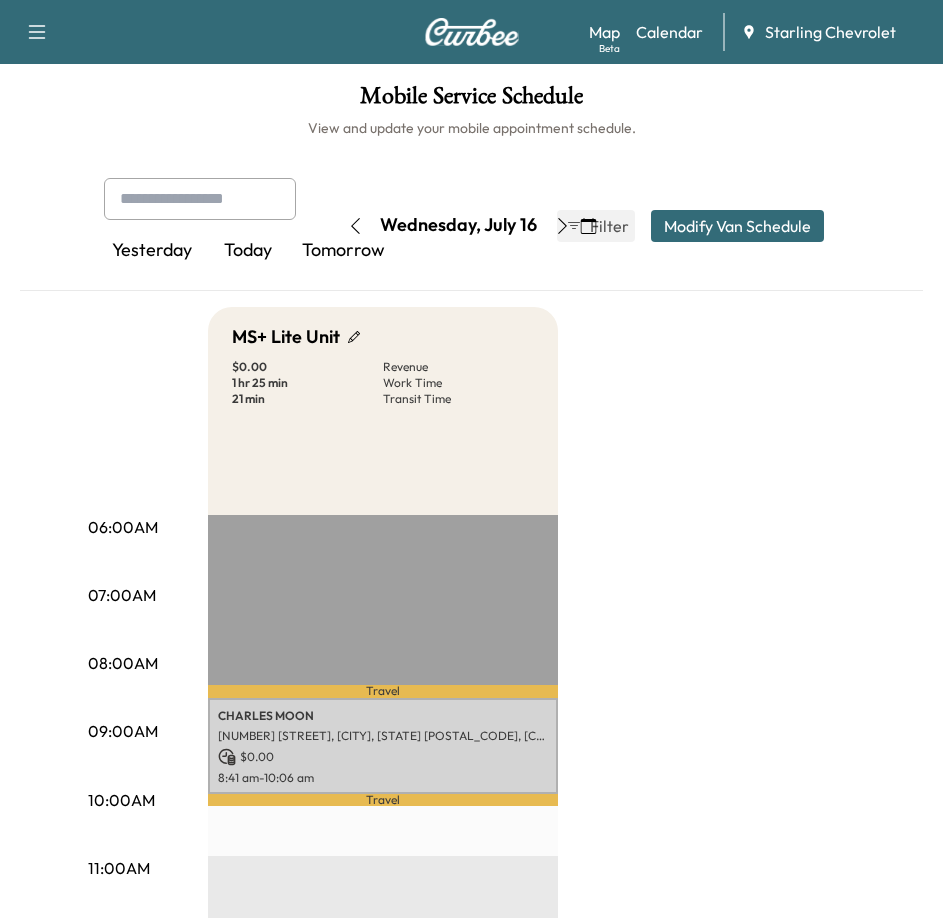 click at bounding box center (200, 199) 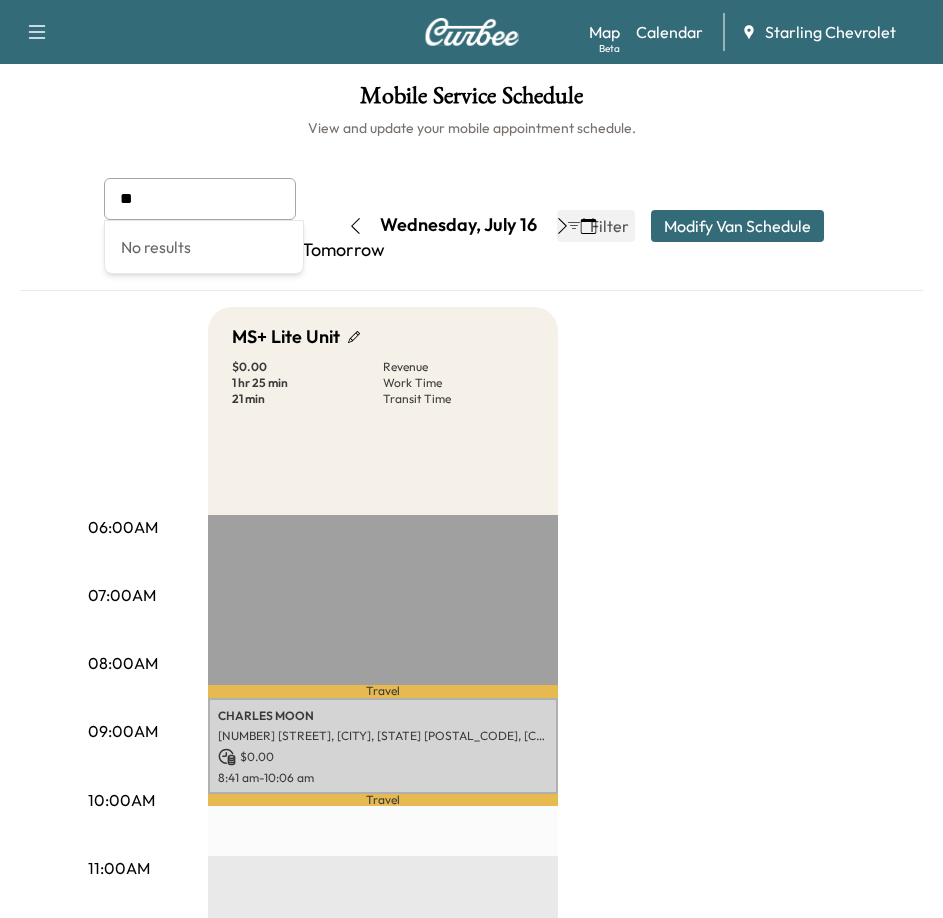 type on "*" 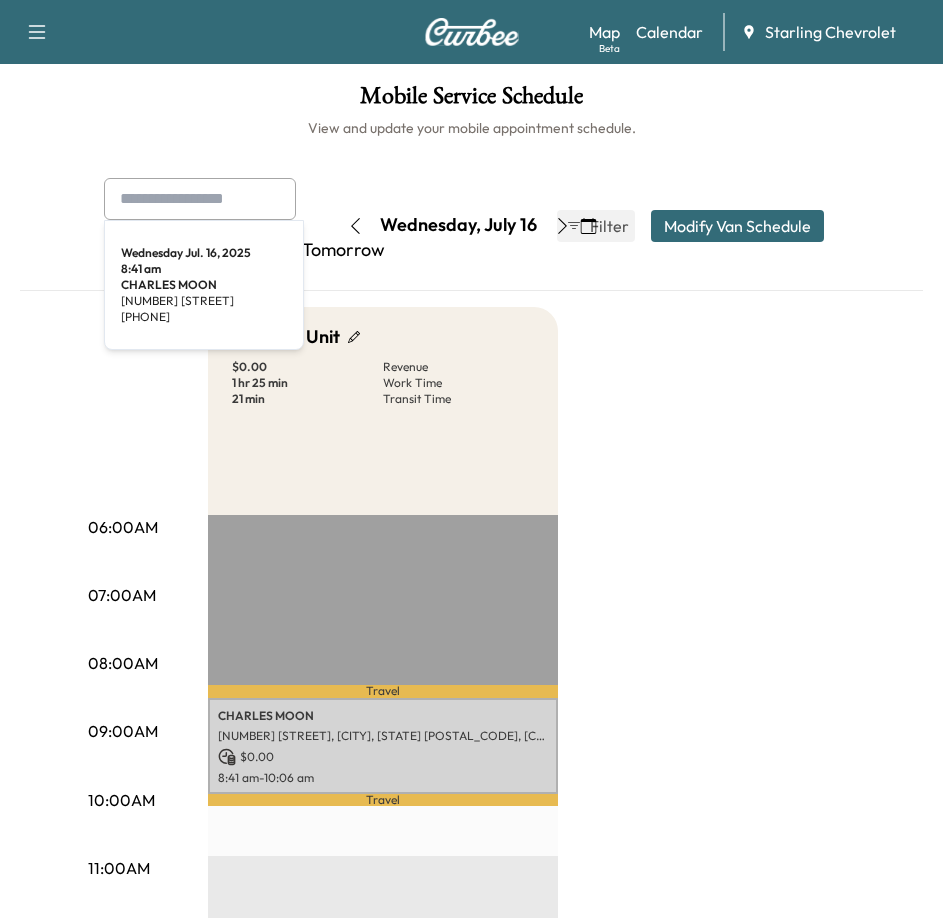 type 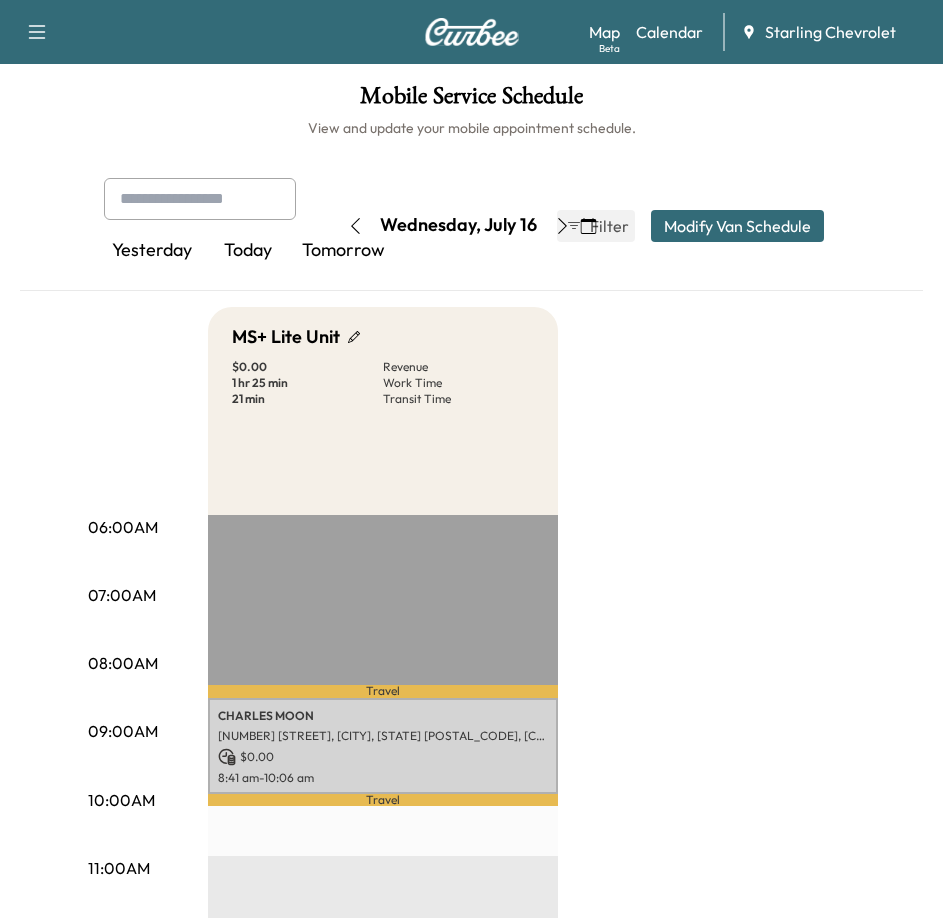 click on "06:00AM 07:00AM 08:00AM 09:00AM 10:00AM 11:00AM 12:00PM 01:00PM 02:00PM 03:00PM 04:00PM 05:00PM 06:00PM 07:00PM 08:00PM 09:00PM 10:00PM MS+ Lite Unit $ 0.00 Revenue 1 hr 25 min Work Time 21 min Transit Time Travel CHARLES   MOON 109 SANDPINE CT, SAINT CLOUD, FL 34771, USA   $ 0.00 8:41 am  -  10:06 am Travel EST Start" at bounding box center (472, 957) 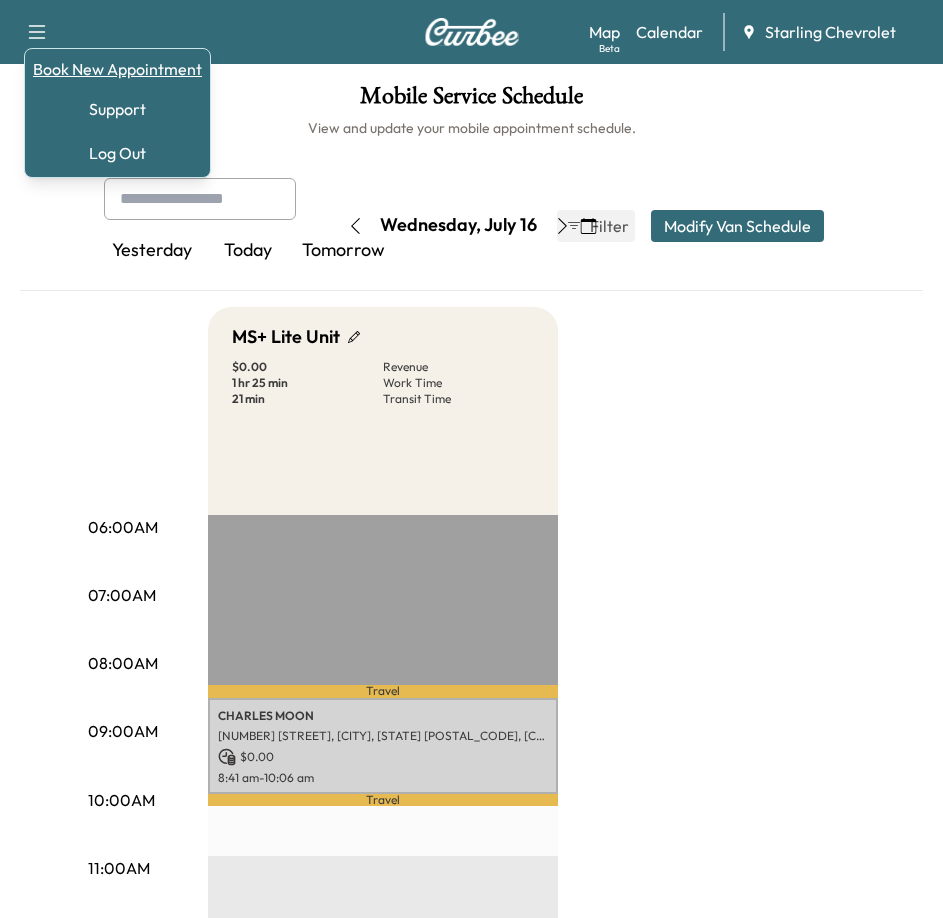 click on "Book New Appointment" at bounding box center (117, 69) 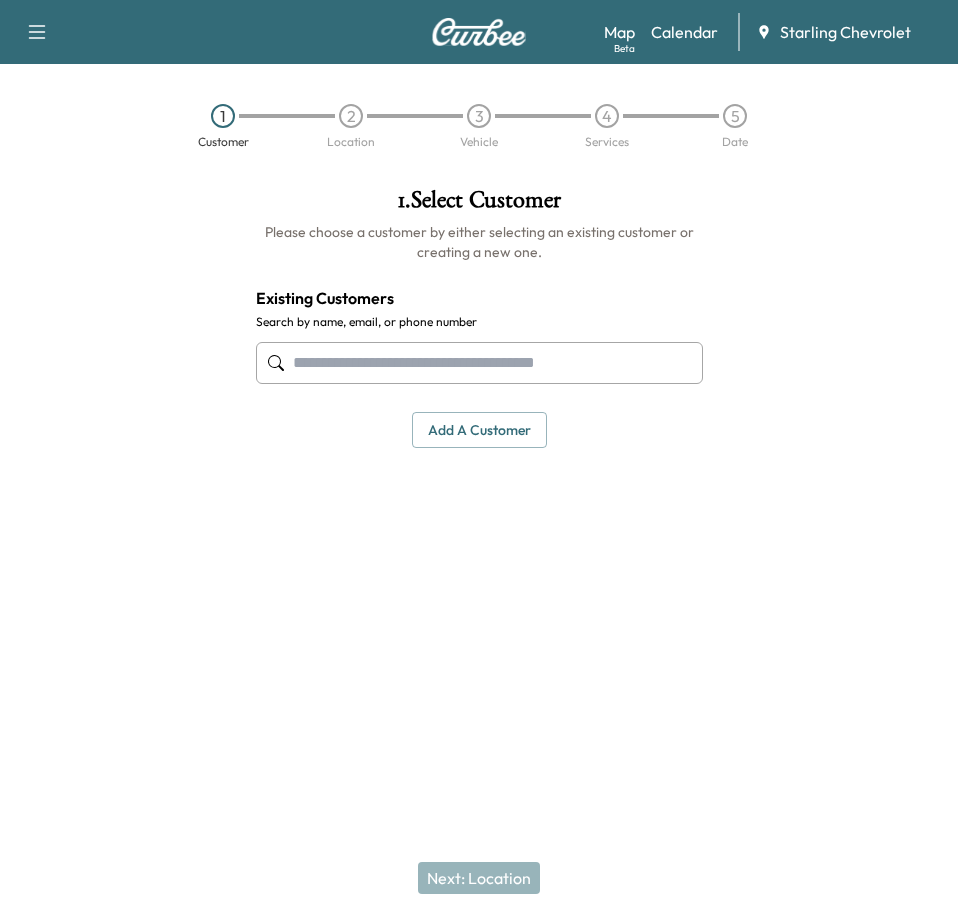 click at bounding box center (479, 363) 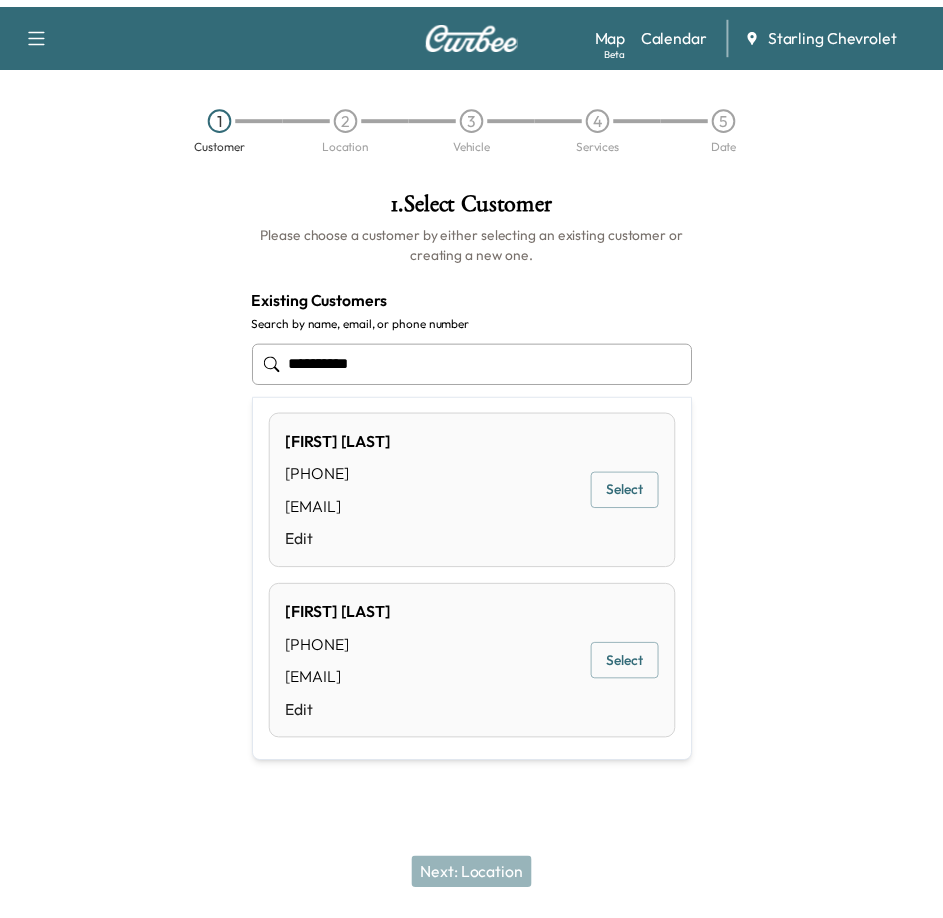 scroll, scrollTop: 11, scrollLeft: 0, axis: vertical 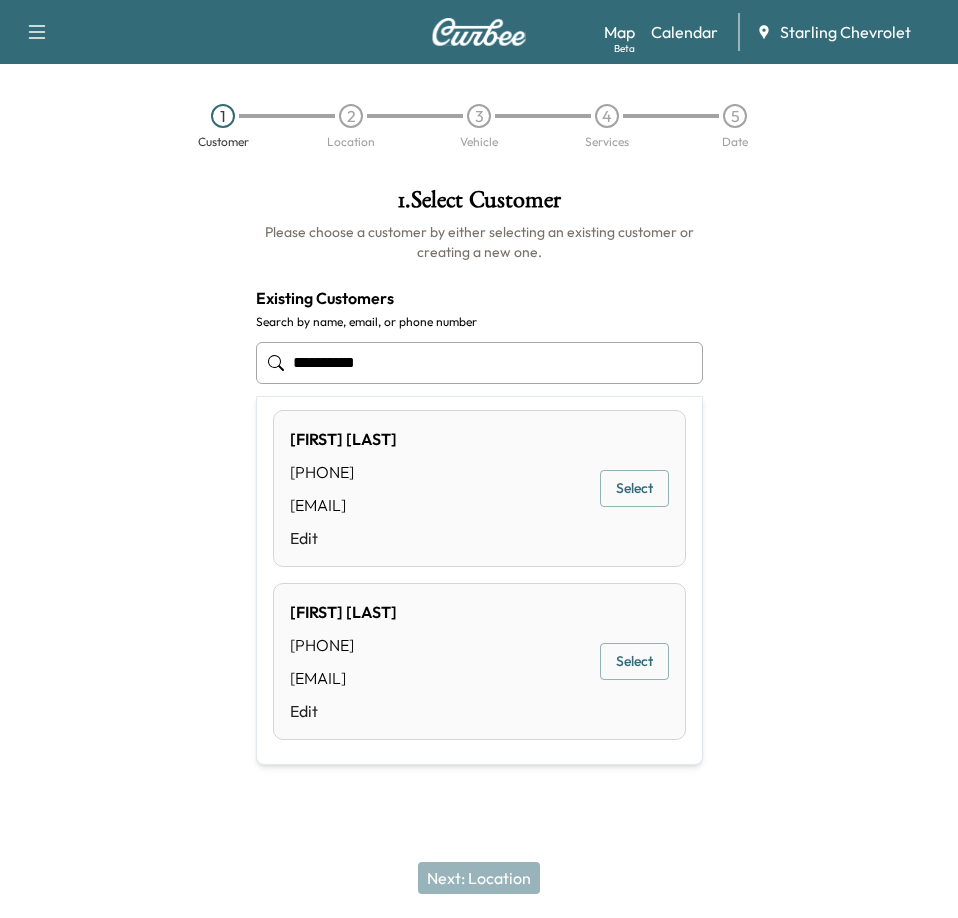 click on "Hector   Gutierrez (563) 639-0909 hecta77@yahoo.com Edit Select" at bounding box center (479, 488) 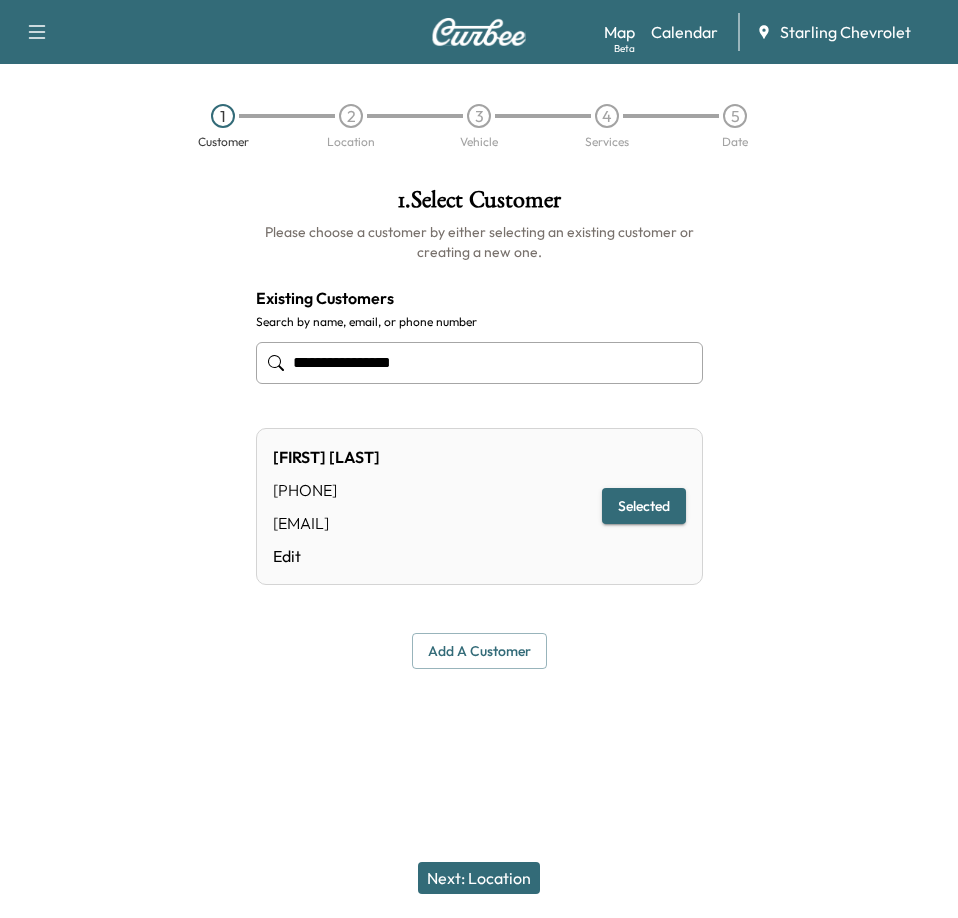 type on "**********" 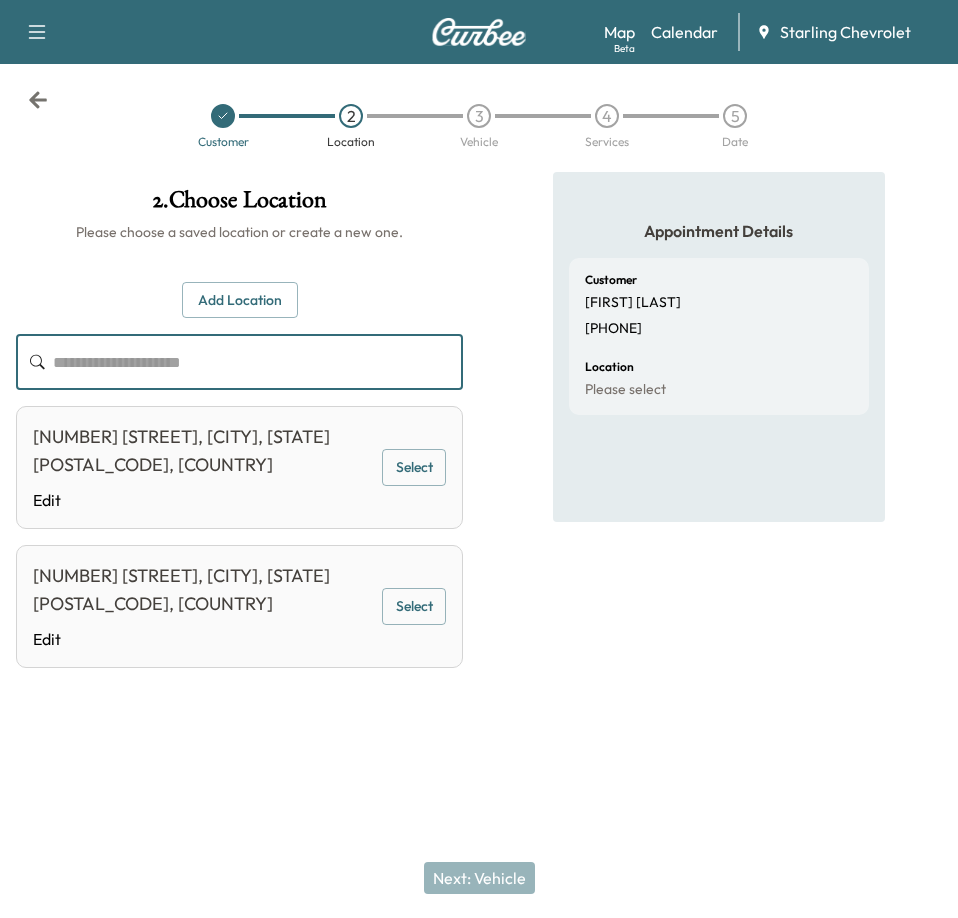 click at bounding box center (258, 362) 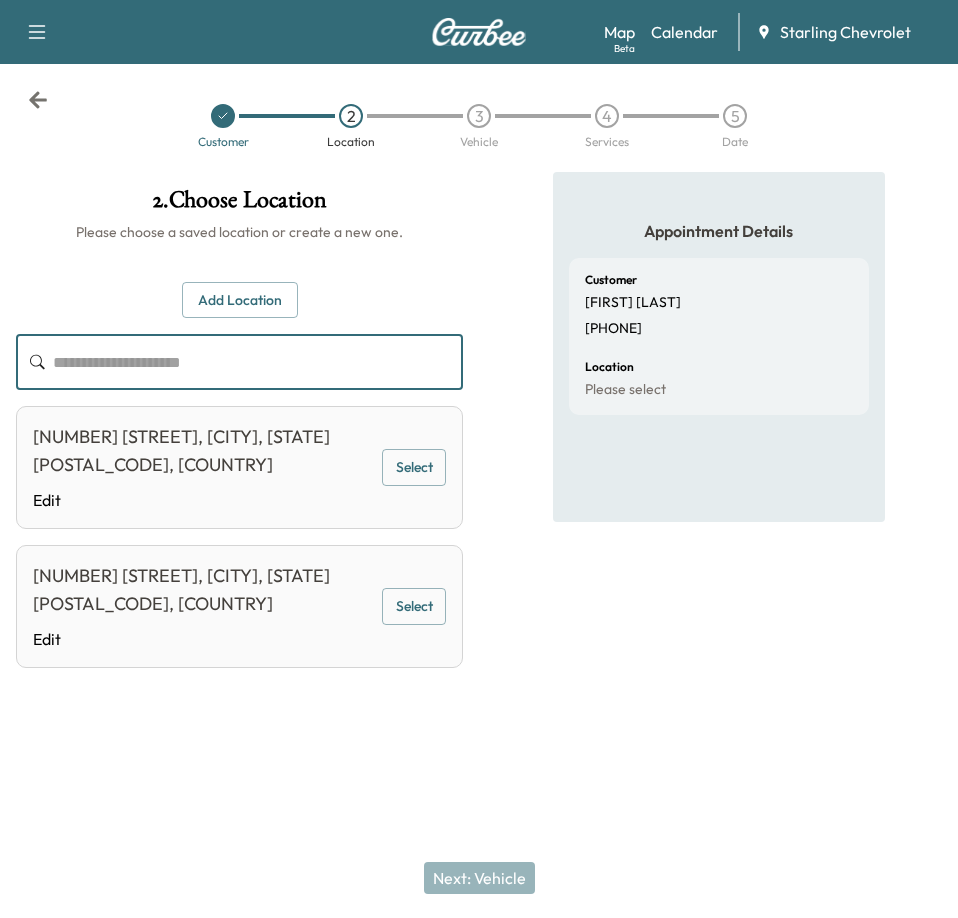 paste on "**********" 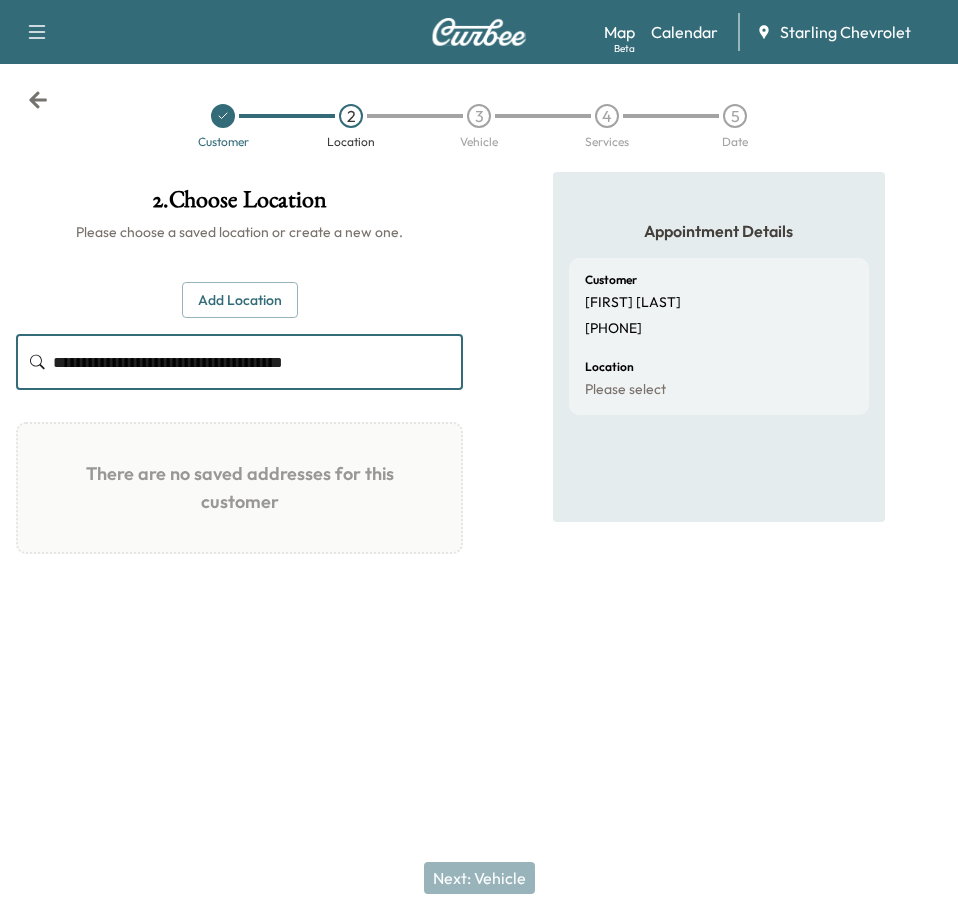 type on "**********" 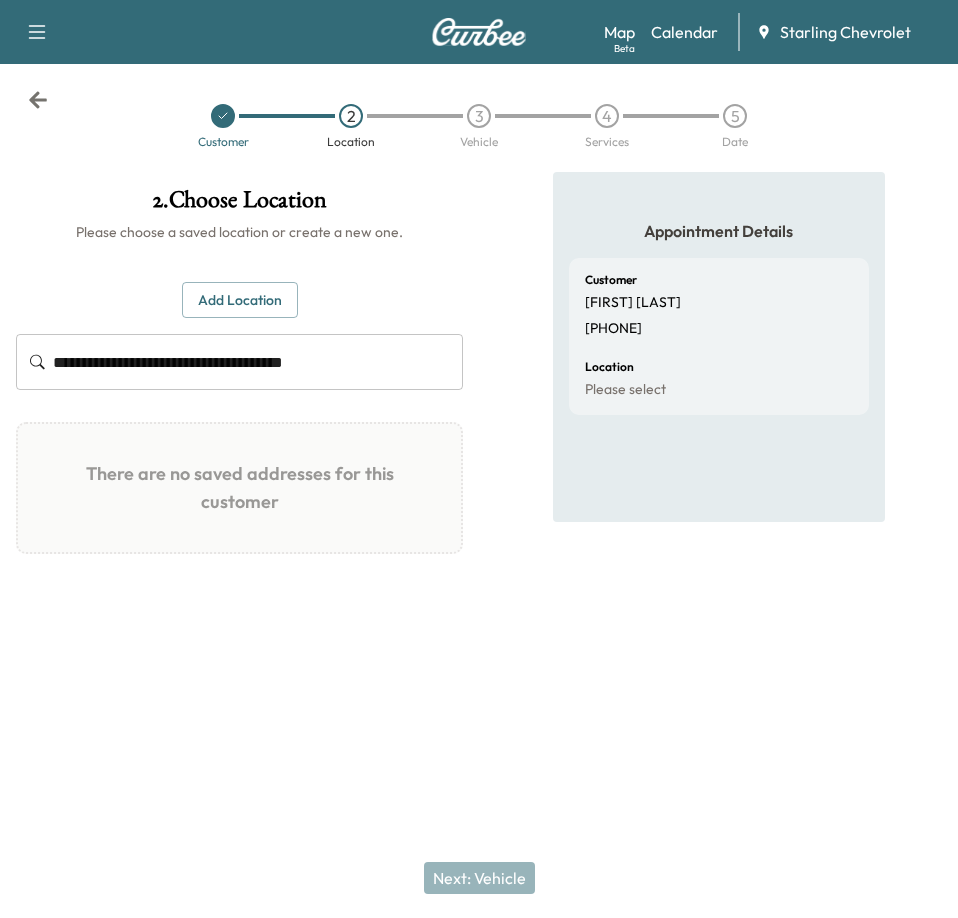 click on "There are no saved addresses for this customer" at bounding box center [239, 488] 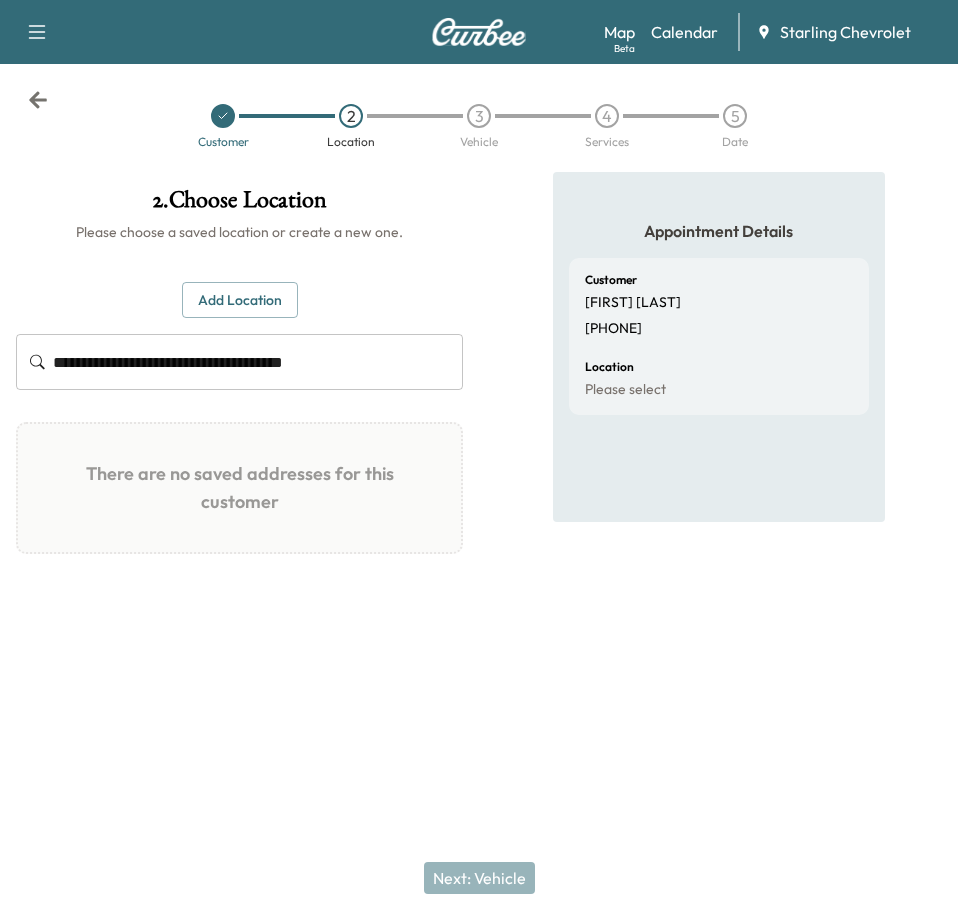 click on "Add Location" at bounding box center (240, 300) 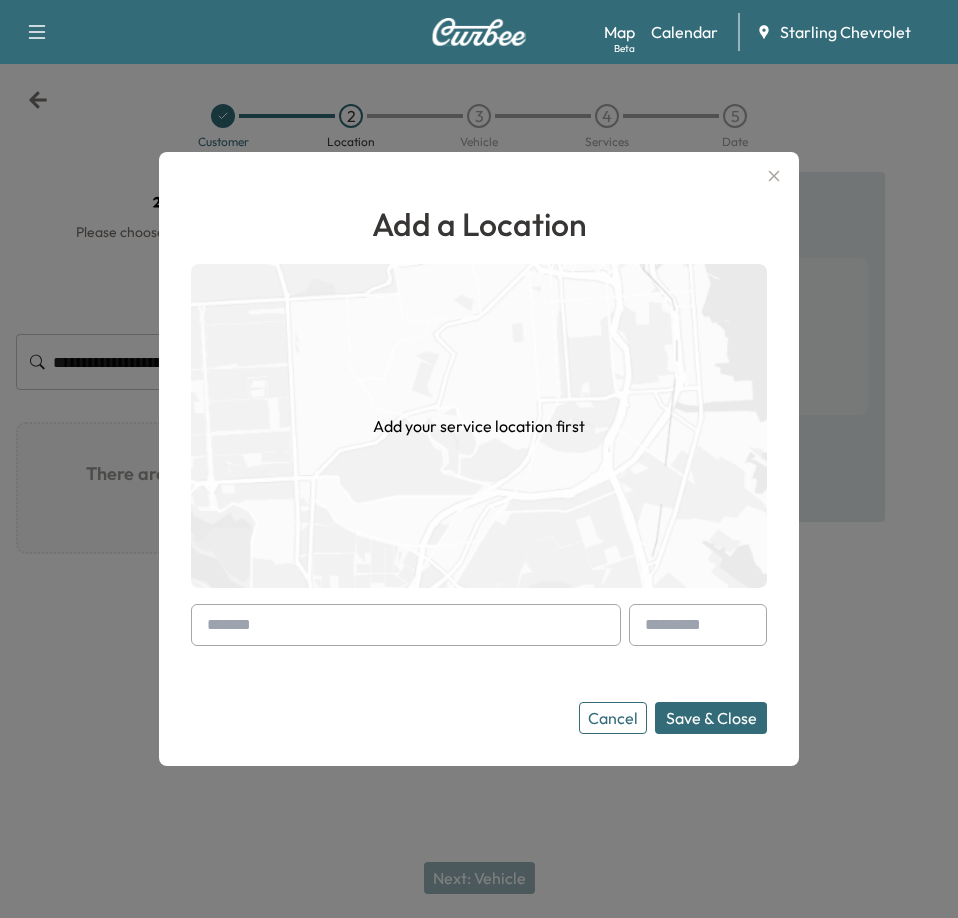 click at bounding box center [406, 625] 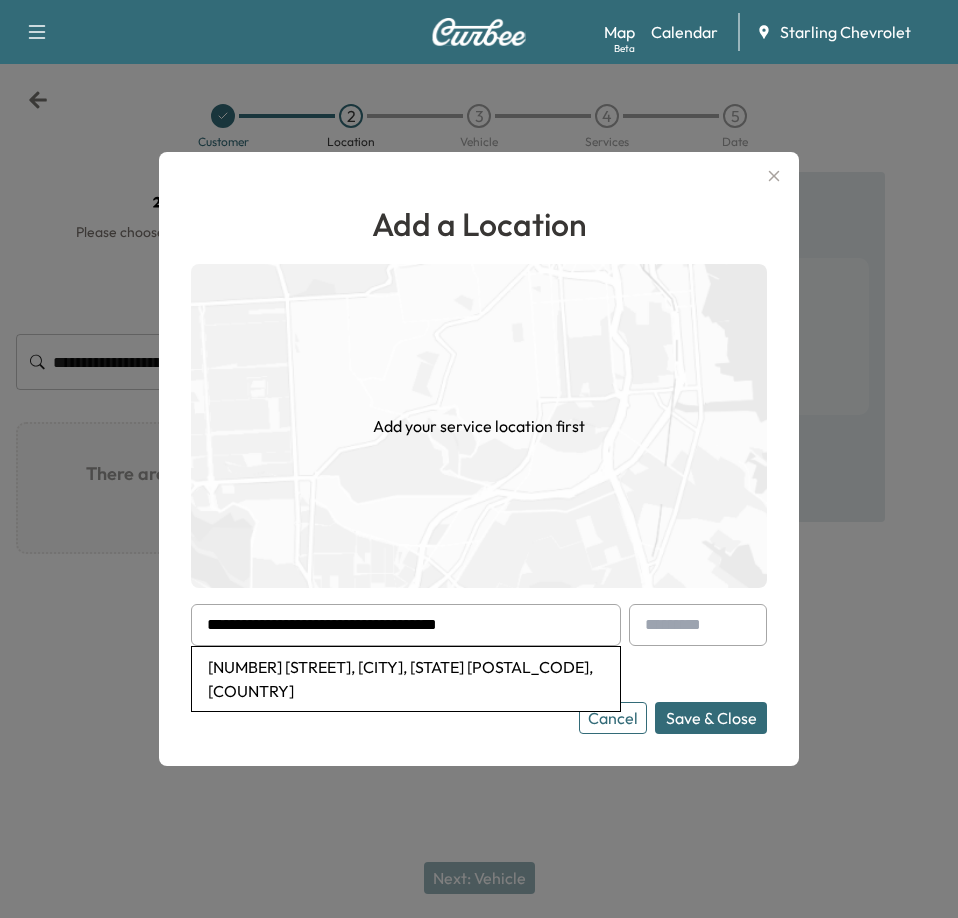 click on "[NUMBER] [STREET], [CITY], [STATE], [POSTAL_CODE], [COUNTRY]" at bounding box center (406, 679) 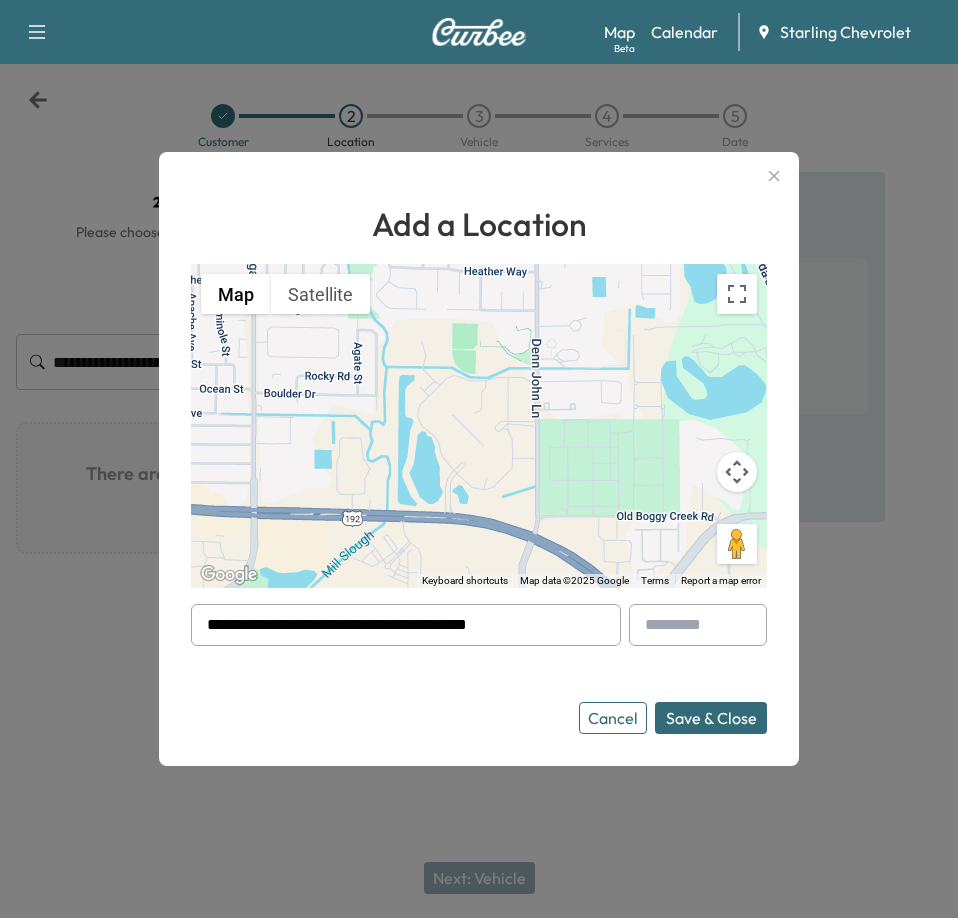 click on "Cancel" at bounding box center (613, 718) 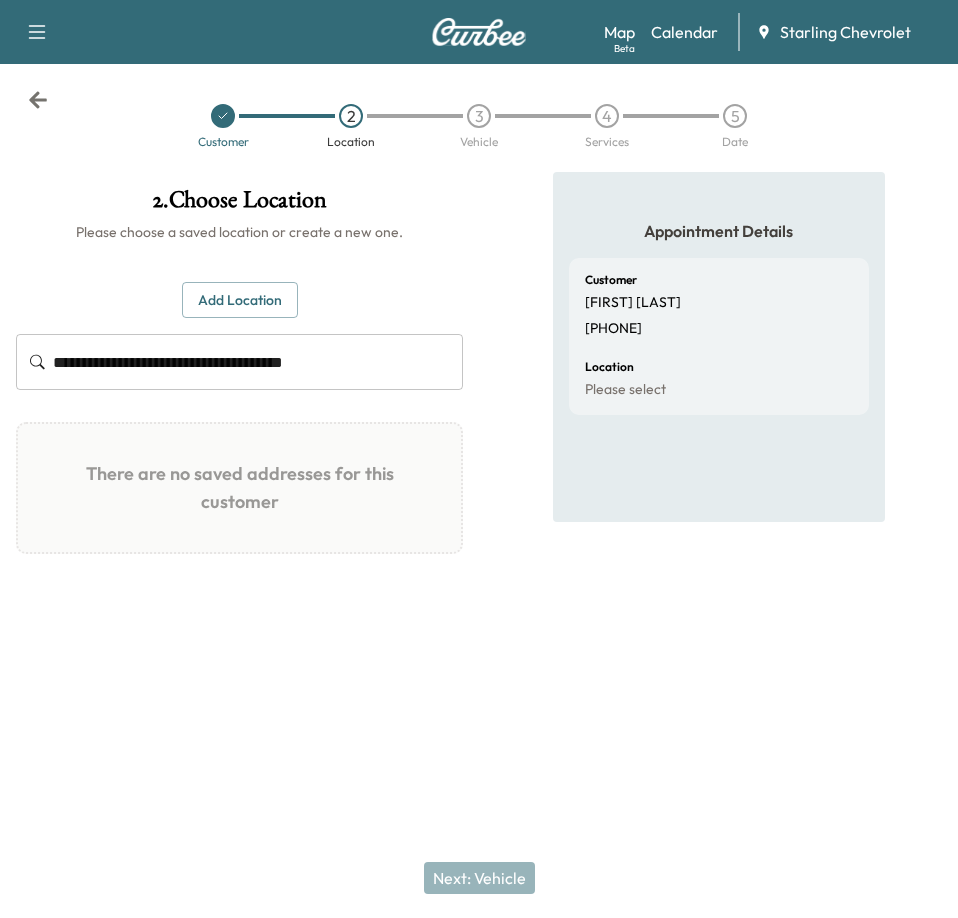 drag, startPoint x: 36, startPoint y: 77, endPoint x: 37, endPoint y: 95, distance: 18.027756 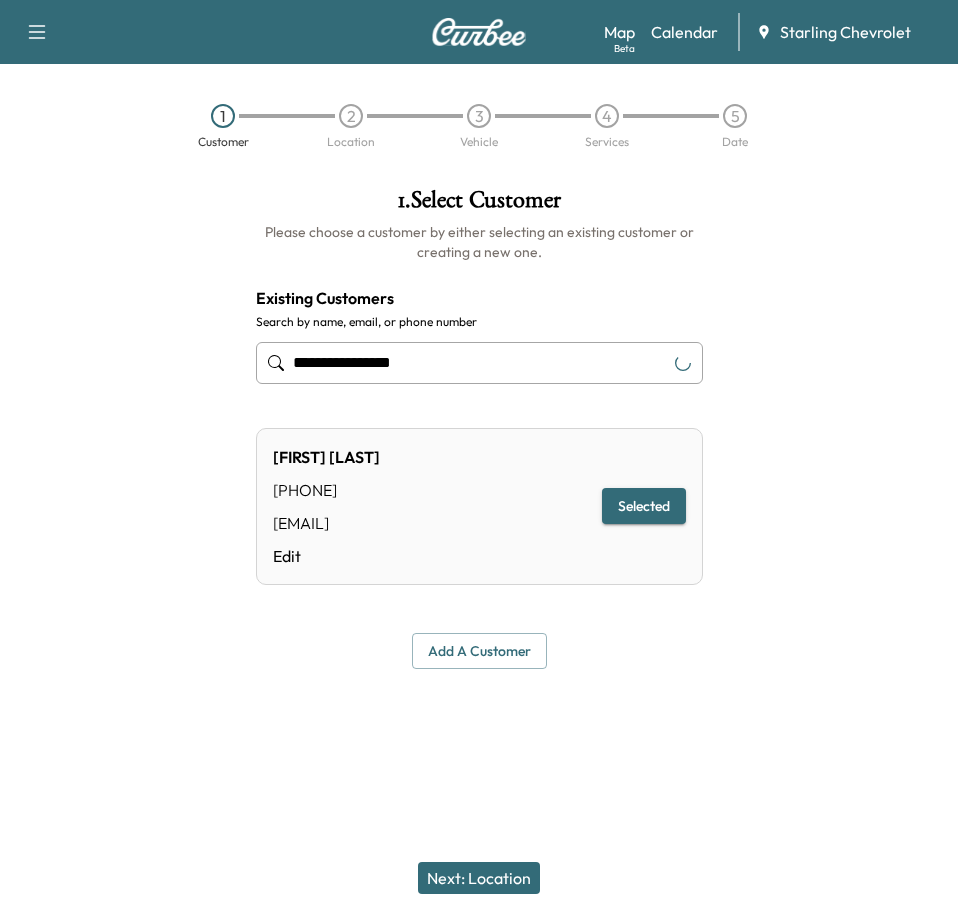click 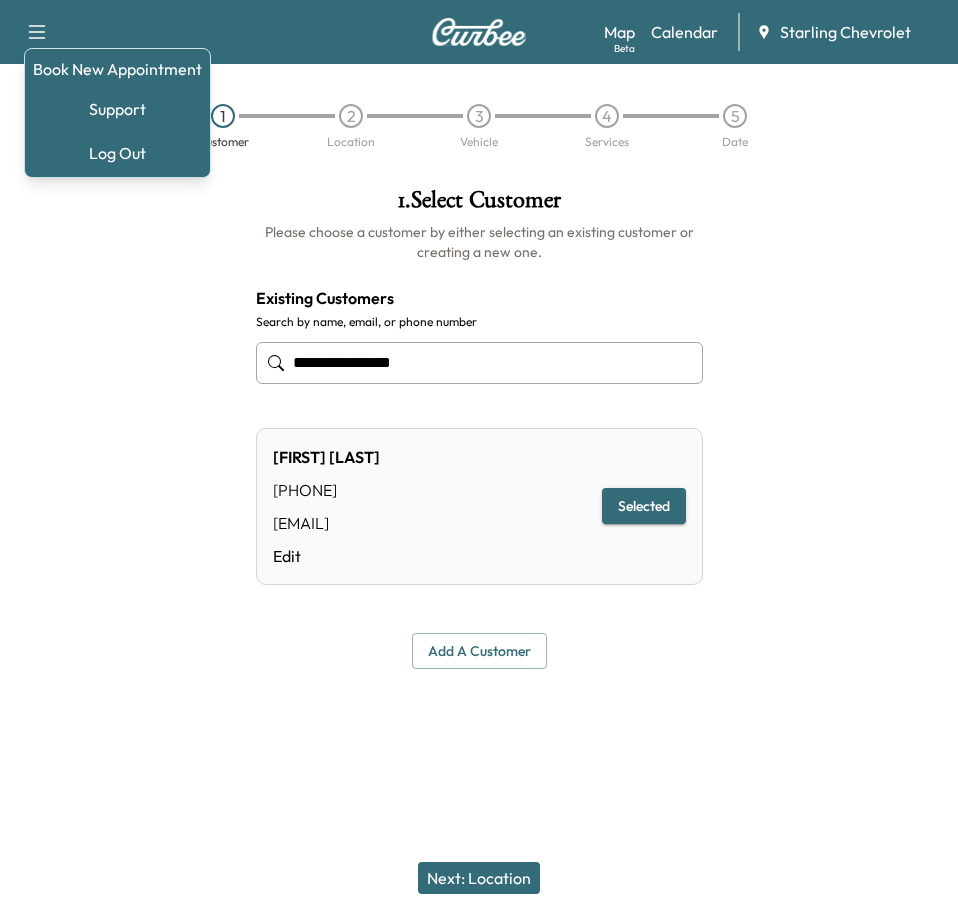 click at bounding box center (120, 428) 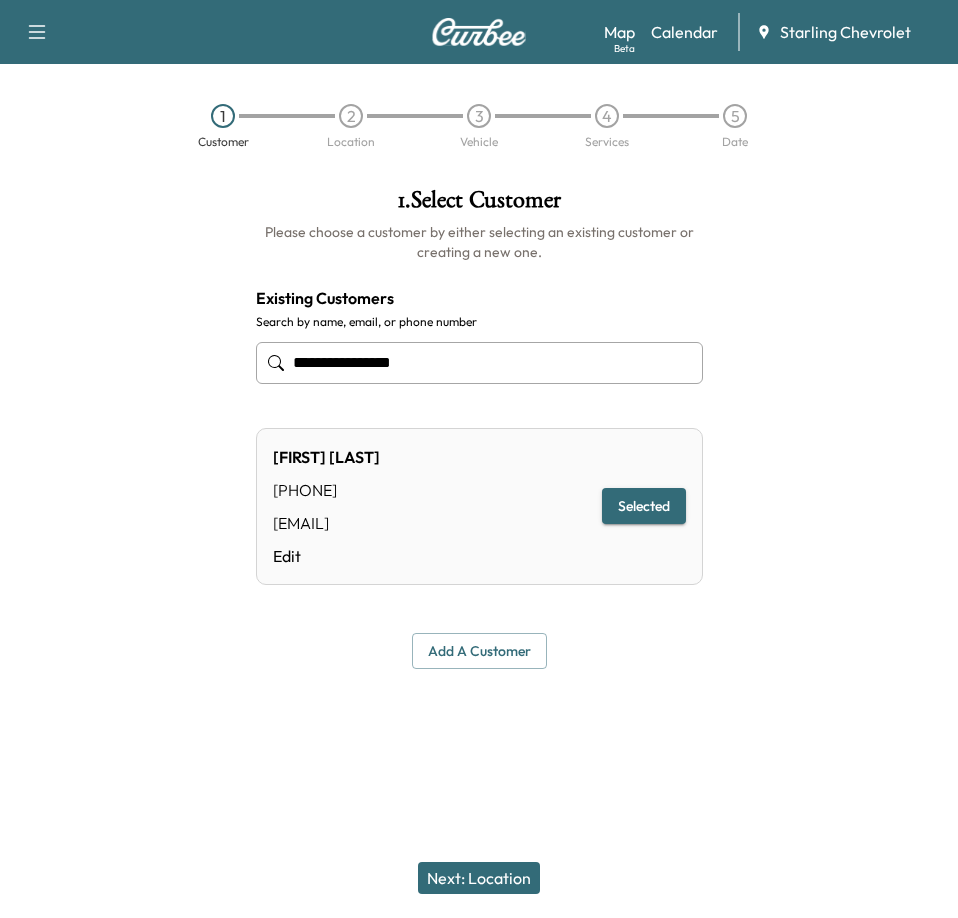 click at bounding box center [479, 32] 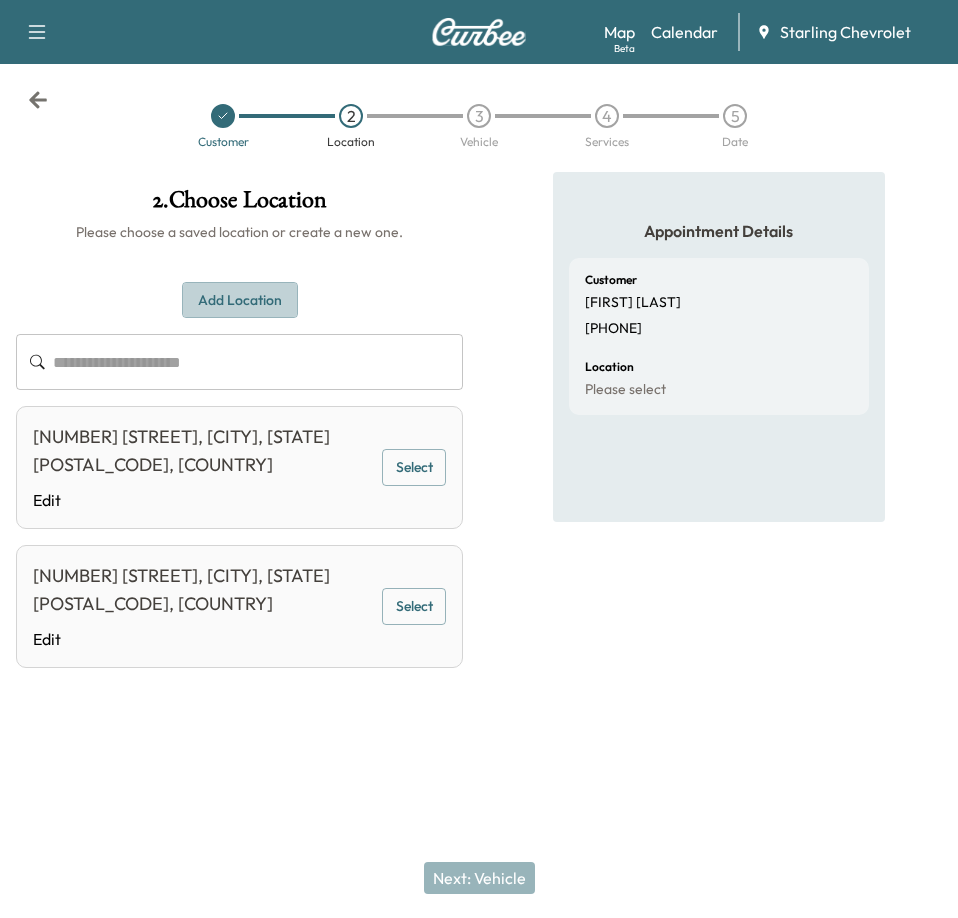 click on "Add Location" at bounding box center (240, 300) 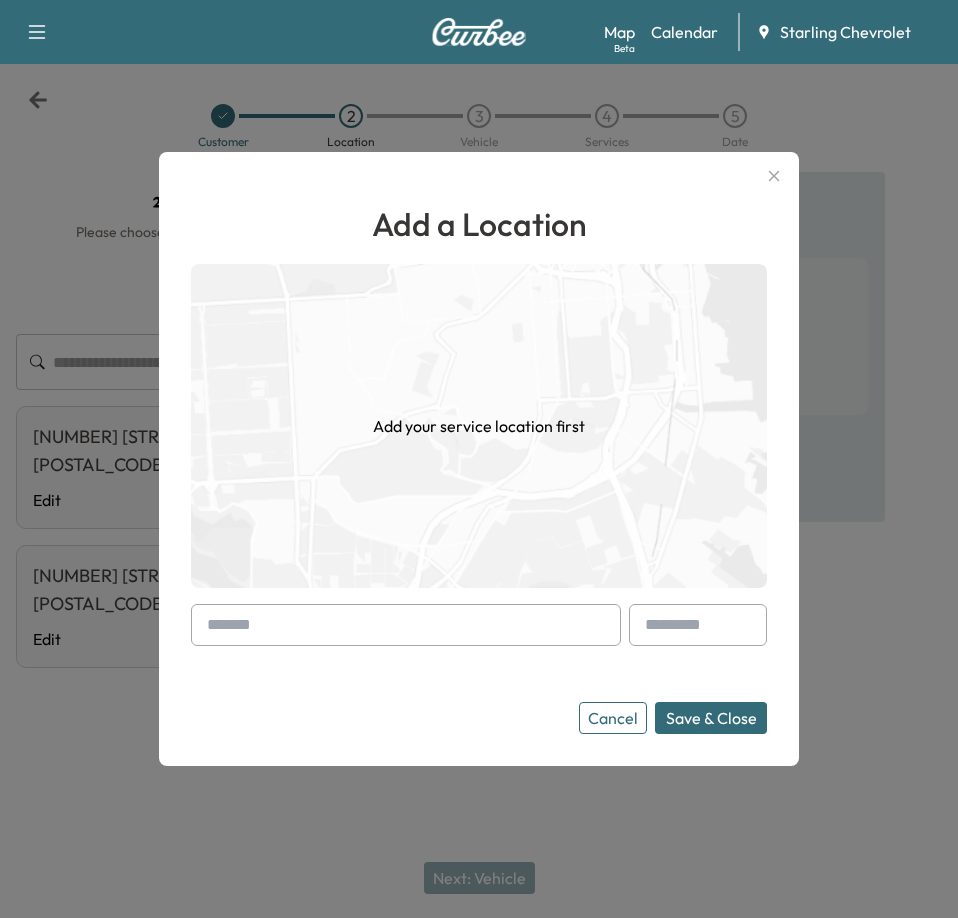 click at bounding box center (406, 625) 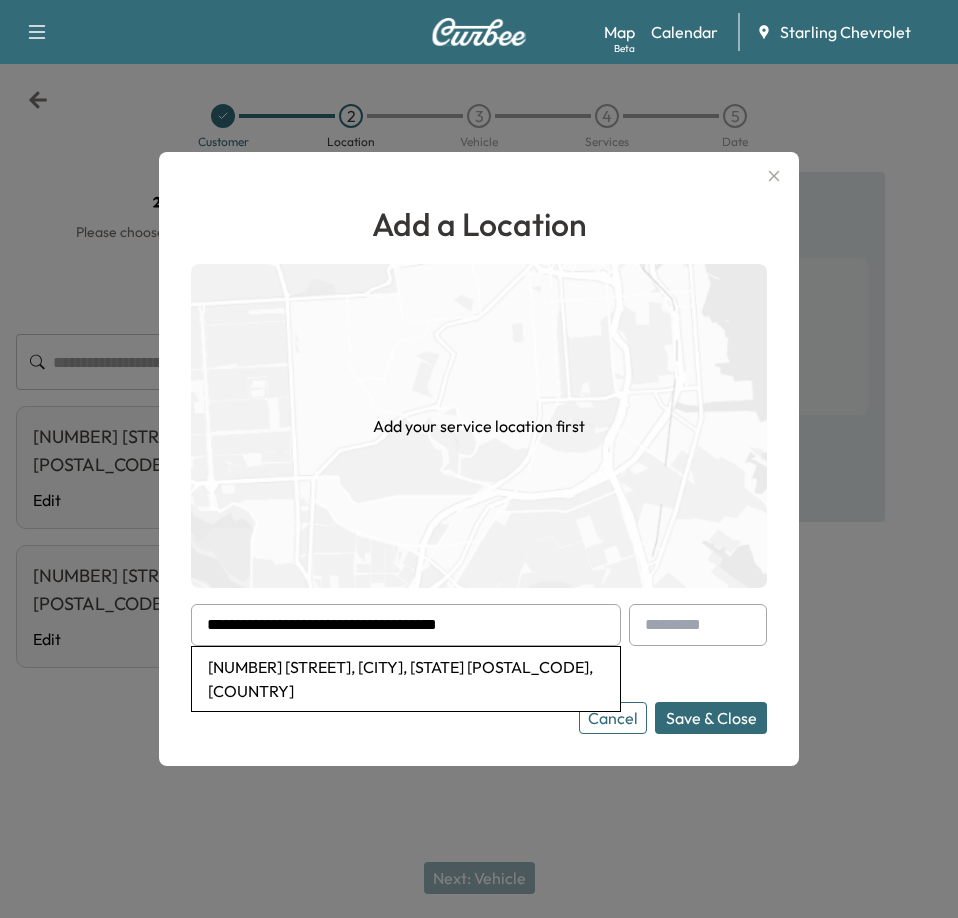 click on "[NUMBER] [STREET], [CITY], [STATE], [POSTAL_CODE], [COUNTRY]" at bounding box center (406, 679) 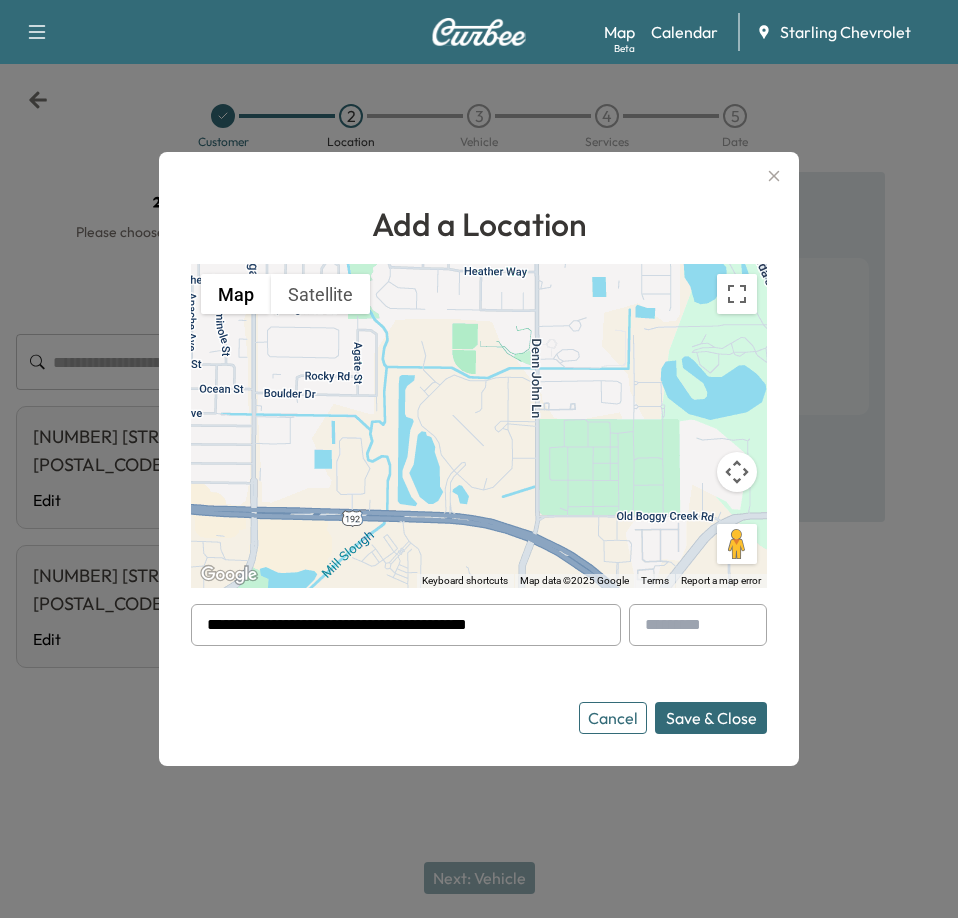 click on "Save & Close" at bounding box center [711, 718] 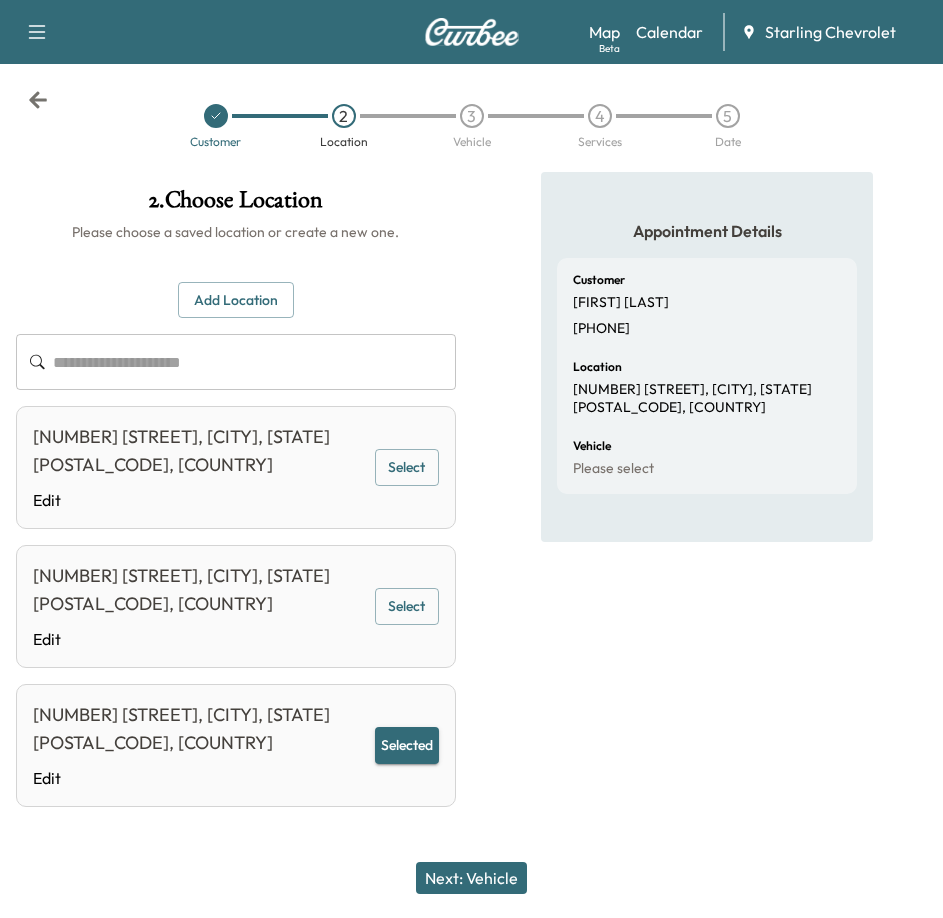 click on "Next: Vehicle" at bounding box center (471, 878) 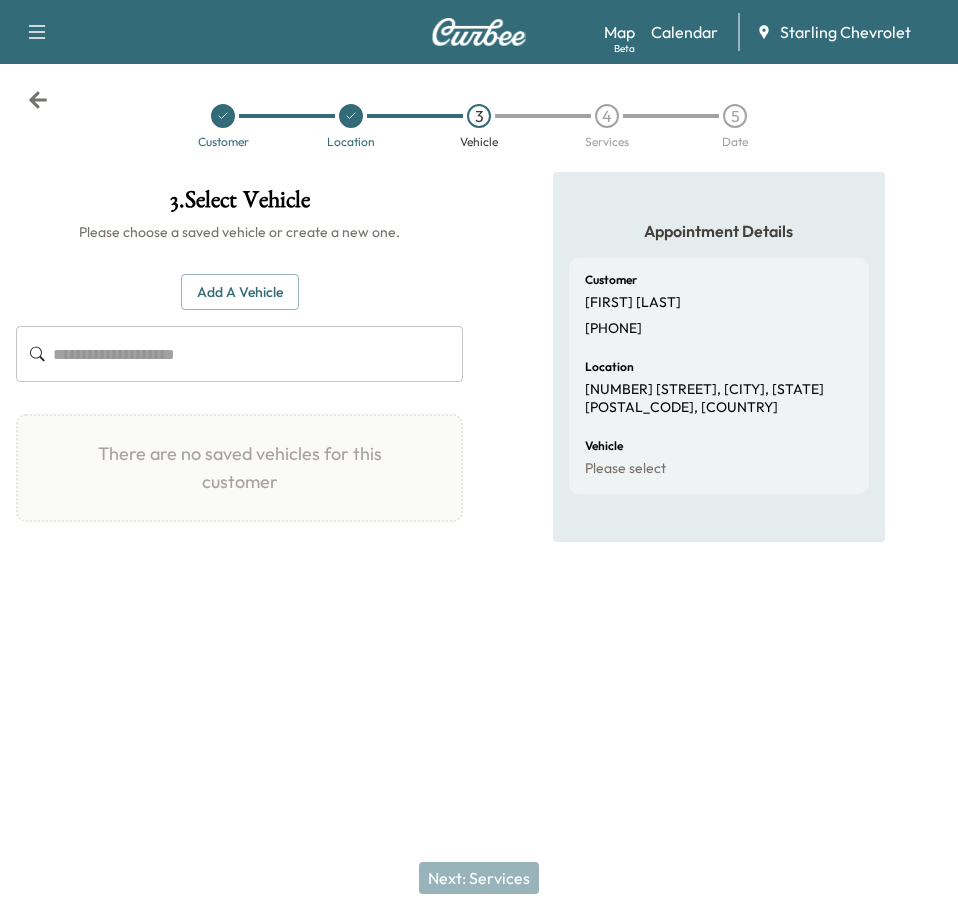 click at bounding box center [258, 354] 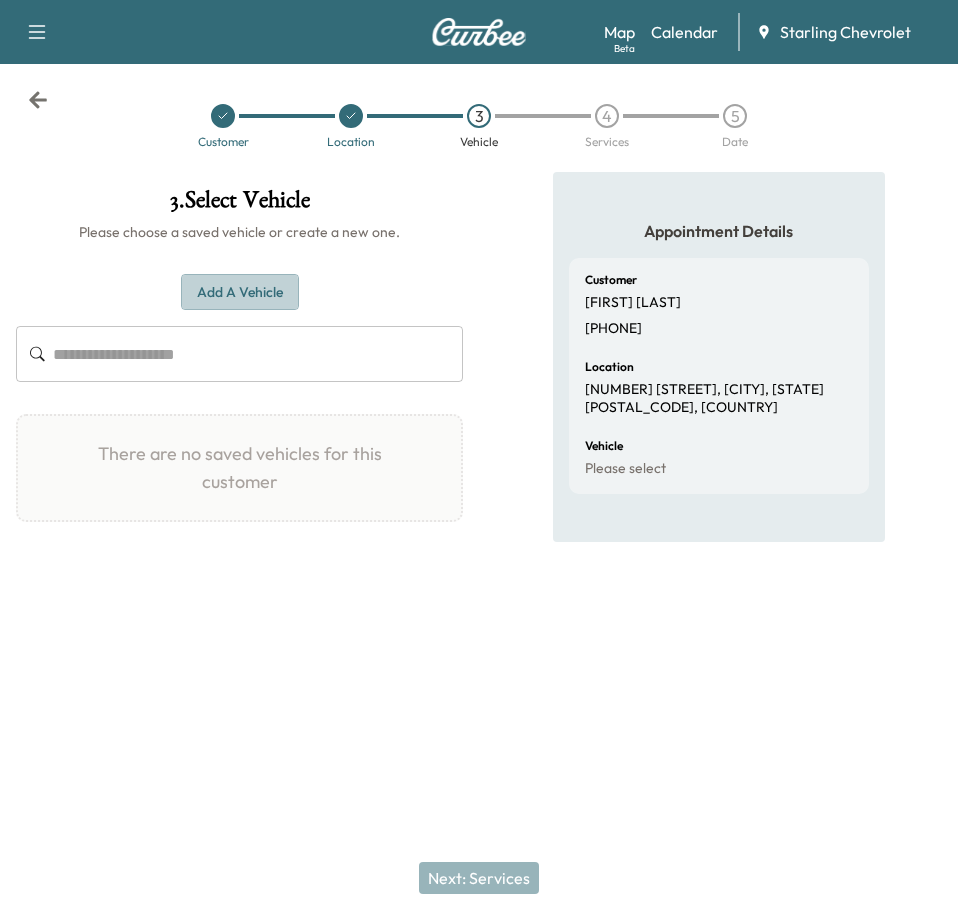 click on "Add a Vehicle" at bounding box center (240, 292) 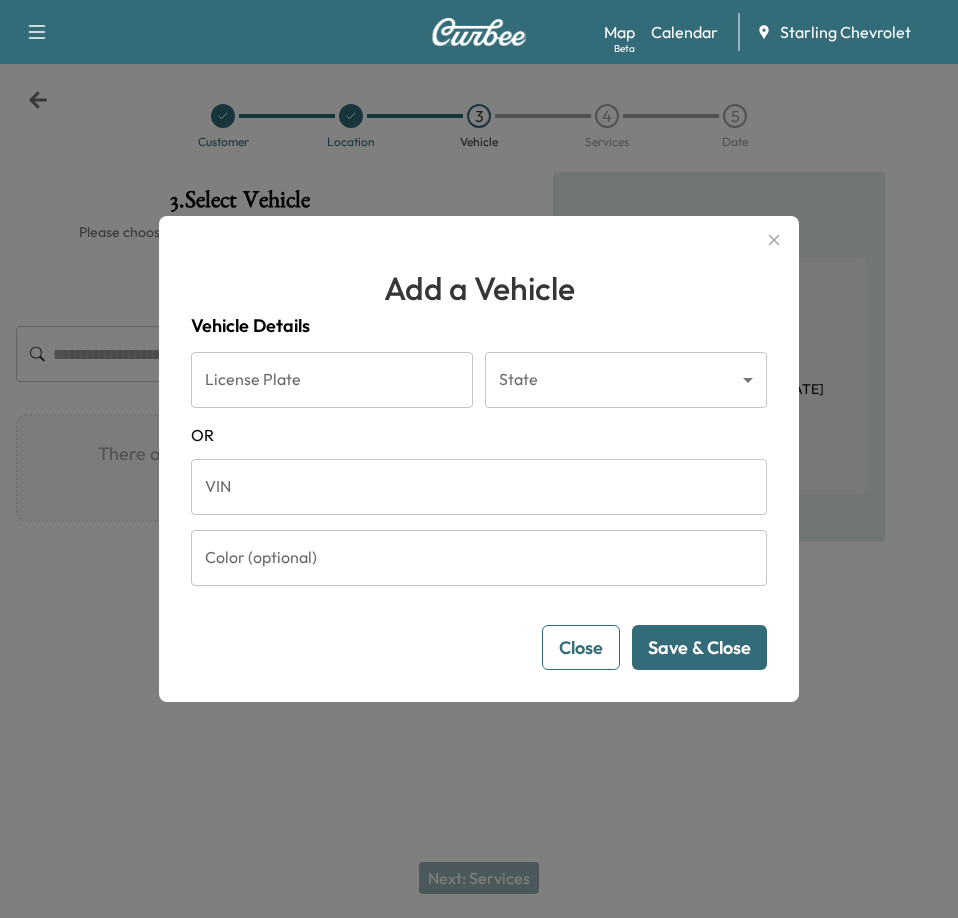 click on "VIN" at bounding box center (479, 487) 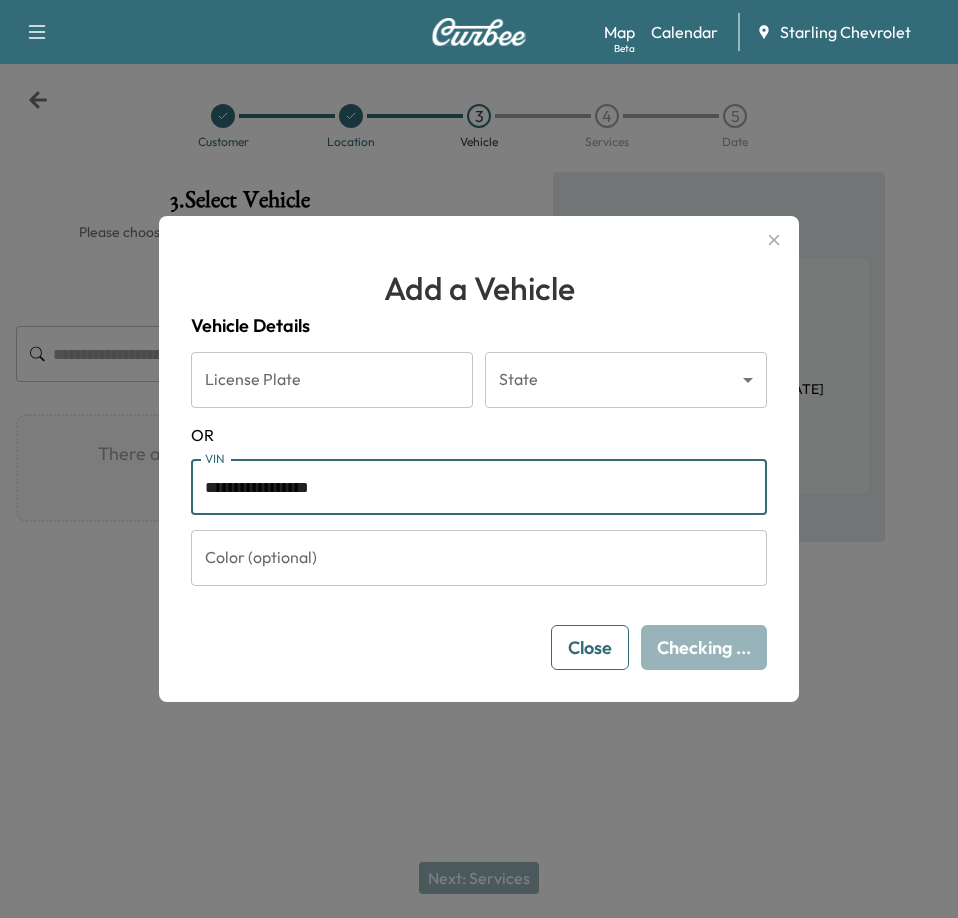 type on "**********" 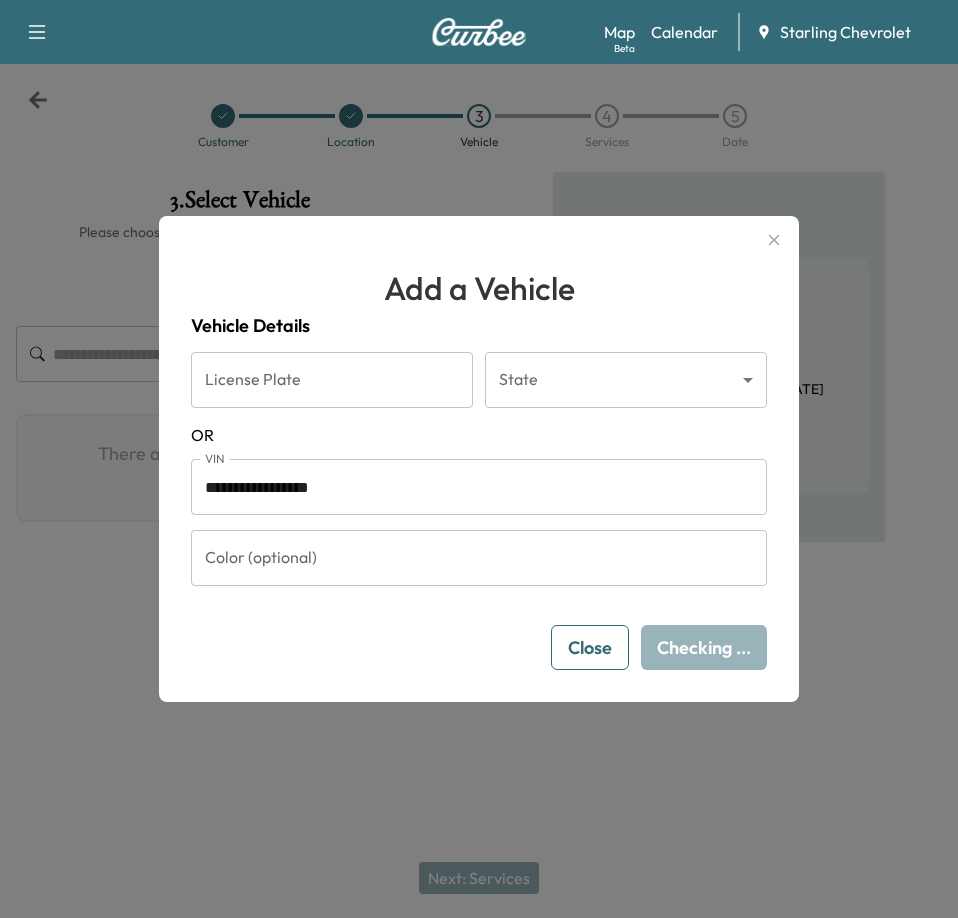 click on "Close Checking ..." at bounding box center [479, 647] 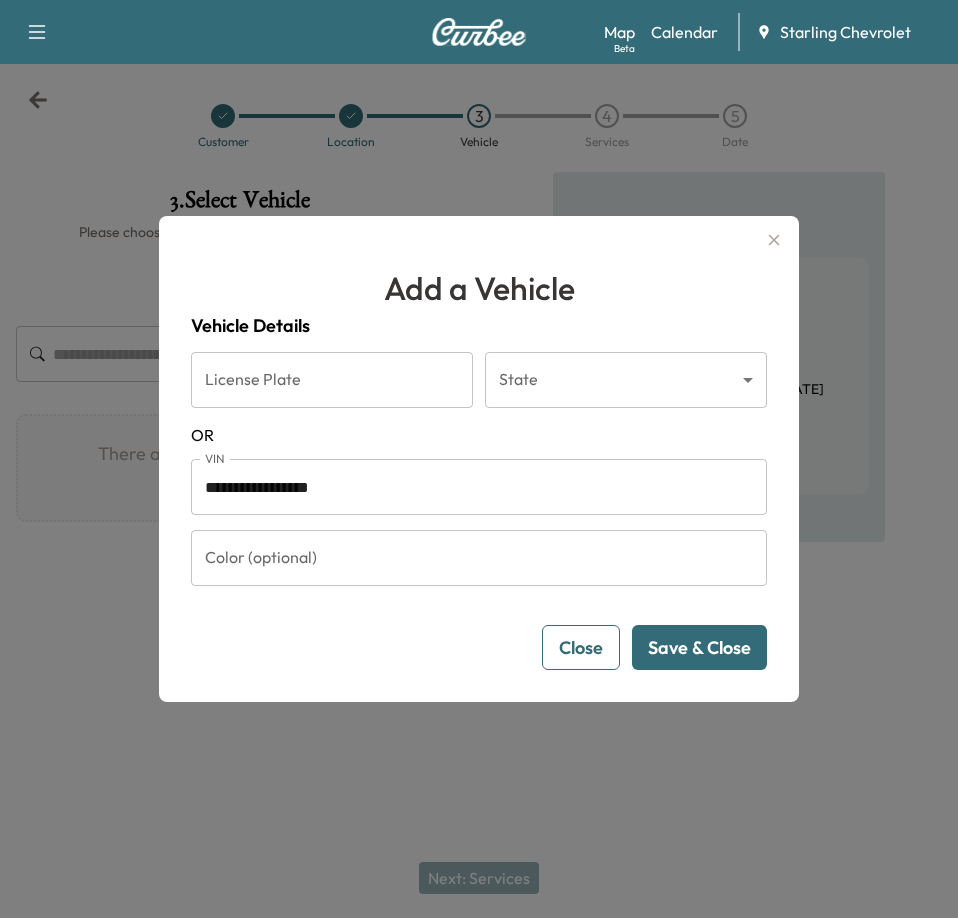 click on "License Plate" at bounding box center (332, 380) 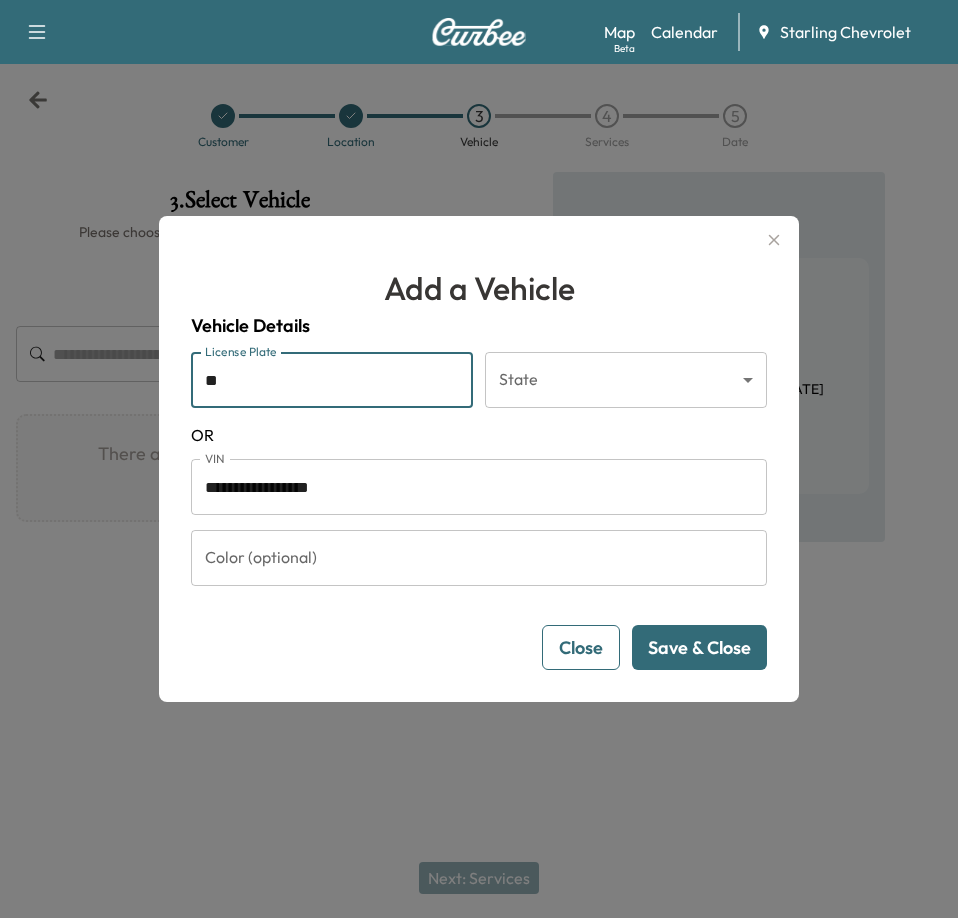 type on "**" 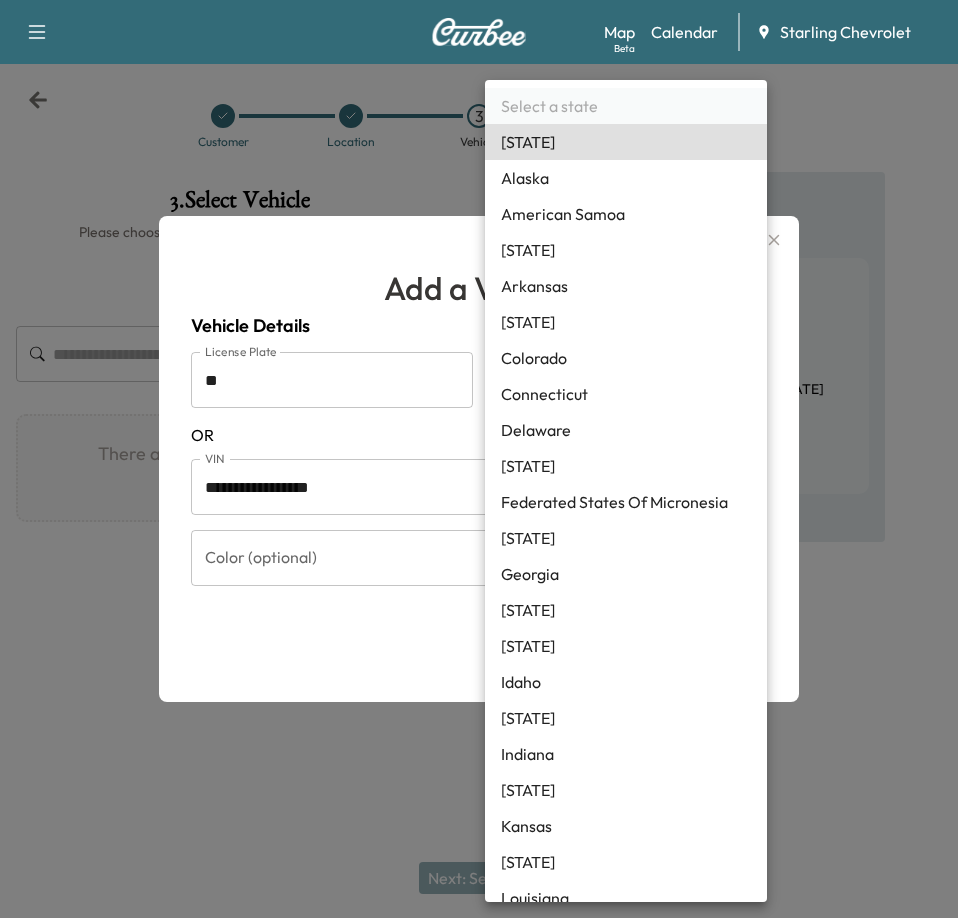 click on "**********" at bounding box center (479, 459) 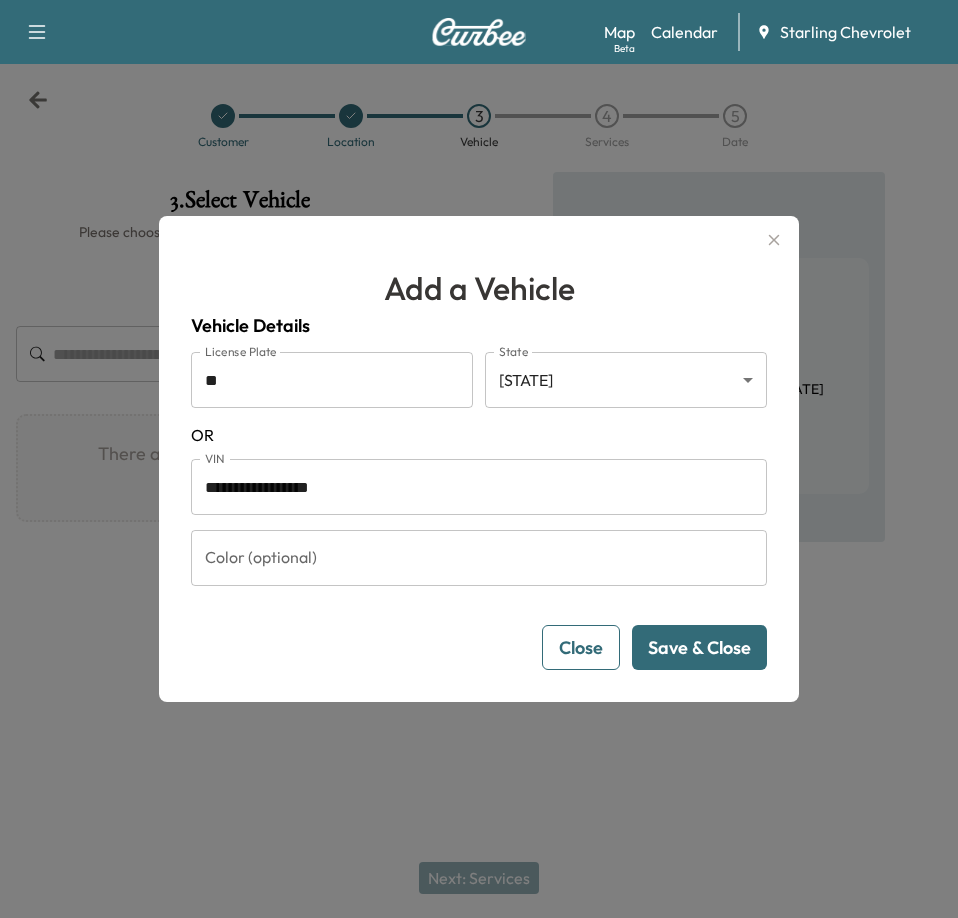 click on "Save & Close" at bounding box center [699, 647] 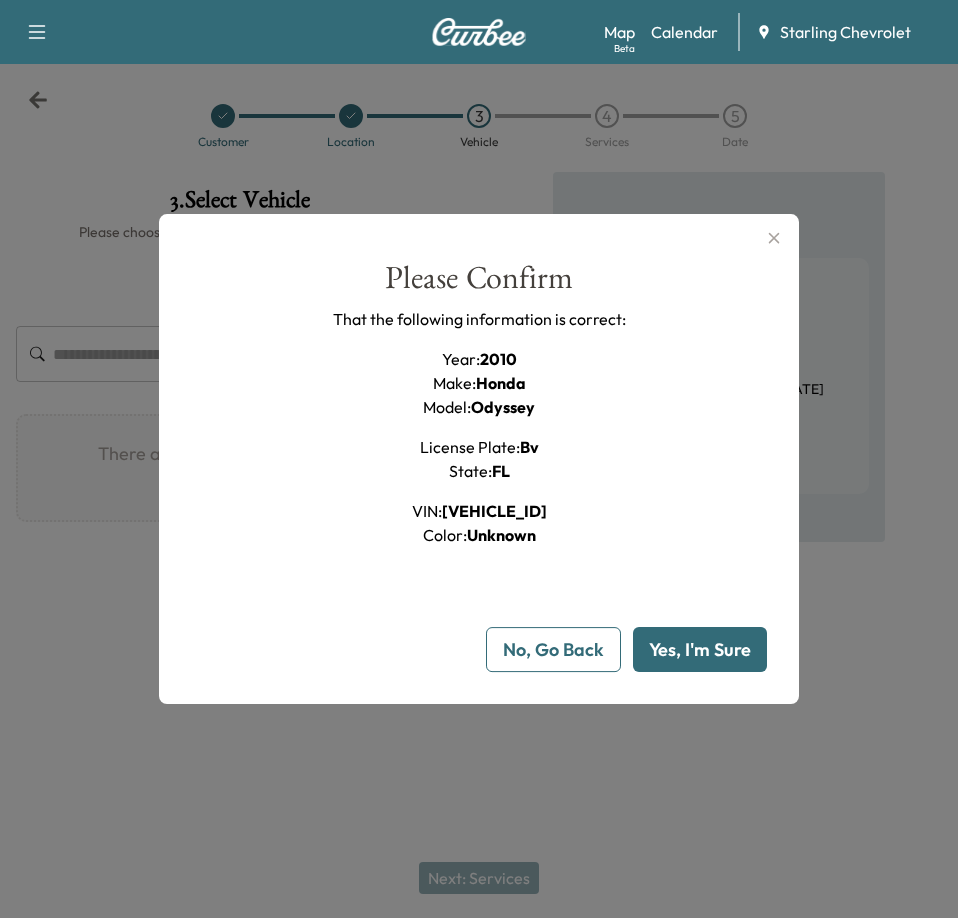 click on "No, Go Back" at bounding box center [553, 649] 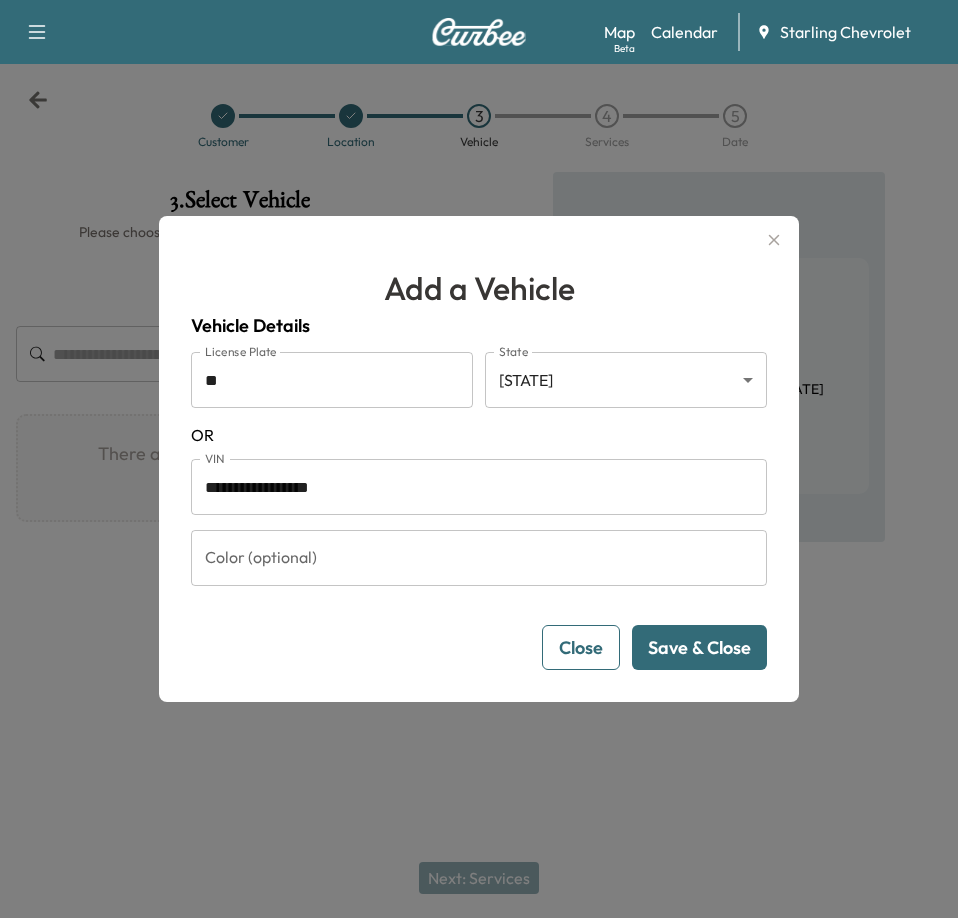 click on "**" at bounding box center [332, 380] 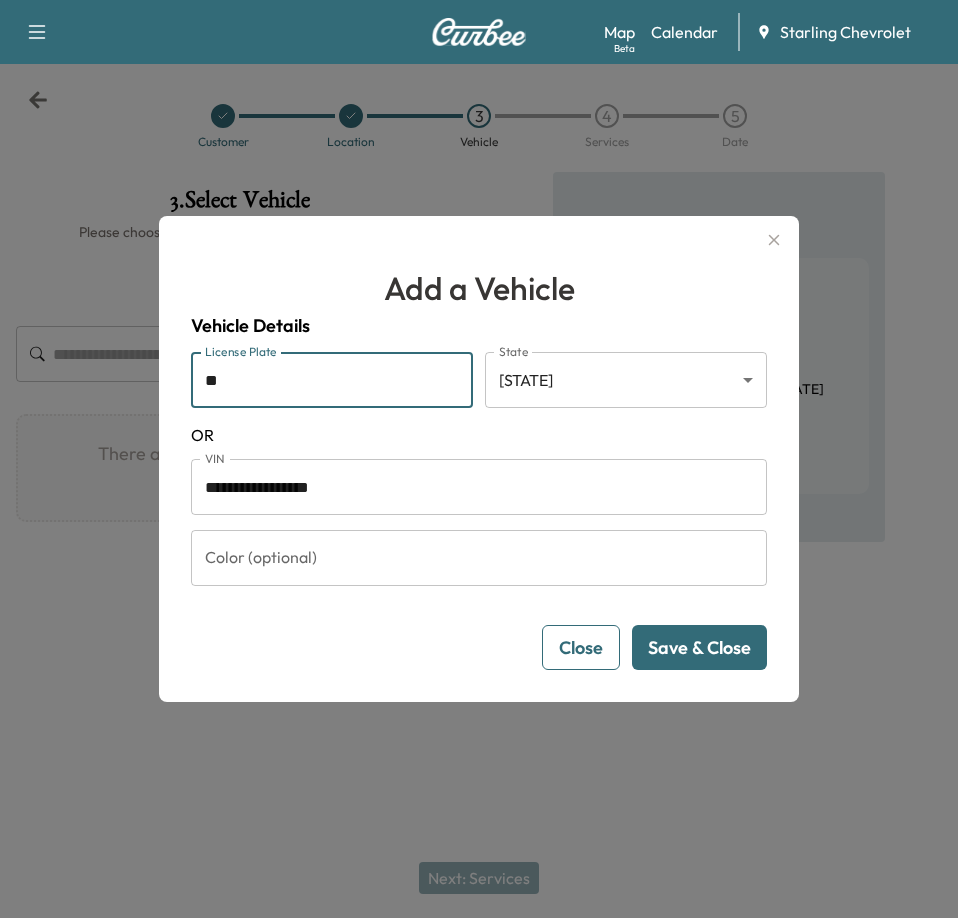 click on "**" at bounding box center [332, 380] 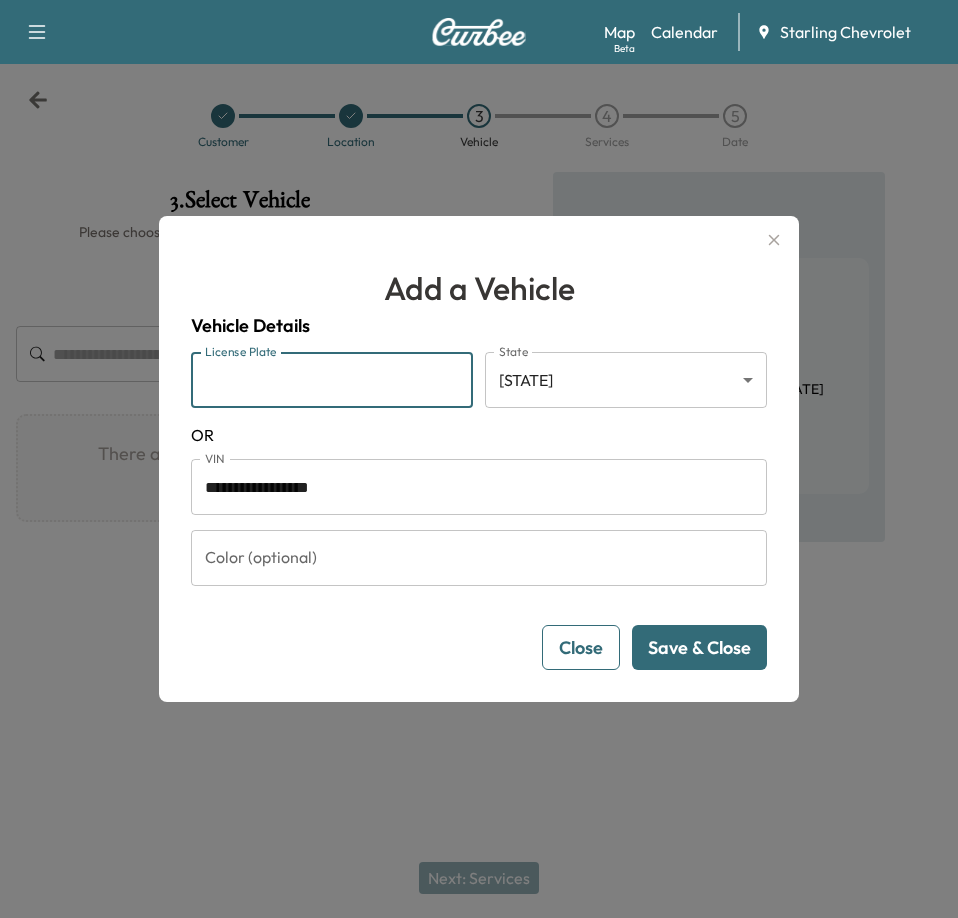 type 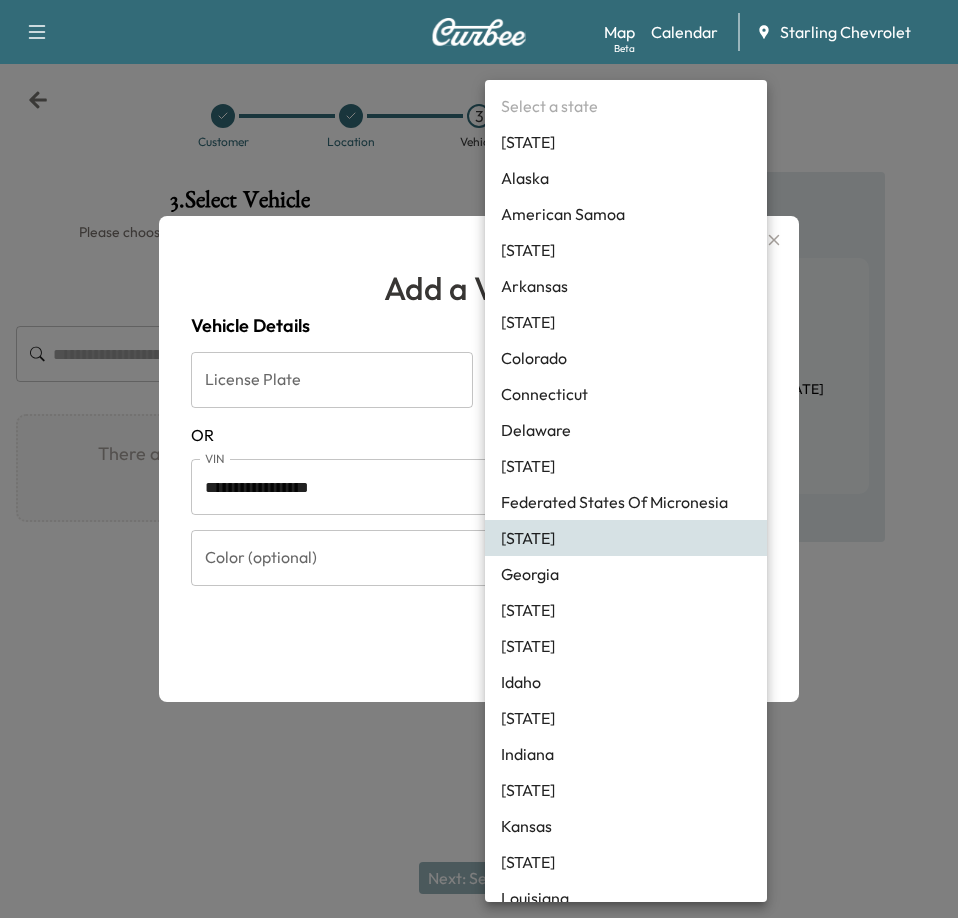 click on "Select a state Alabama Alaska American Samoa Arizona Arkansas California Colorado Connecticut Delaware District Of Columbia Federated States Of Micronesia Florida Georgia Guam Hawaii Idaho Illinois Indiana Iowa Kansas Kentucky Louisiana Maine Marshall Islands Maryland Massachusetts Michigan Minnesota Mississippi Missouri Montana Nebraska Nevada New Hampshire New Jersey New Mexico New York North Carolina North Dakota Northern Mariana Islands Ohio Oklahoma Oregon Palau Pennsylvania Puerto Rico Rhode Island South Carolina South Dakota Tennessee Texas Utah Vermont Virgin Islands Virginia Washington West Virginia Wisconsin Wyoming Thirty" at bounding box center (626, 1186) 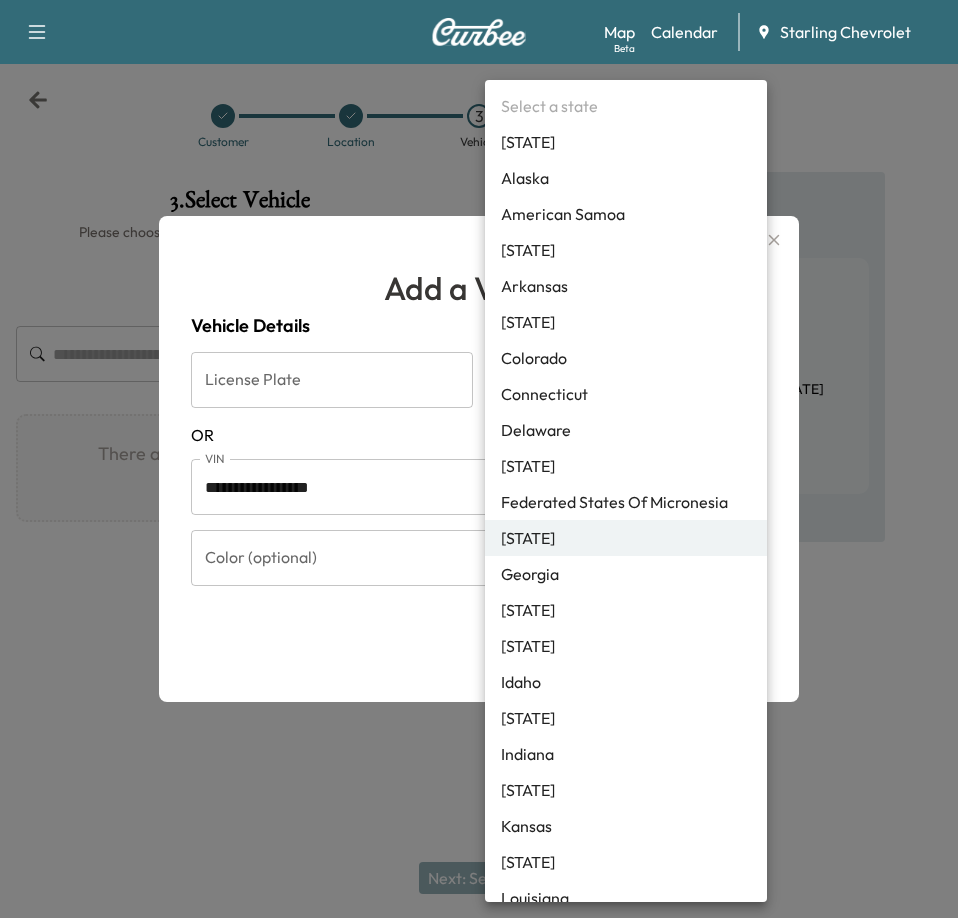 click on "Select a state Alabama Alaska American Samoa Arizona Arkansas California Colorado Connecticut Delaware District Of Columbia Federated States Of Micronesia Florida Georgia Guam Hawaii Idaho Illinois Indiana Iowa Kansas Kentucky Louisiana Maine Marshall Islands Maryland Massachusetts Michigan Minnesota Mississippi Missouri Montana Nebraska Nevada New Hampshire New Jersey New Mexico New York North Carolina North Dakota Northern Mariana Islands Ohio Oklahoma Oregon Palau Pennsylvania Puerto Rico Rhode Island South Carolina South Dakota Tennessee Texas Utah Vermont Virgin Islands Virginia Washington West Virginia Wisconsin Wyoming Thirty" at bounding box center [626, 1186] 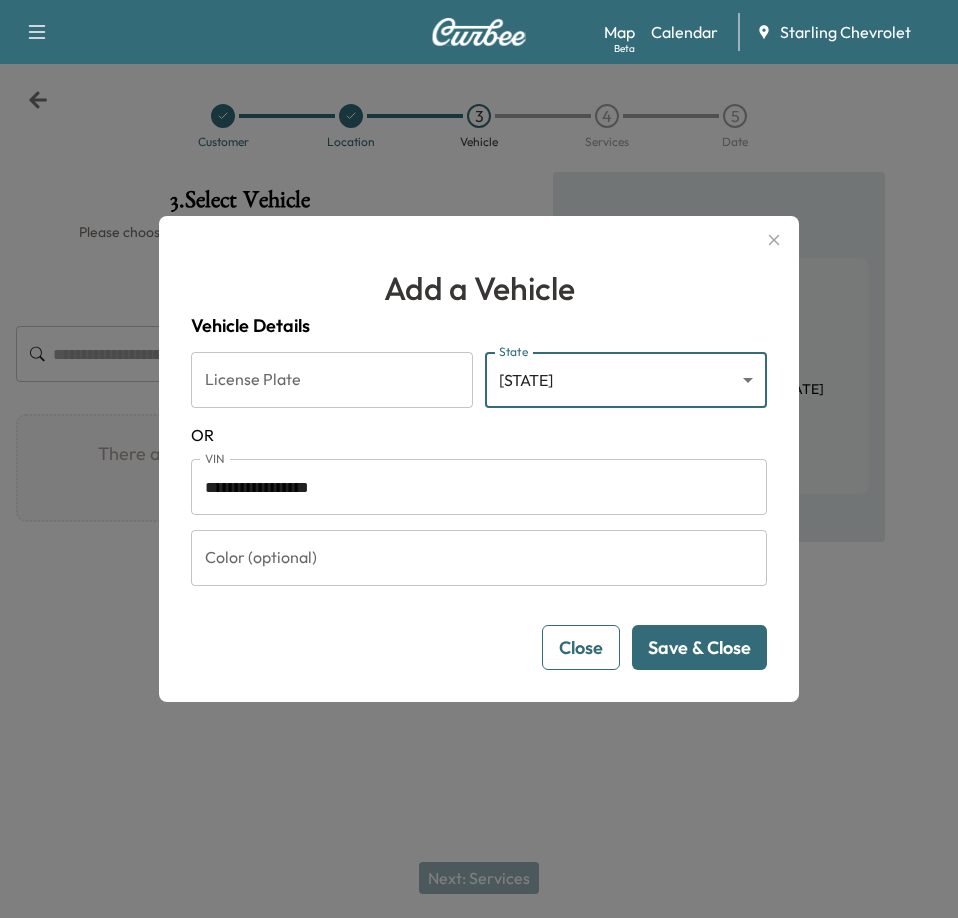 click on "Save & Close" at bounding box center [699, 647] 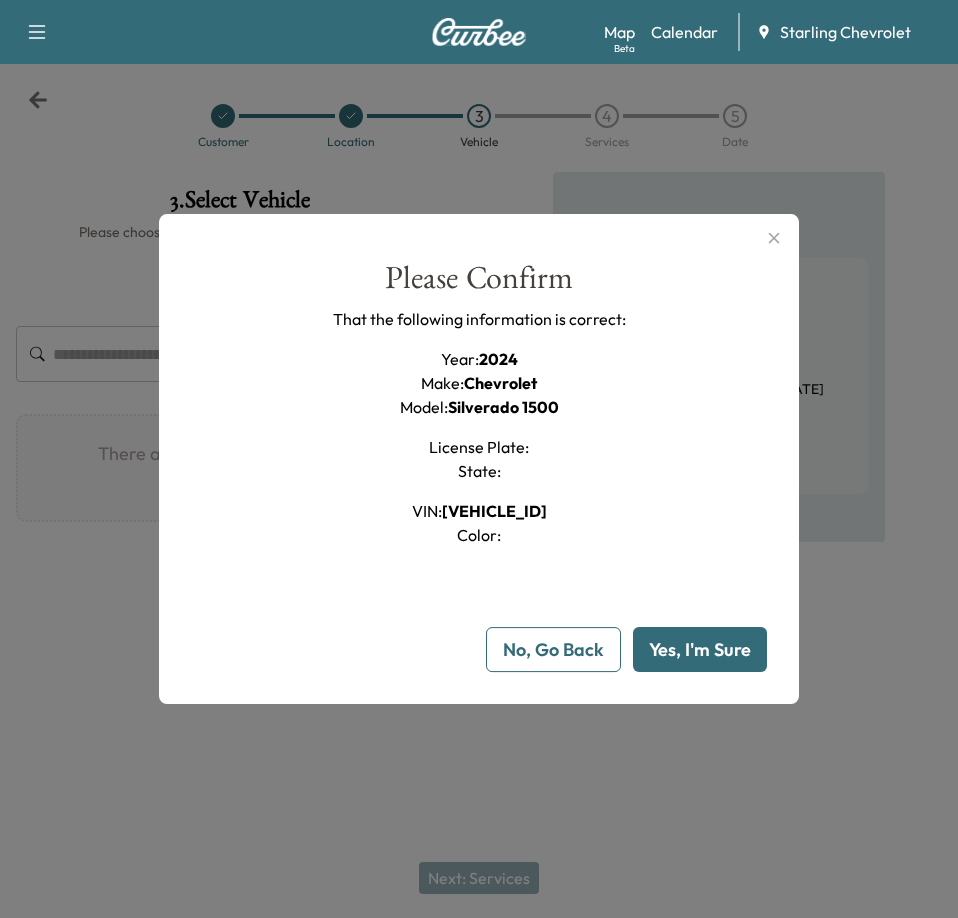click on "Yes, I'm Sure" at bounding box center (700, 649) 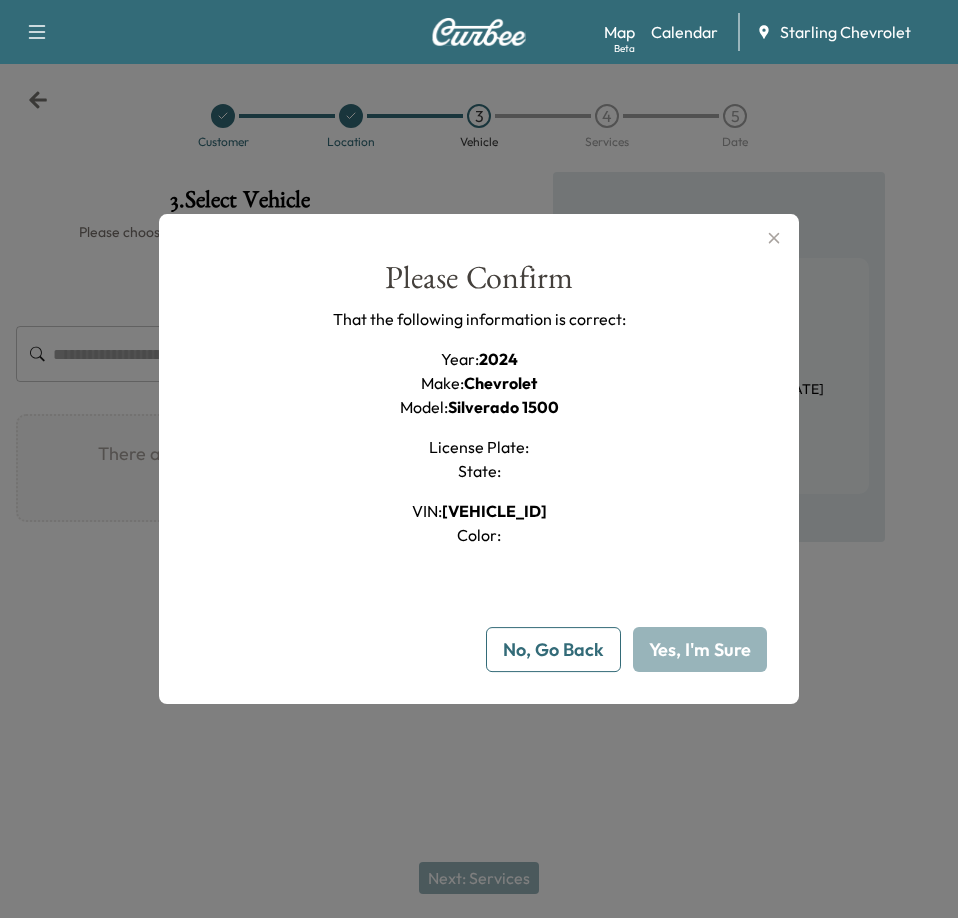 type on "**" 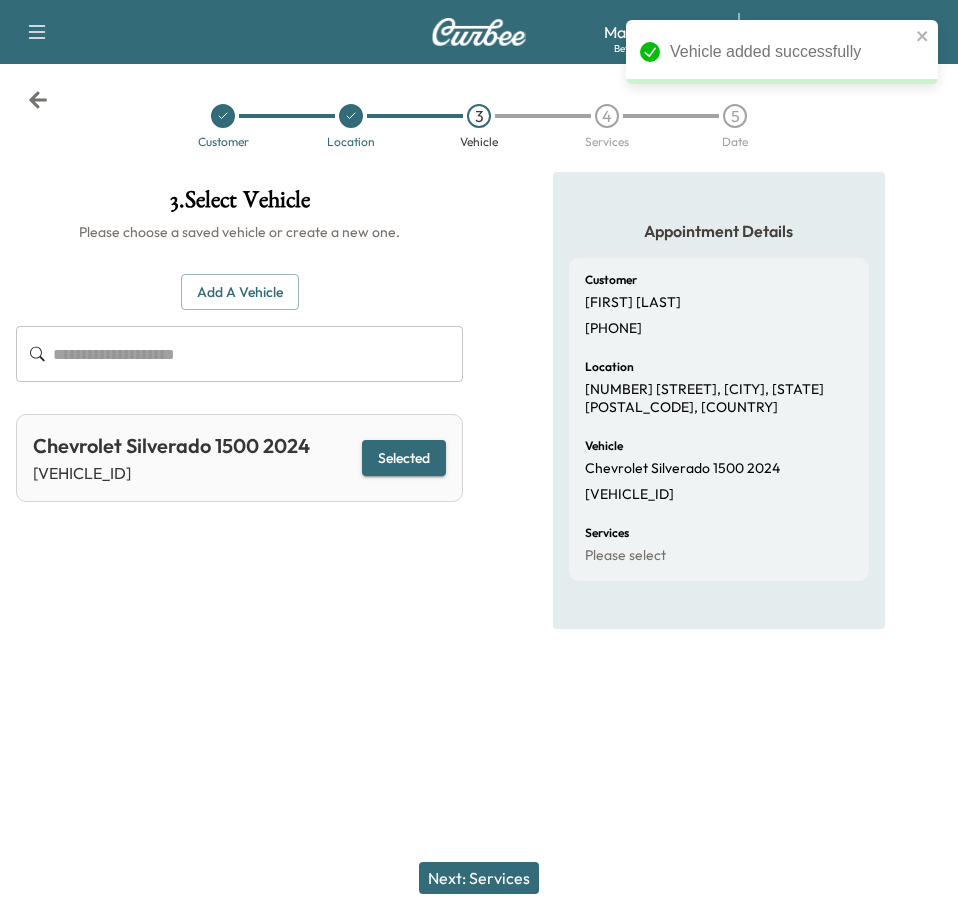 click on "Next: Services" at bounding box center (479, 878) 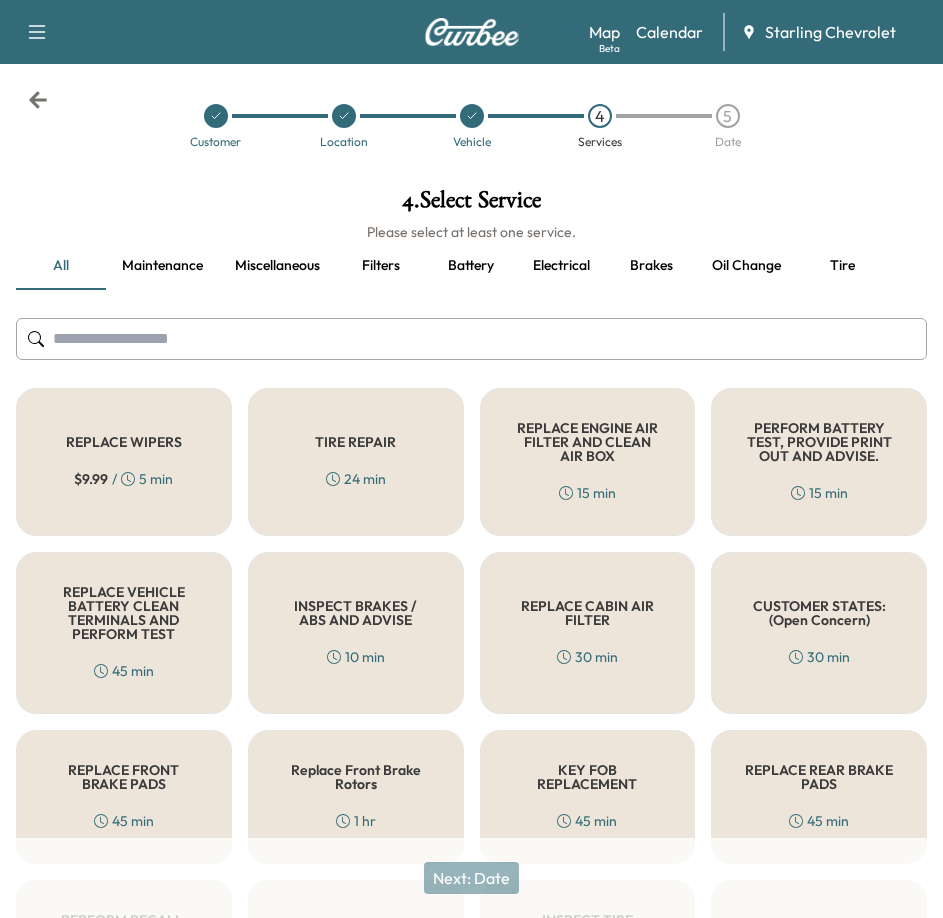 click at bounding box center (471, 339) 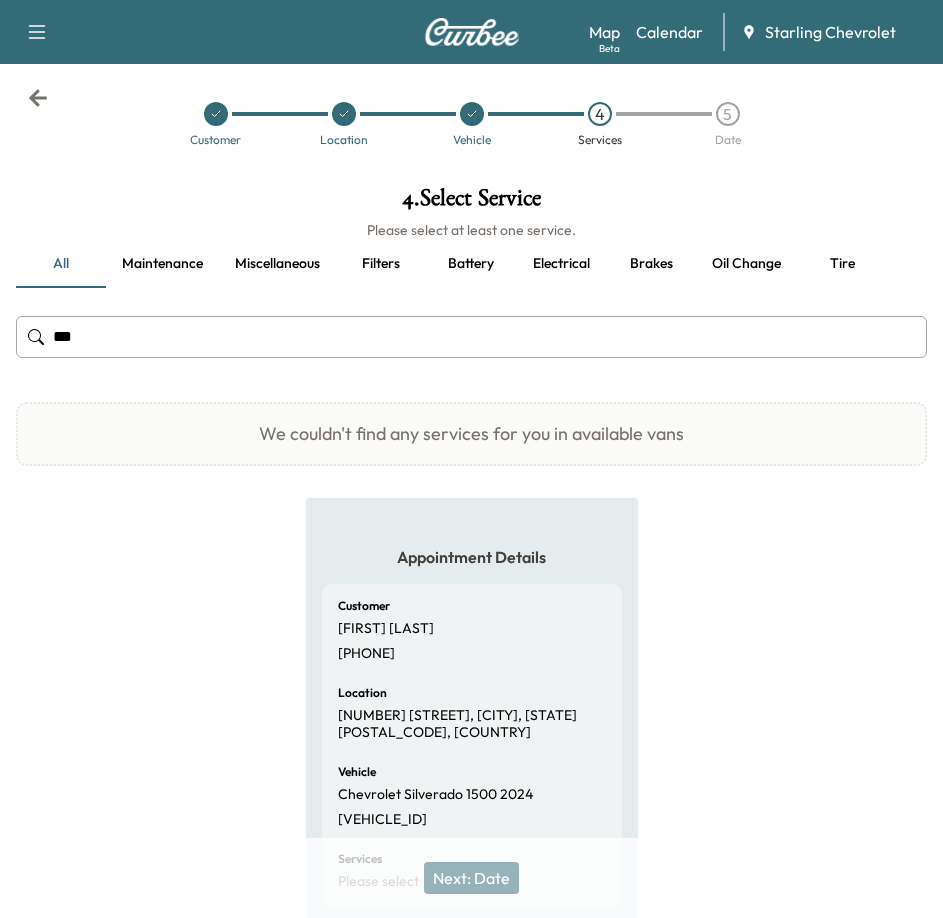 scroll, scrollTop: 0, scrollLeft: 0, axis: both 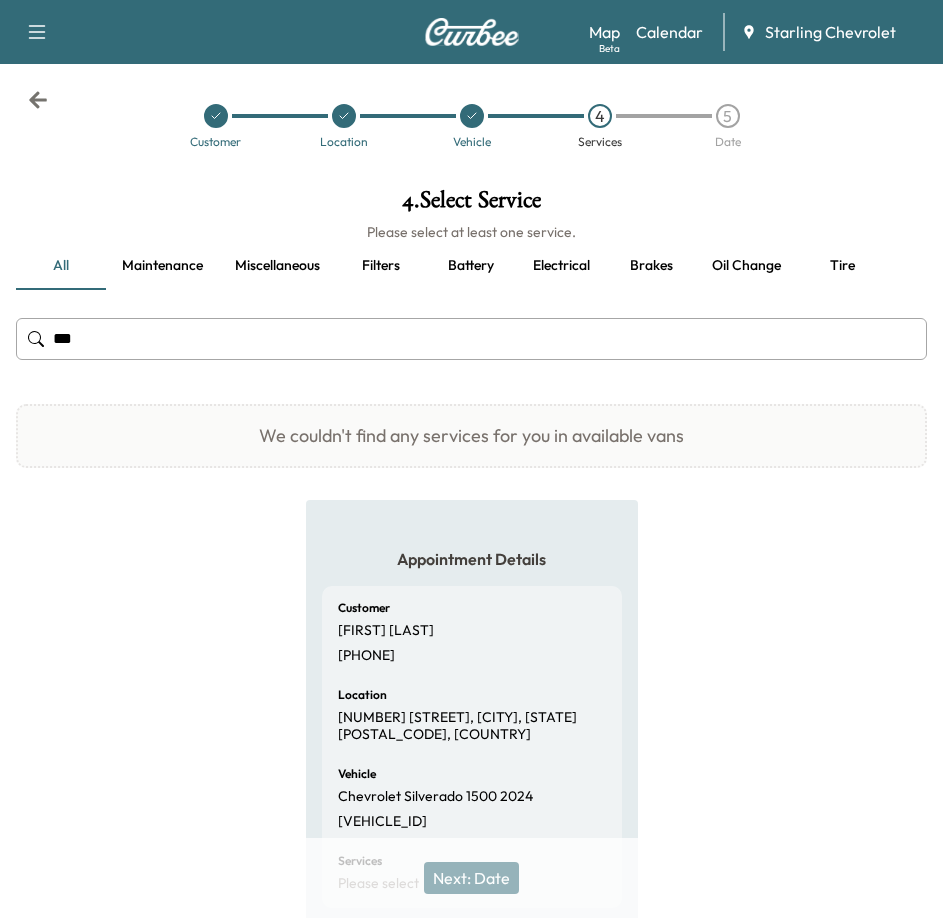 drag, startPoint x: 244, startPoint y: 333, endPoint x: -372, endPoint y: 328, distance: 616.02026 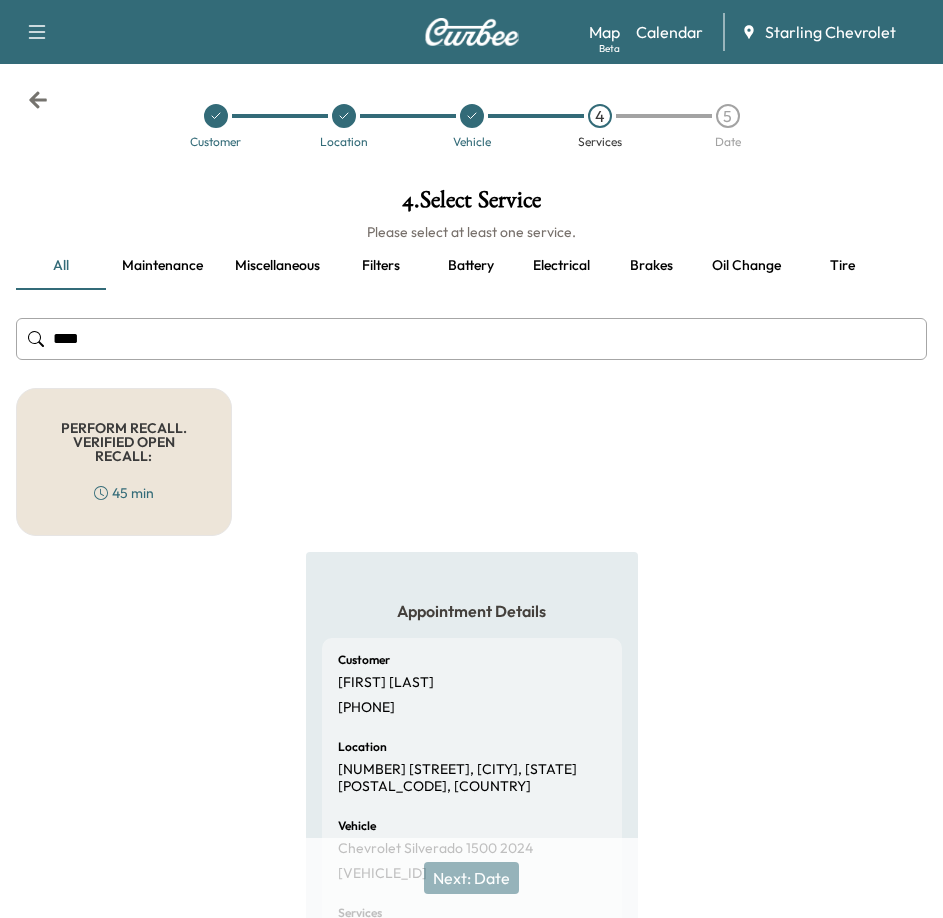 type on "****" 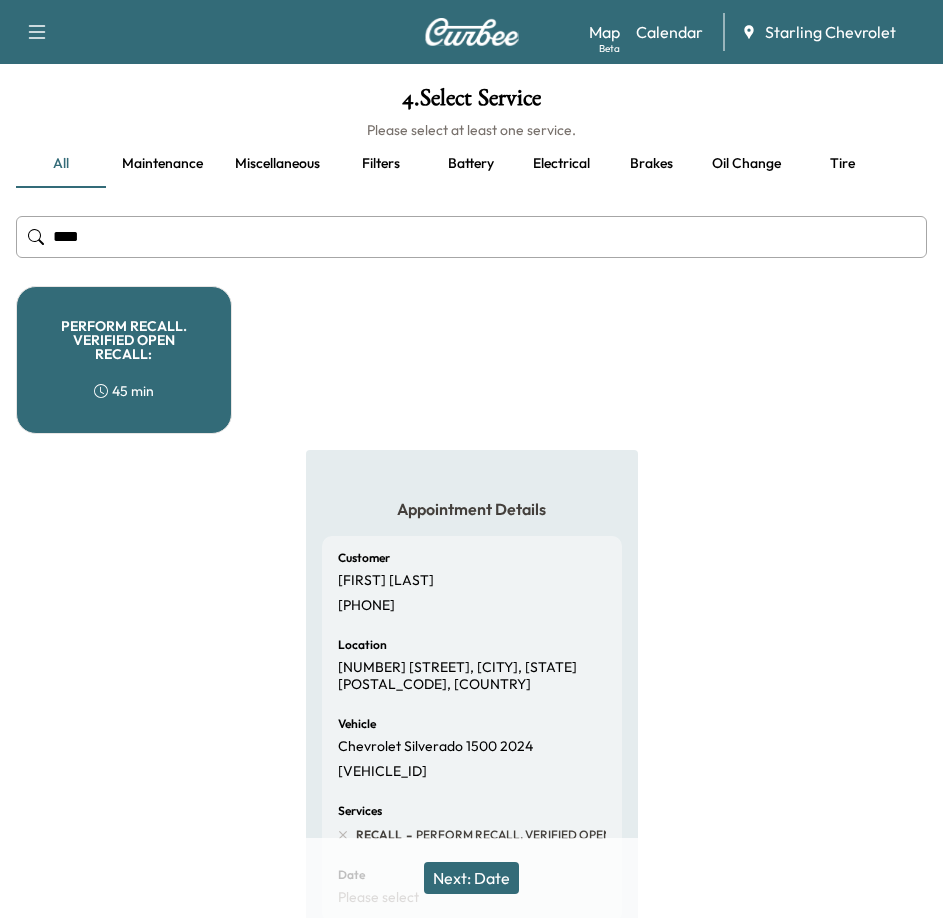 scroll, scrollTop: 0, scrollLeft: 0, axis: both 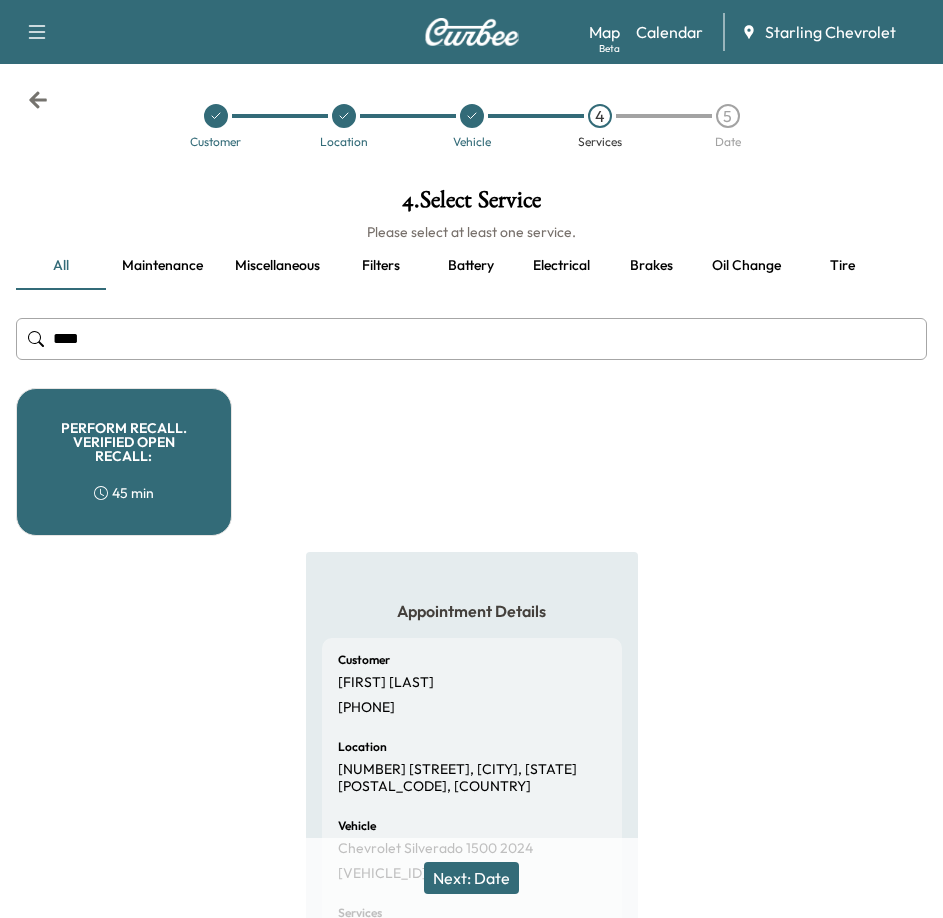 click on "PERFORM RECALL. VERIFIED OPEN RECALL:" at bounding box center (124, 442) 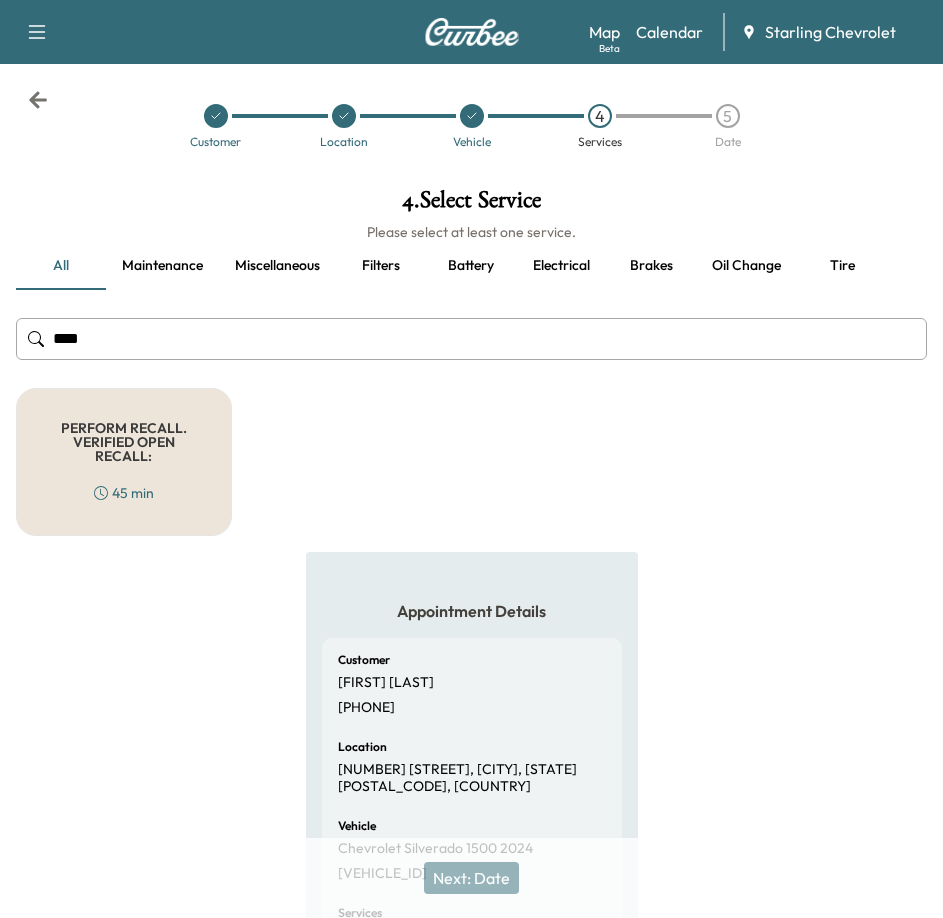 click on "PERFORM RECALL. VERIFIED OPEN RECALL:" at bounding box center (124, 442) 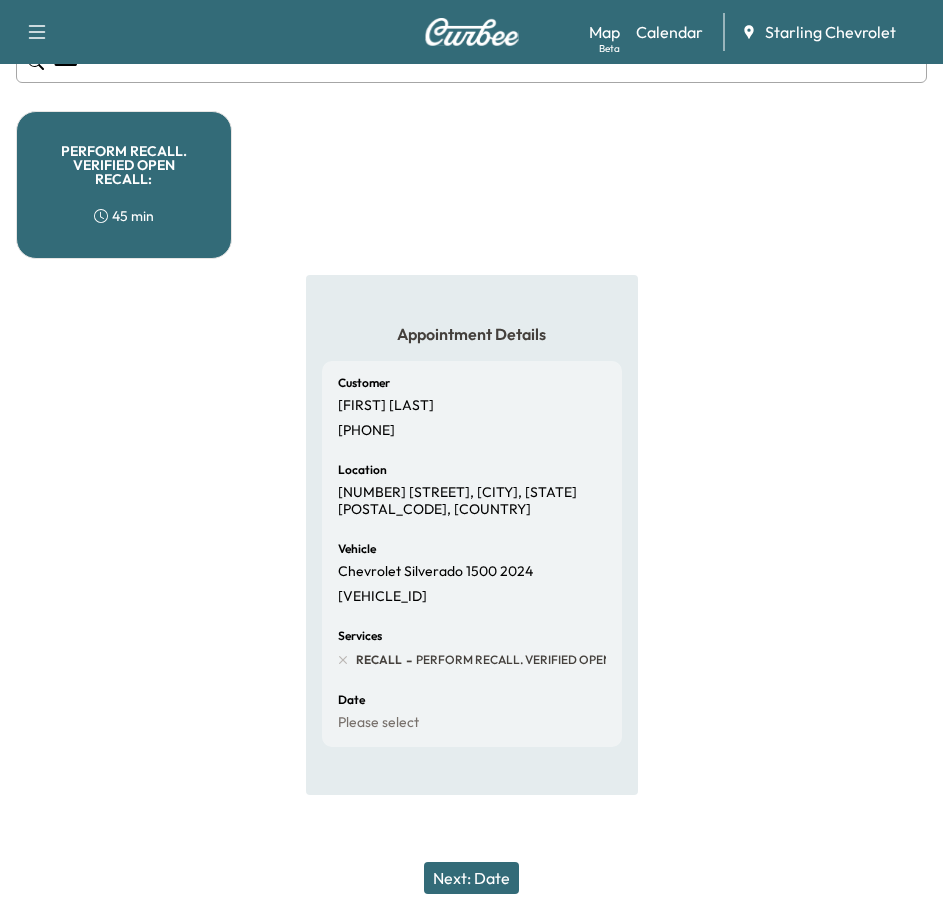 scroll, scrollTop: 298, scrollLeft: 0, axis: vertical 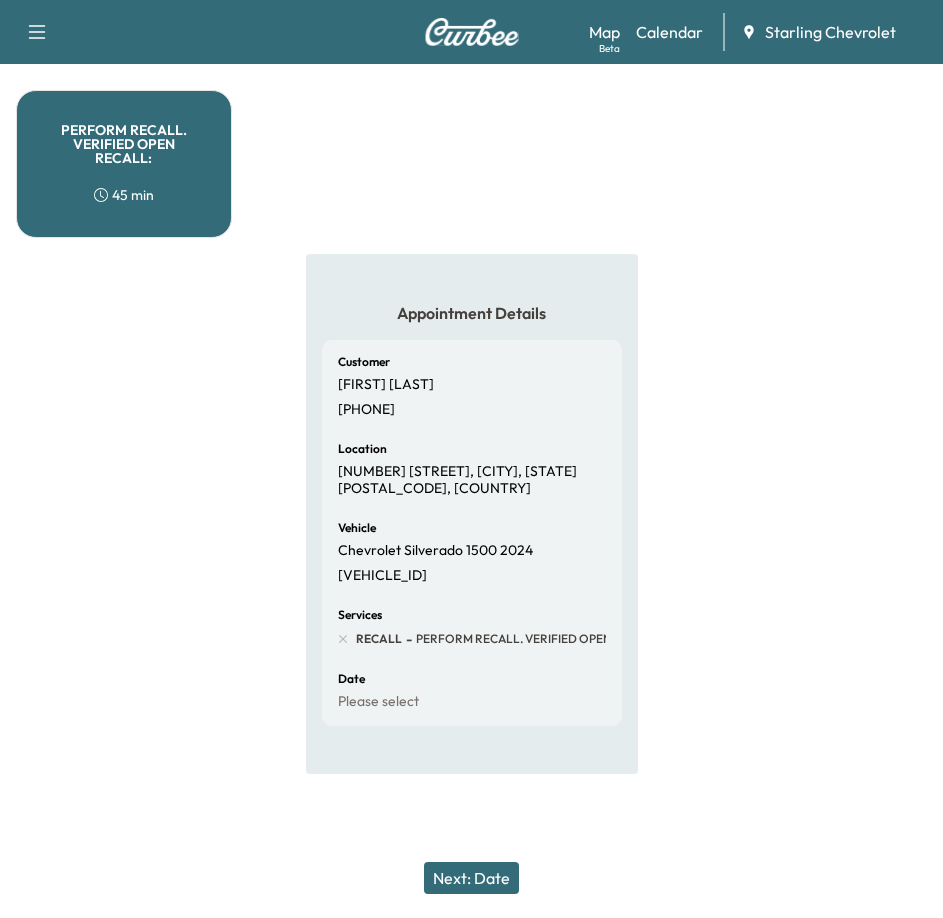 click on "Next: Date" at bounding box center [471, 878] 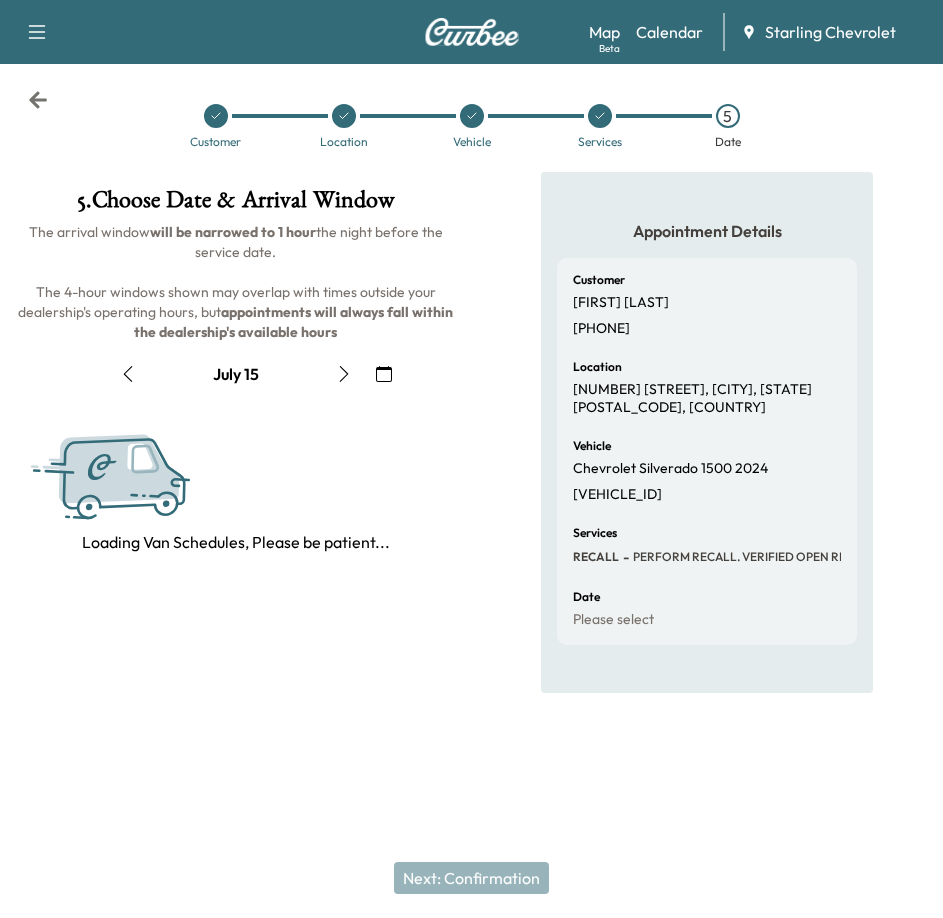 scroll, scrollTop: 0, scrollLeft: 0, axis: both 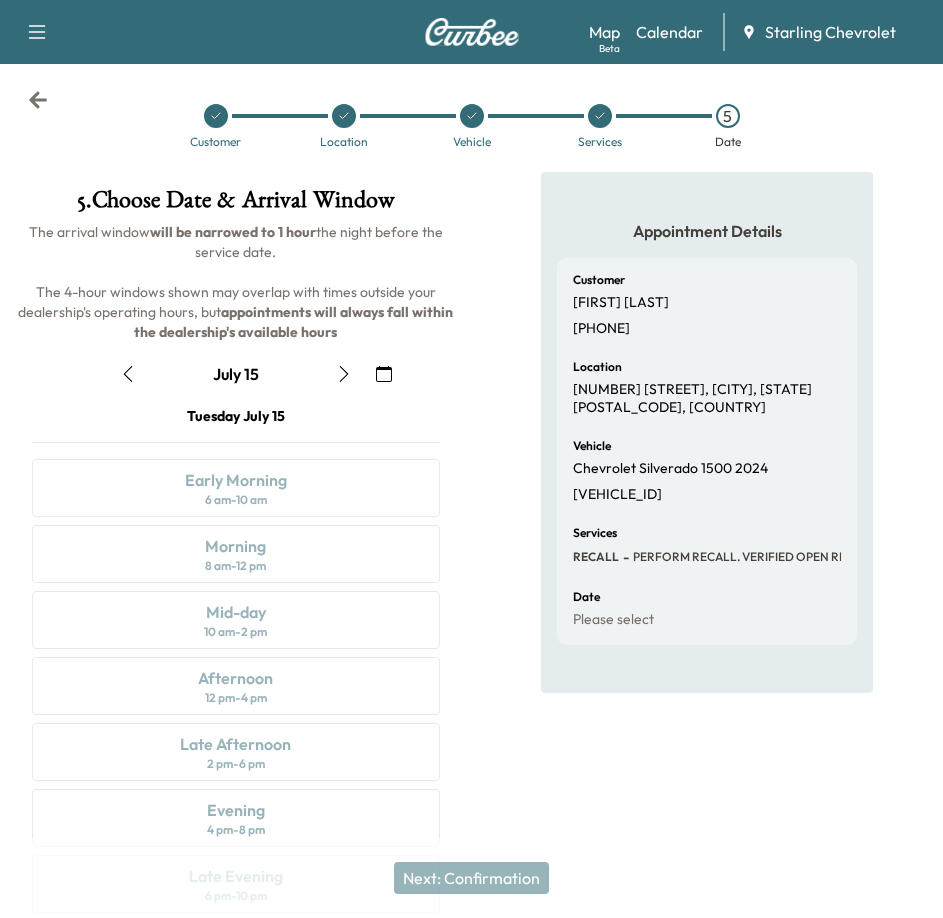 click 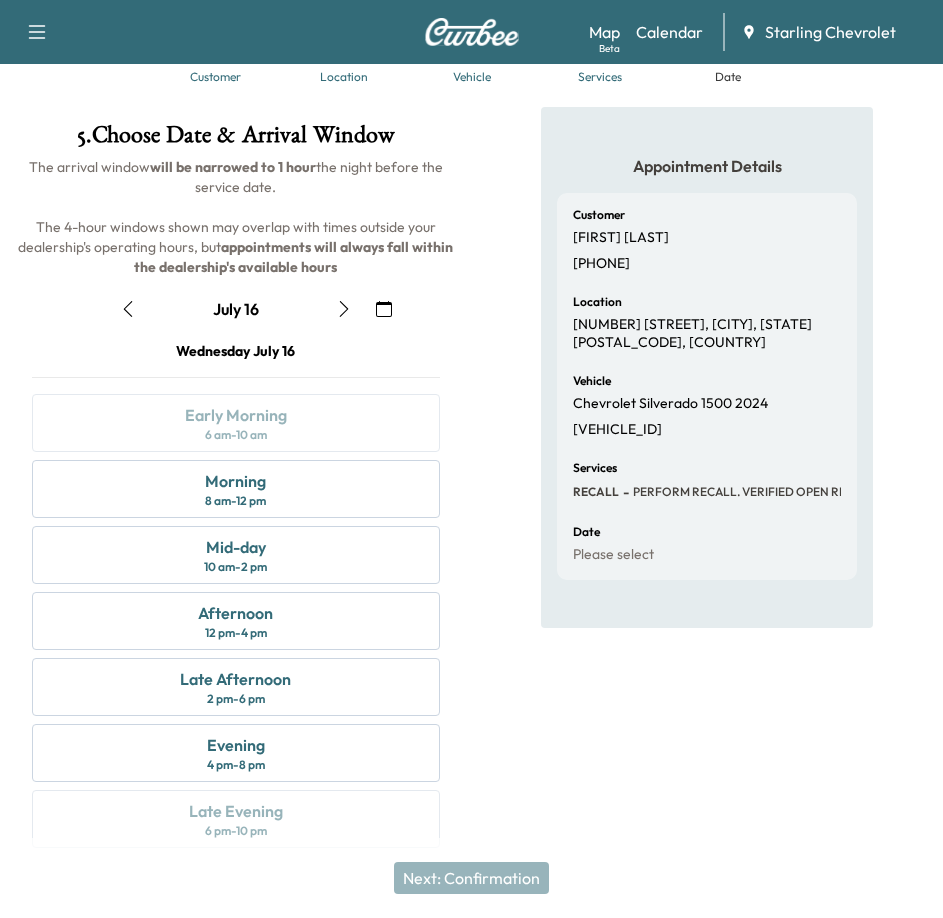 scroll, scrollTop: 100, scrollLeft: 0, axis: vertical 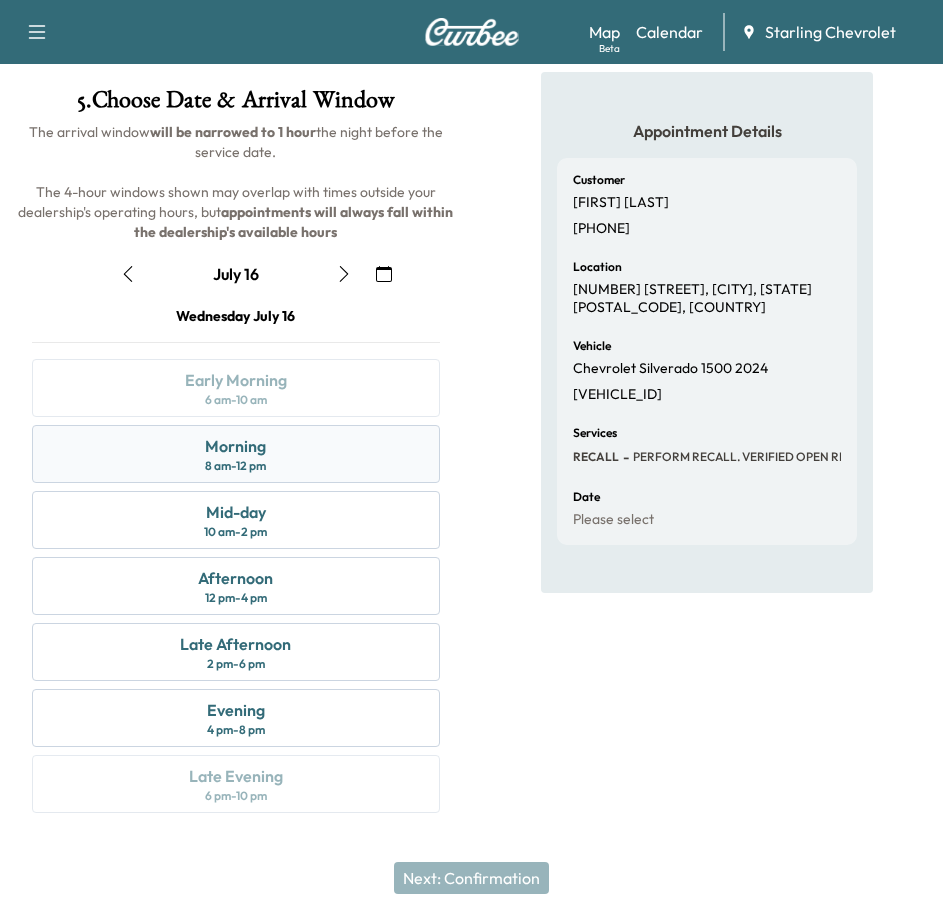 click on "8 am  -  12 pm" at bounding box center [235, 466] 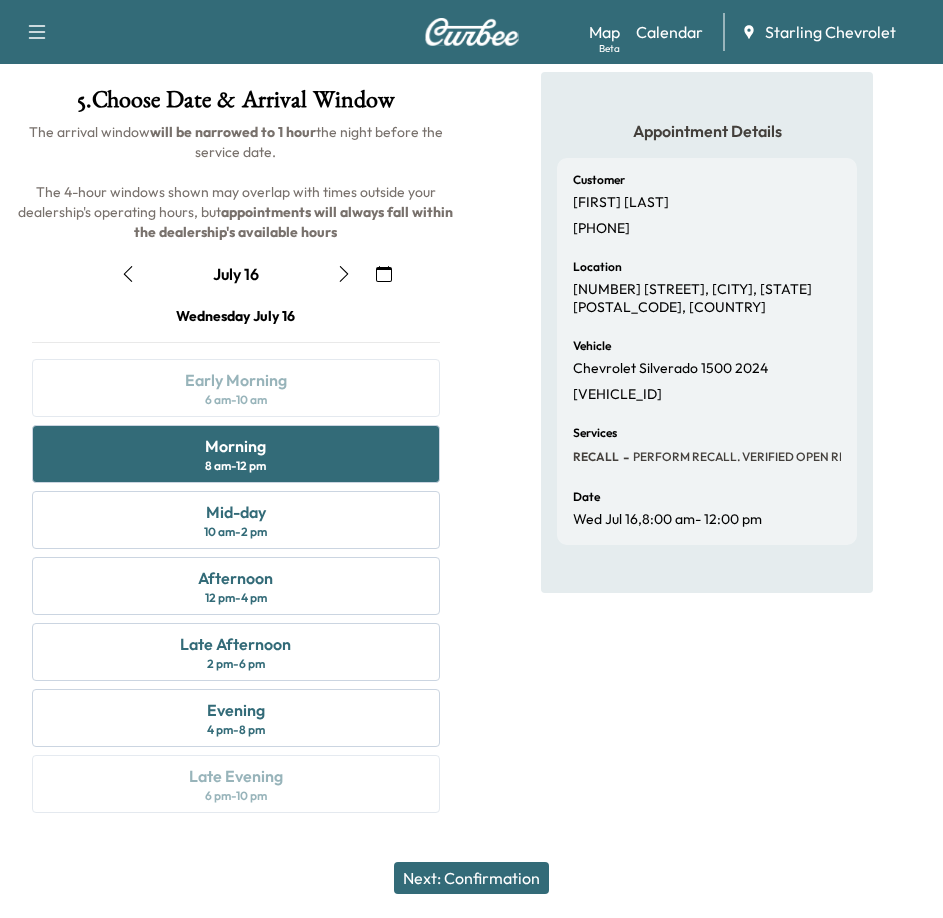 click on "Next: Confirmation" at bounding box center (471, 878) 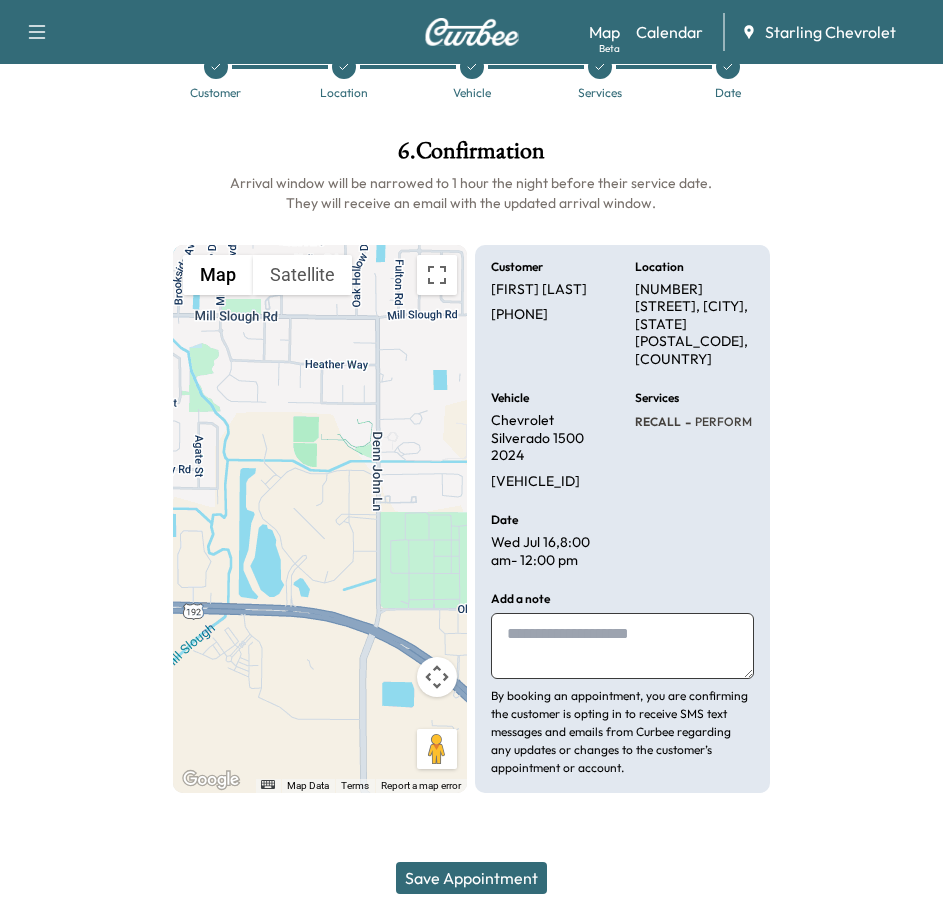 click at bounding box center [622, 646] 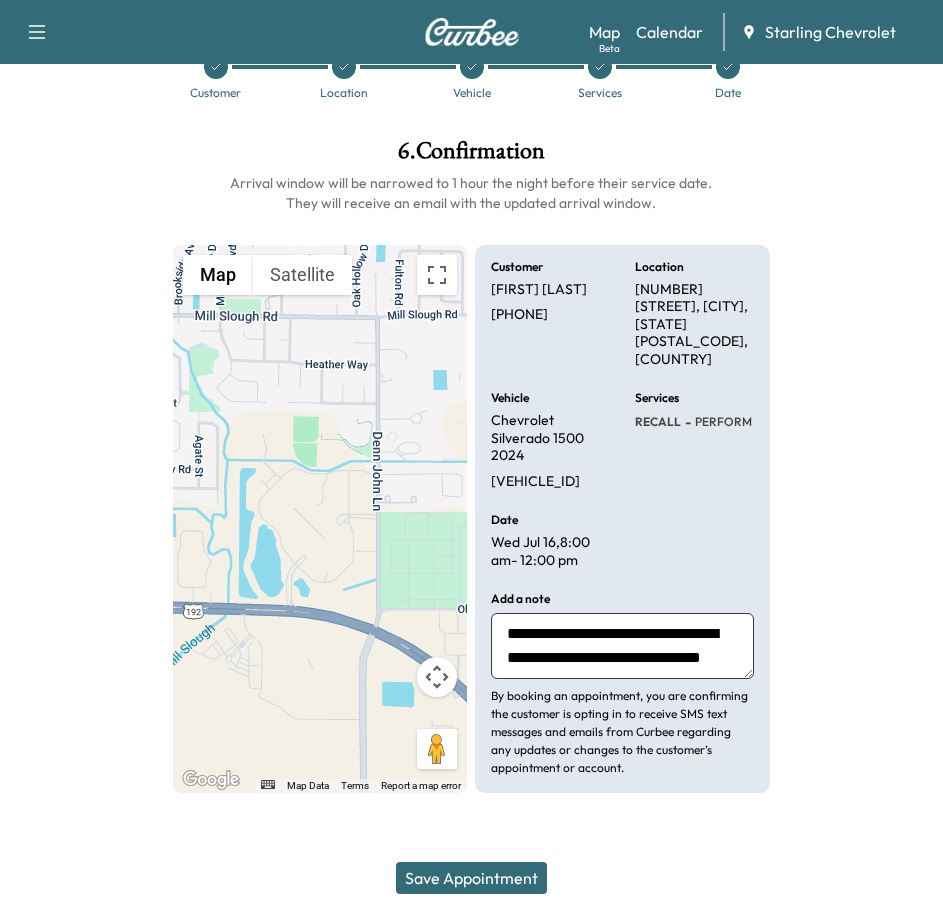 scroll, scrollTop: 15, scrollLeft: 0, axis: vertical 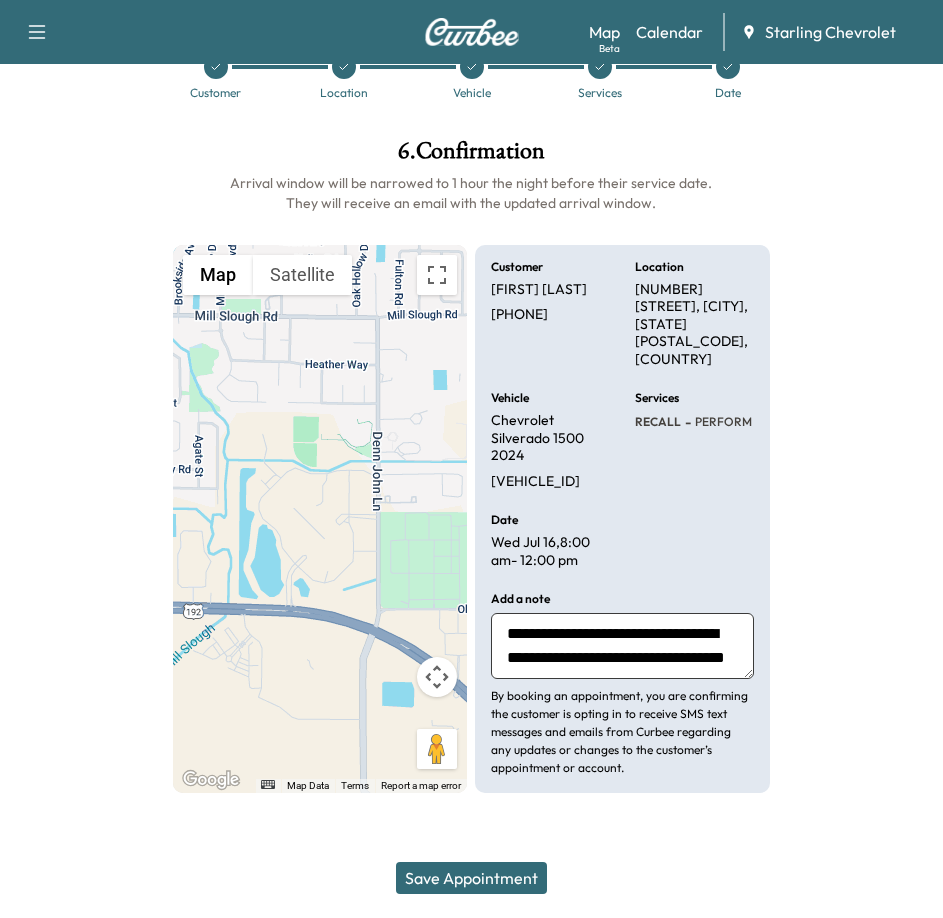 type on "**********" 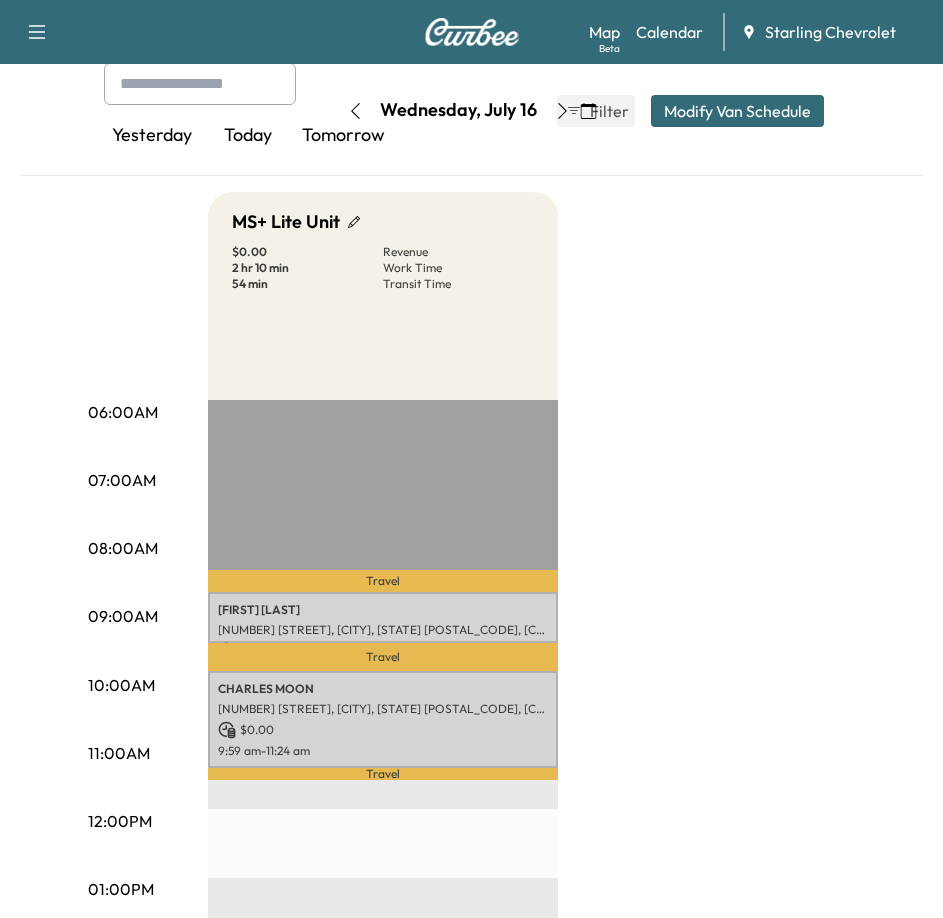 scroll, scrollTop: 149, scrollLeft: 0, axis: vertical 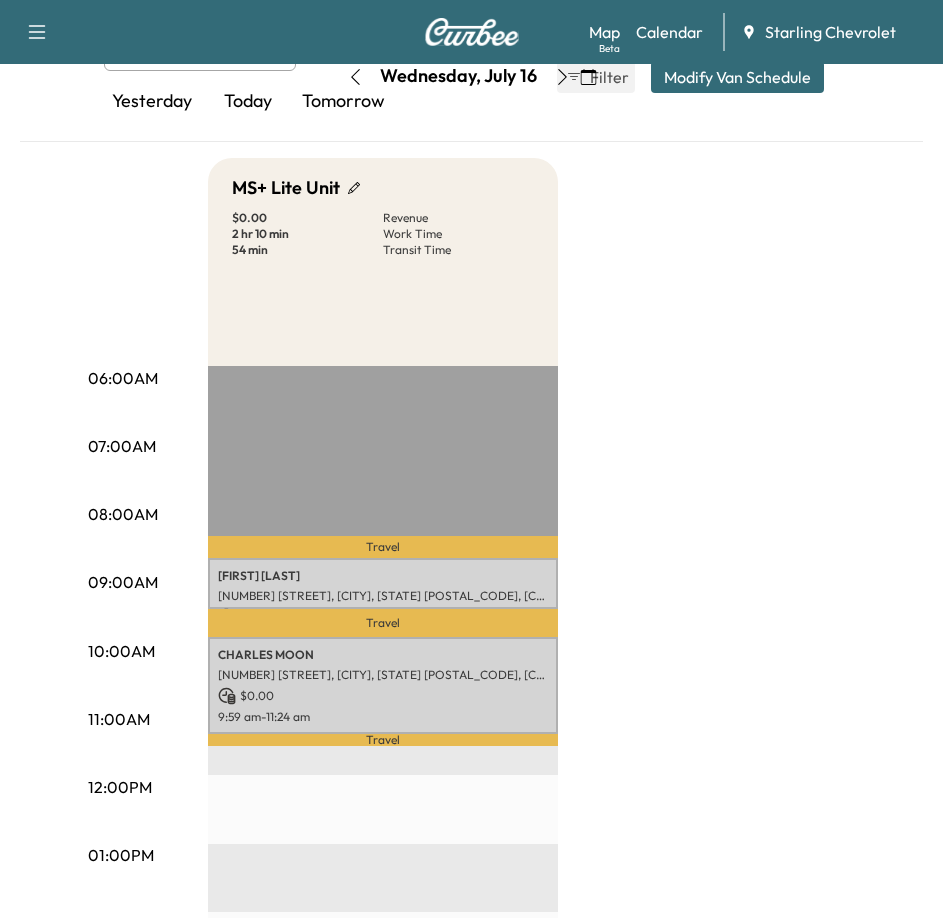 click on "06:00AM 07:00AM 08:00AM 09:00AM 10:00AM 11:00AM 12:00PM 01:00PM 02:00PM 03:00PM 04:00PM 05:00PM 06:00PM 07:00PM 08:00PM 09:00PM 10:00PM MS+ Lite Unit $ 0.00 Revenue 2 hr 10 min Work Time 54 min Transit Time Travel Hector   Gutierrez 1800 Denn John Ln, Kissimmee, FL 34744, USA   $ 0.00 8:49 am  -  9:34 am Travel CHARLES   MOON 109 SANDPINE CT, SAINT CLOUD, FL 34771, USA   $ 0.00 9:59 am  -  11:24 am Travel EST Start" at bounding box center [472, 808] 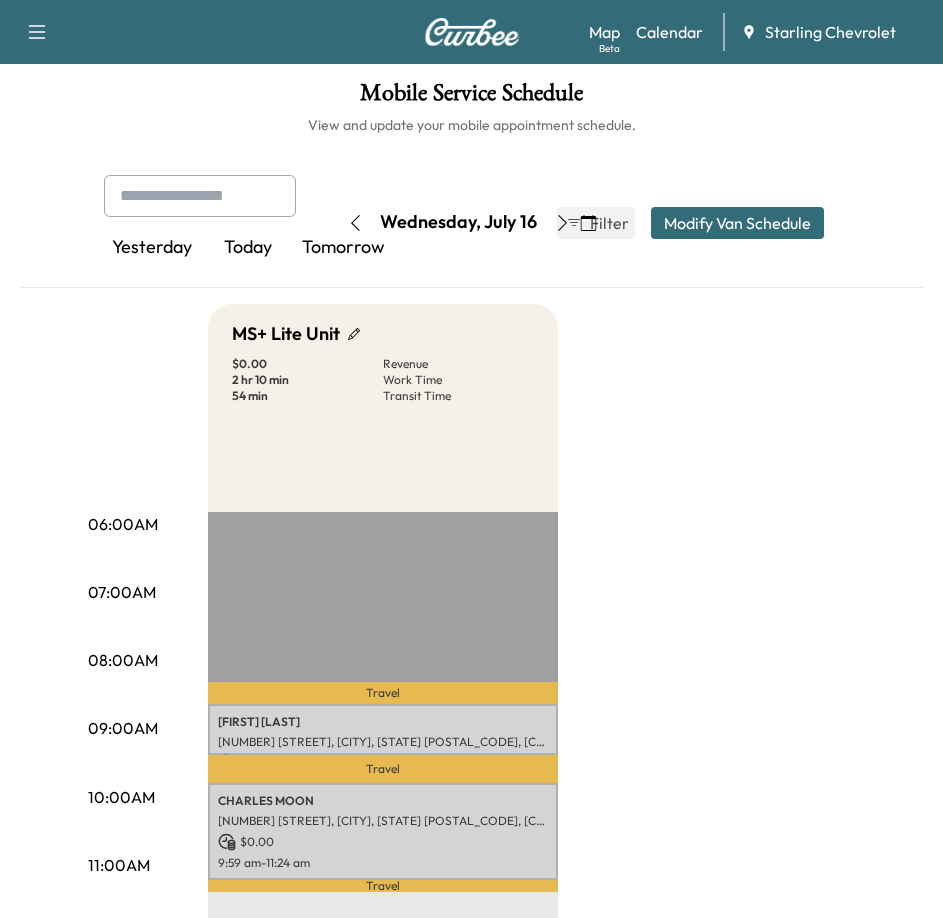 scroll, scrollTop: 0, scrollLeft: 0, axis: both 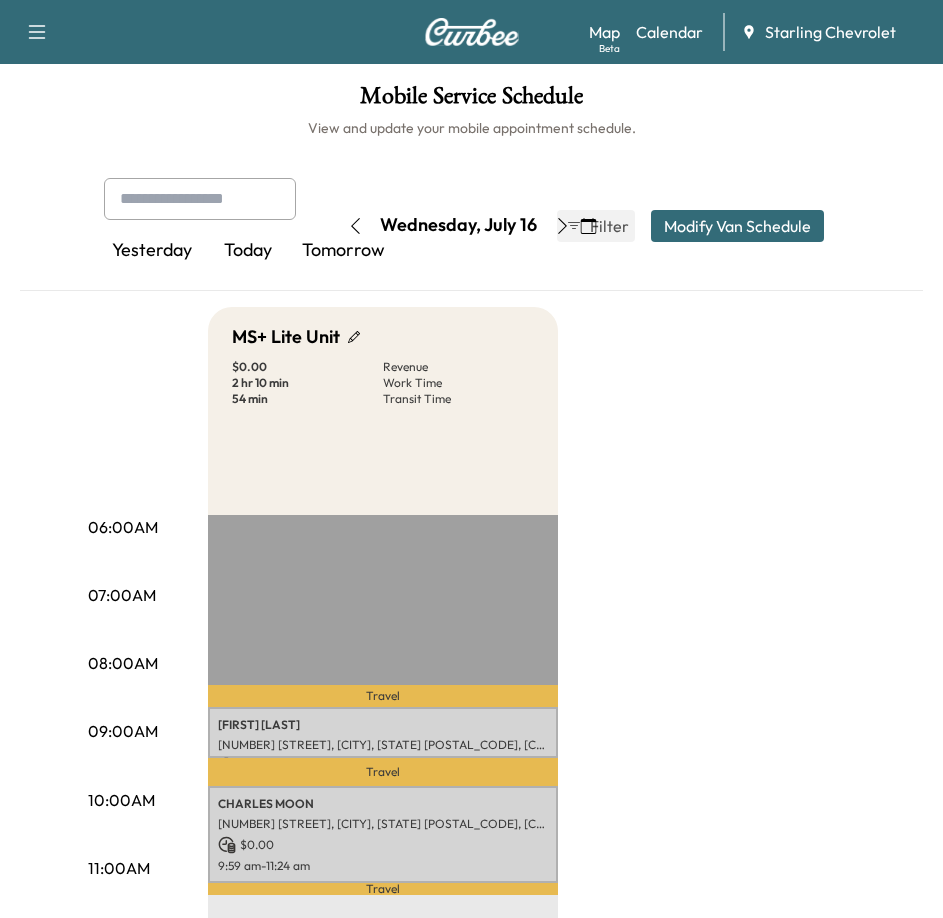 click on "06:00AM 07:00AM 08:00AM 09:00AM 10:00AM 11:00AM 12:00PM 01:00PM 02:00PM 03:00PM 04:00PM 05:00PM 06:00PM 07:00PM 08:00PM 09:00PM 10:00PM MS+ Lite Unit $ 0.00 Revenue 2 hr 10 min Work Time 54 min Transit Time Travel Hector   Gutierrez 1800 Denn John Ln, Kissimmee, FL 34744, USA   $ 0.00 8:49 am  -  9:34 am Travel CHARLES   MOON 109 SANDPINE CT, SAINT CLOUD, FL 34771, USA   $ 0.00 9:59 am  -  11:24 am Travel EST Start" at bounding box center (472, 957) 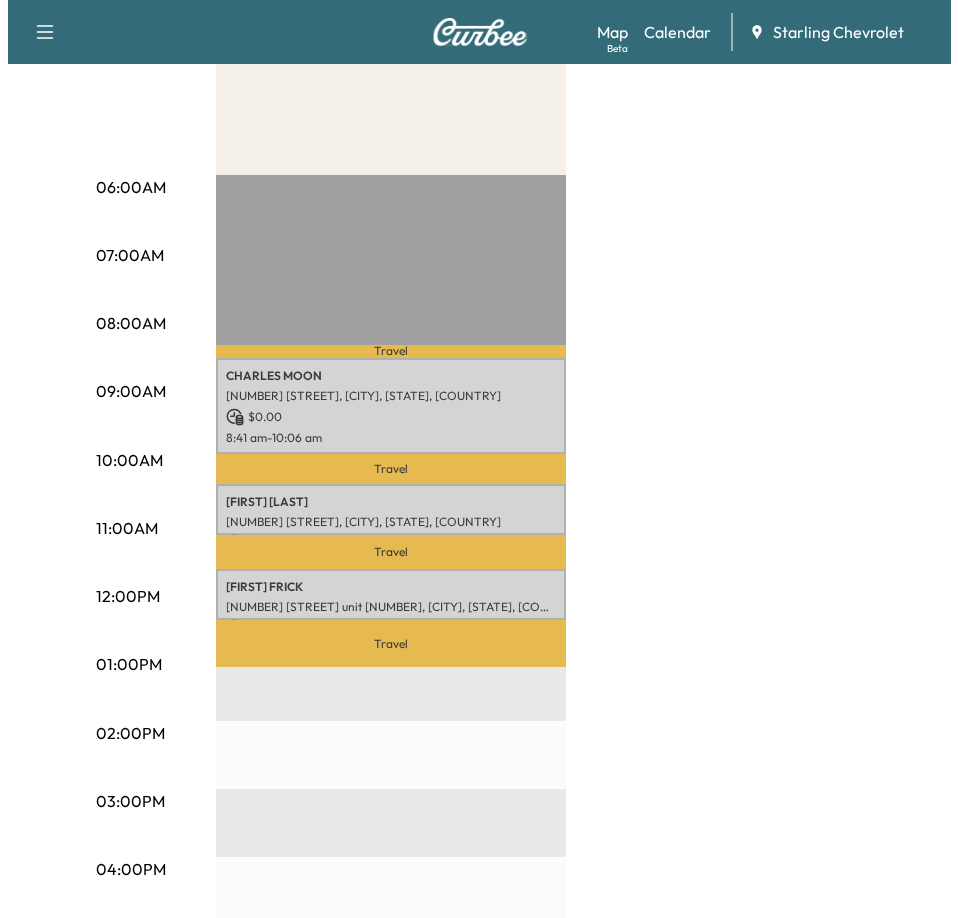 scroll, scrollTop: 400, scrollLeft: 0, axis: vertical 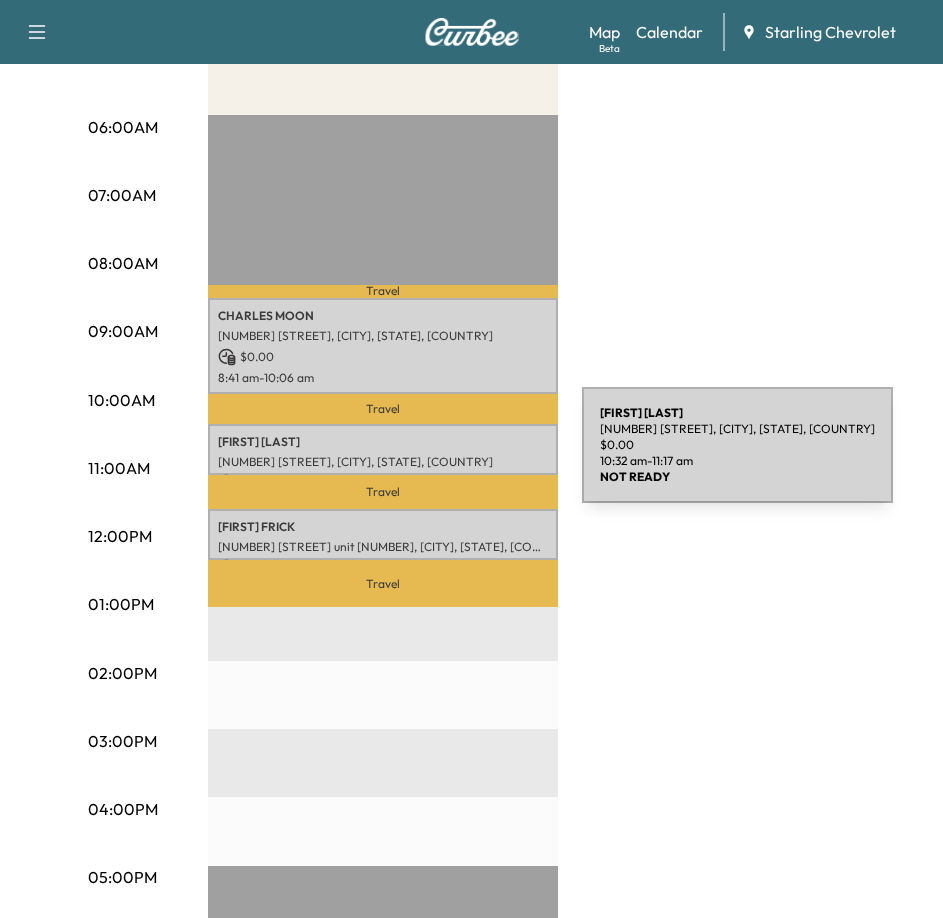 click on "[NUMBER] [STREET], [CITY], [STATE], [POSTAL_CODE], [COUNTRY]" at bounding box center (383, 462) 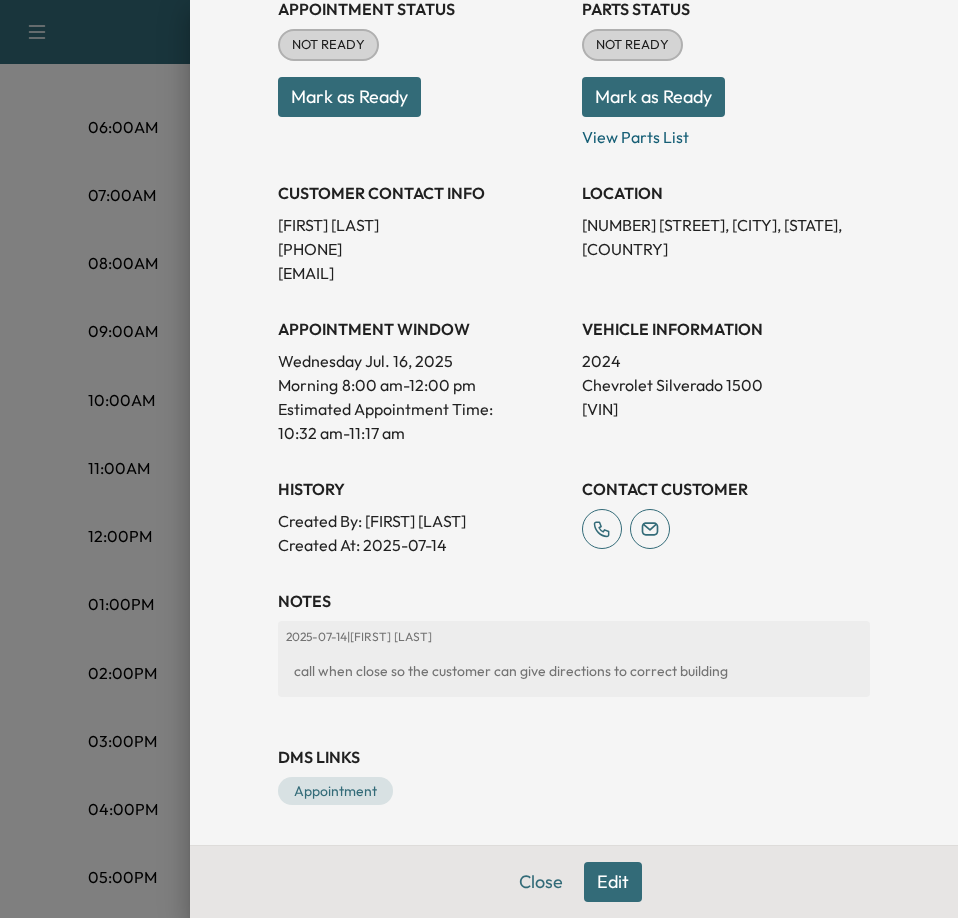 scroll, scrollTop: 0, scrollLeft: 0, axis: both 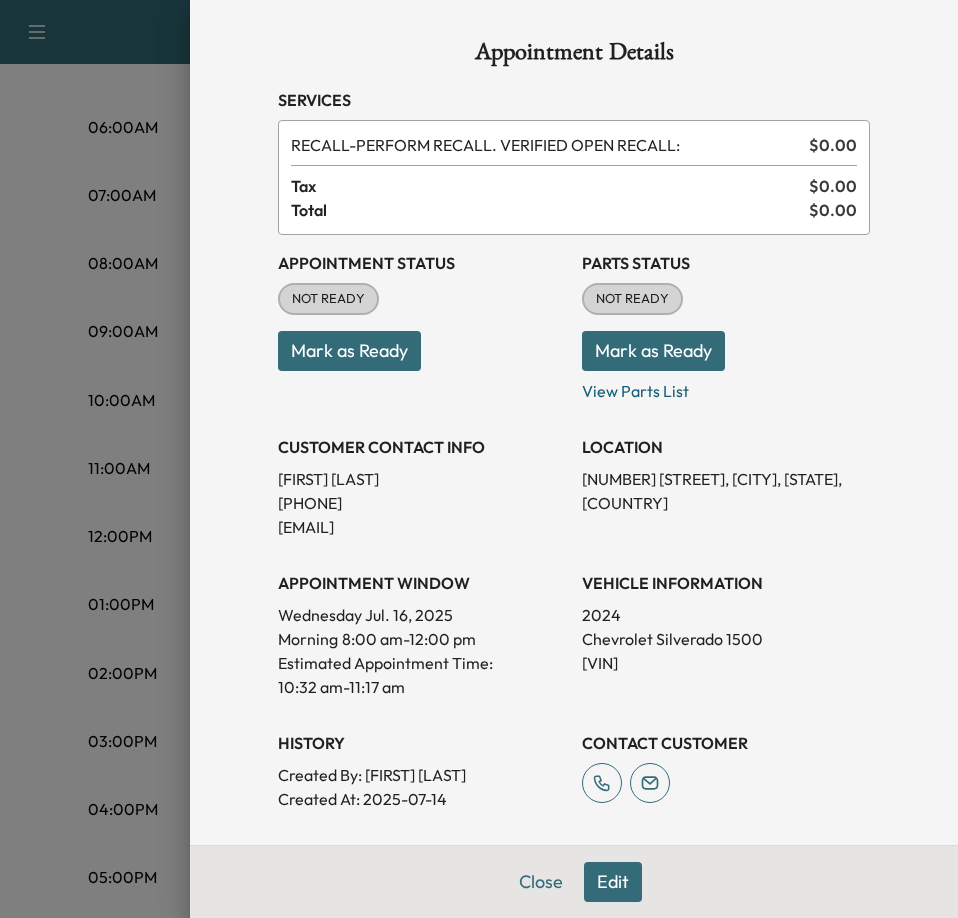click at bounding box center (479, 459) 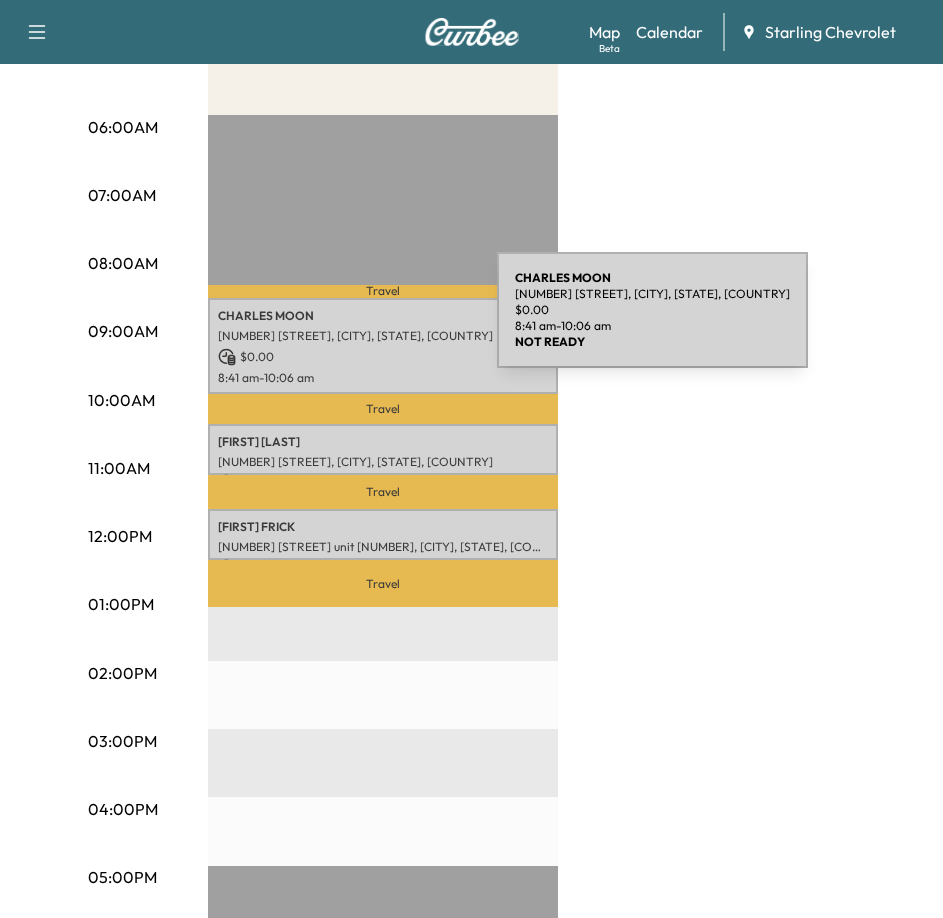 click on "CHARLES   MOON" at bounding box center [383, 316] 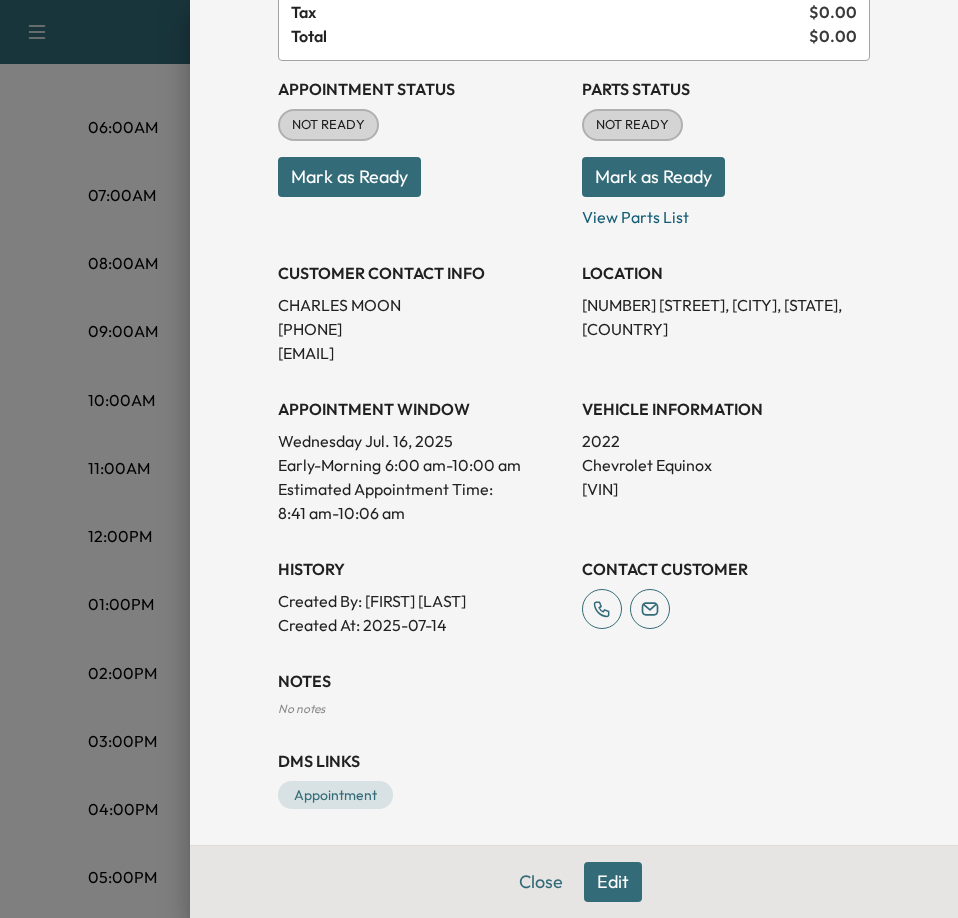 scroll, scrollTop: 226, scrollLeft: 0, axis: vertical 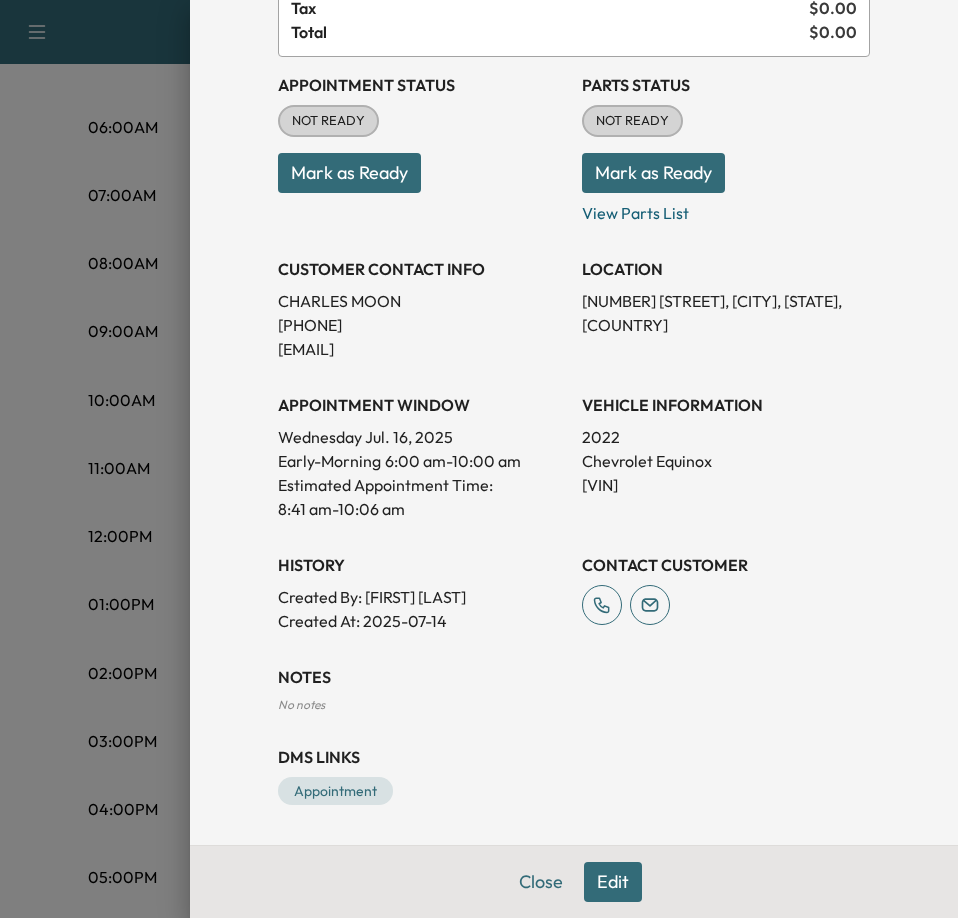 click on "Edit" at bounding box center (613, 882) 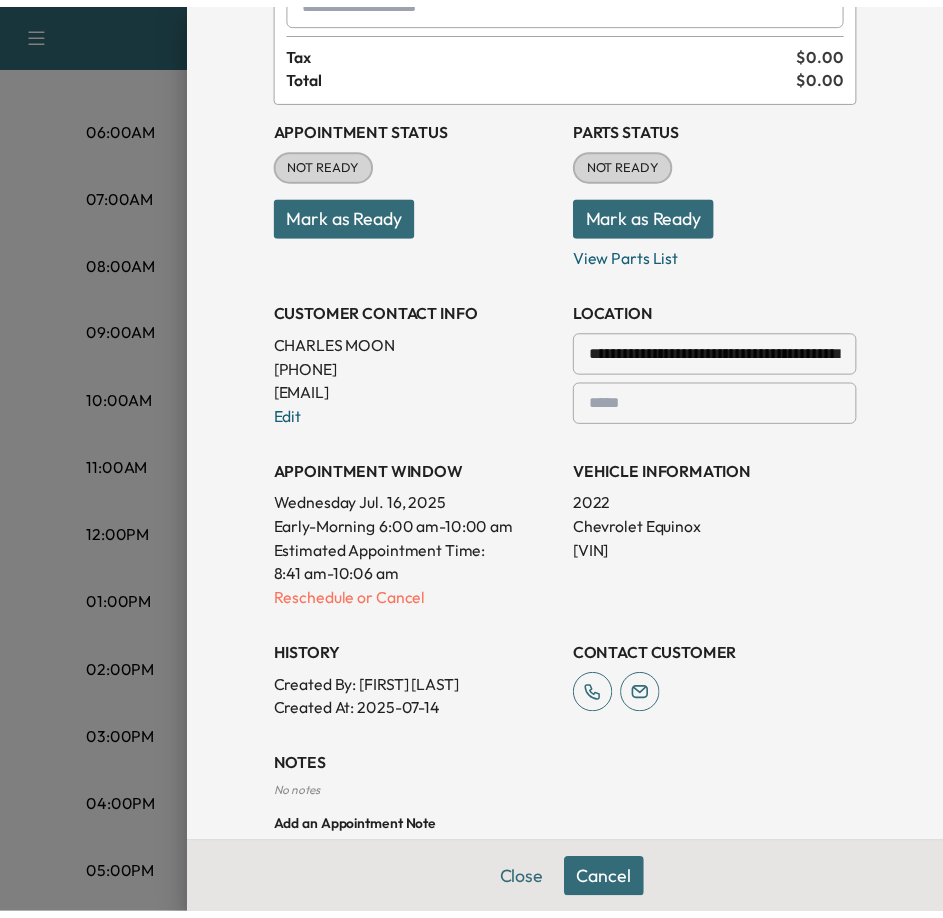 scroll, scrollTop: 268, scrollLeft: 0, axis: vertical 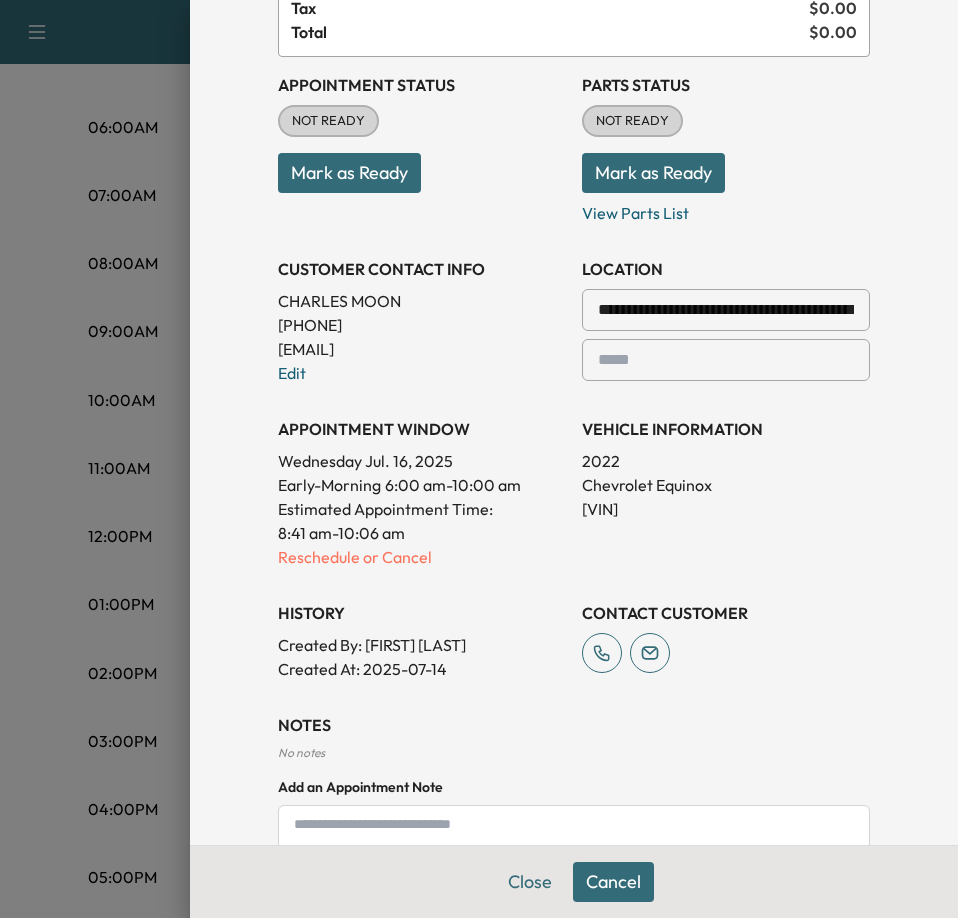 click at bounding box center (479, 459) 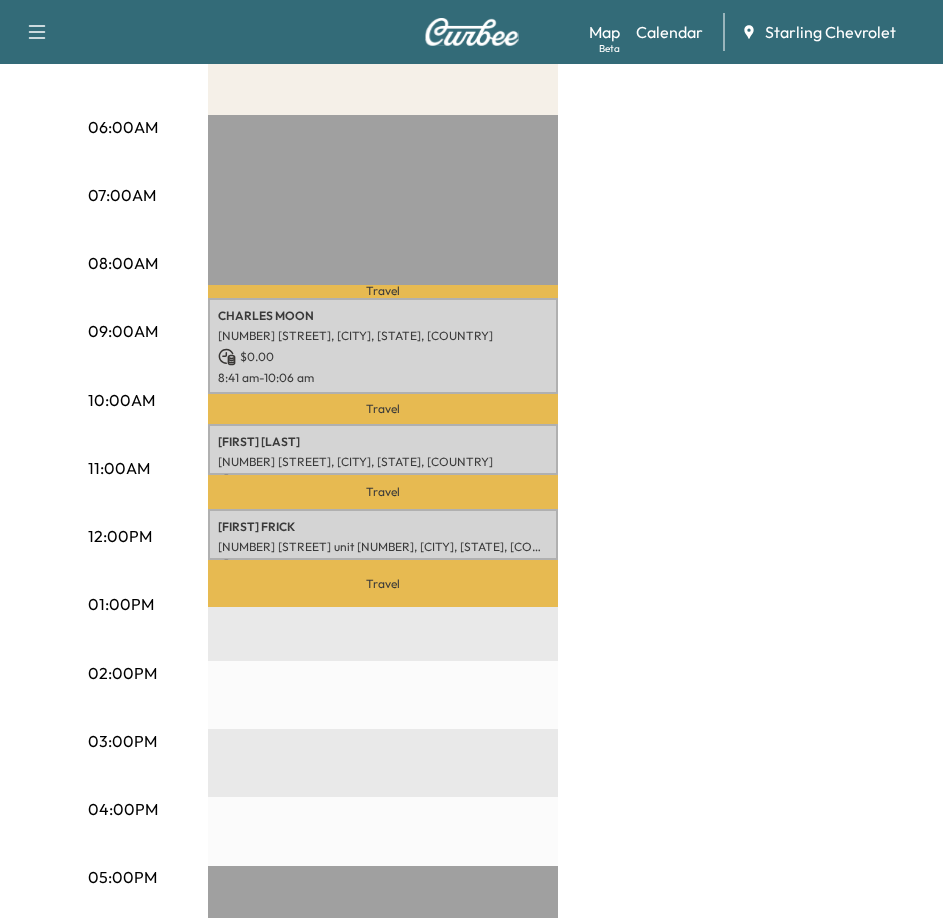 click on "06:00AM 07:00AM 08:00AM 09:00AM 10:00AM 11:00AM 12:00PM 01:00PM 02:00PM 03:00PM 04:00PM 05:00PM 06:00PM 07:00PM 08:00PM 09:00PM 10:00PM MS+ Lite Unit $ 0.00 Revenue 2 hr 55 min Work Time 1 hr 48 min Transit Time Travel CHARLES   MOON 109 SANDPINE CT, SAINT CLOUD, FL 34771, USA   $ 0.00 8:41 am  -  10:06 am Travel Hector   Gutierrez 1800 Denn John Ln, Kissimmee, FL 34744, USA   $ 0.00 10:32 am  -  11:17 am Travel JOHN   FRICK 1200 Ironsmith Drive unit 203, Kissimmee, FL 34747, US   $ 0.00 11:47 am  -  12:32 pm Travel EST Start" at bounding box center [472, 557] 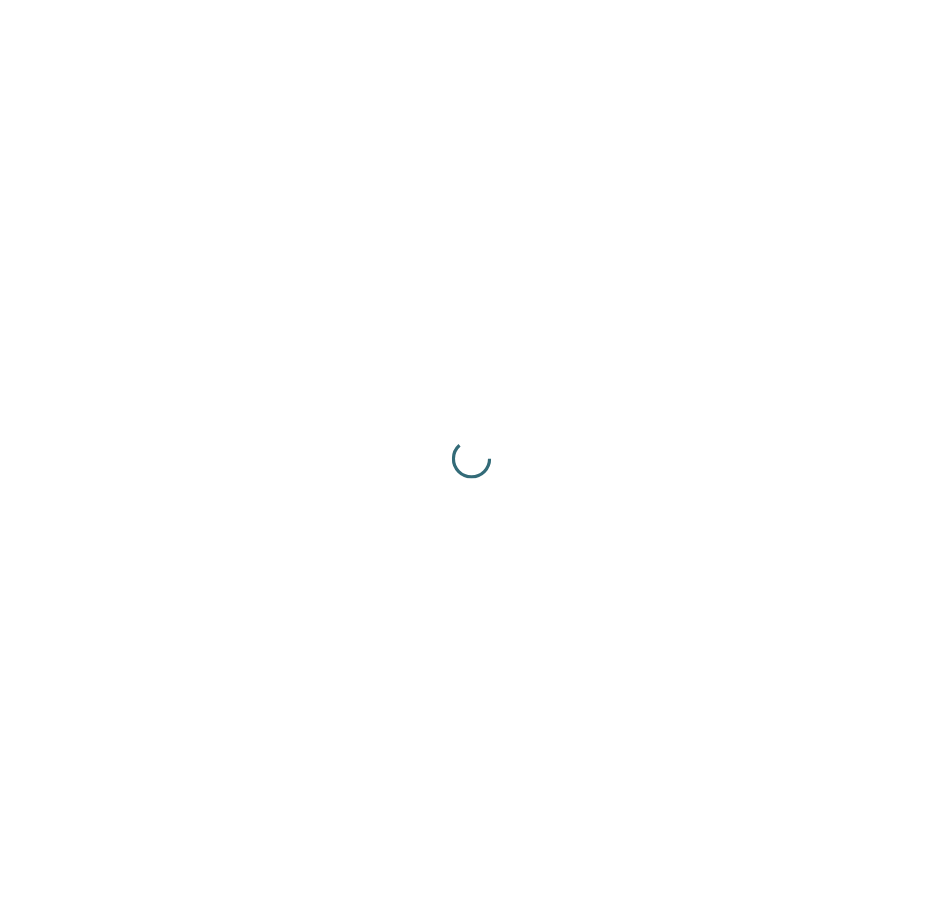 scroll, scrollTop: 0, scrollLeft: 0, axis: both 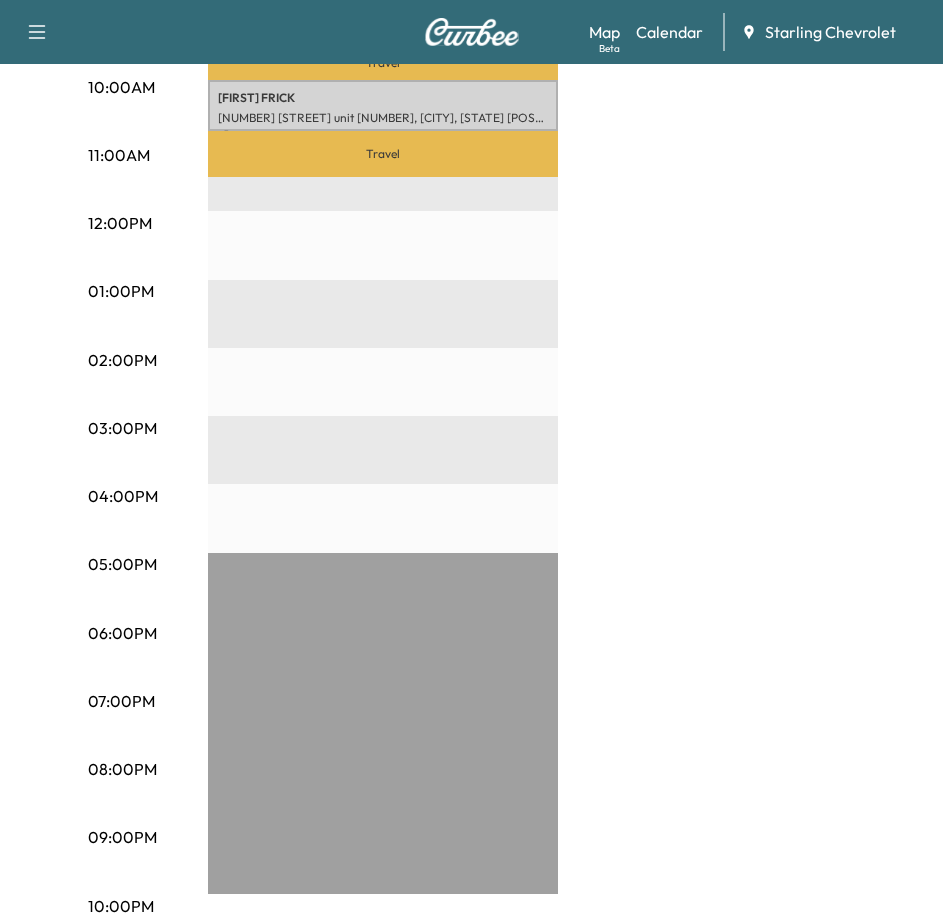 click on "06:00AM 07:00AM 08:00AM 09:00AM 10:00AM 11:00AM 12:00PM 01:00PM 02:00PM 03:00PM 04:00PM 05:00PM 06:00PM 07:00PM 08:00PM 09:00PM 10:00PM MS+ Lite Unit $ 0.00 Revenue 1 hr 30 min Work Time 1 hr 30 min Transit Time Travel Hector   Gutierrez 1800 Denn John Ln, Kissimmee, FL 34744, USA   $ 0.00 8:49 am  -  9:34 am Travel JOHN   FRICK 1200 Ironsmith Drive unit 203, Kissimmee, FL 34747, US   $ 0.00 10:05 am  -  10:50 am Travel EST Start" at bounding box center [472, 244] 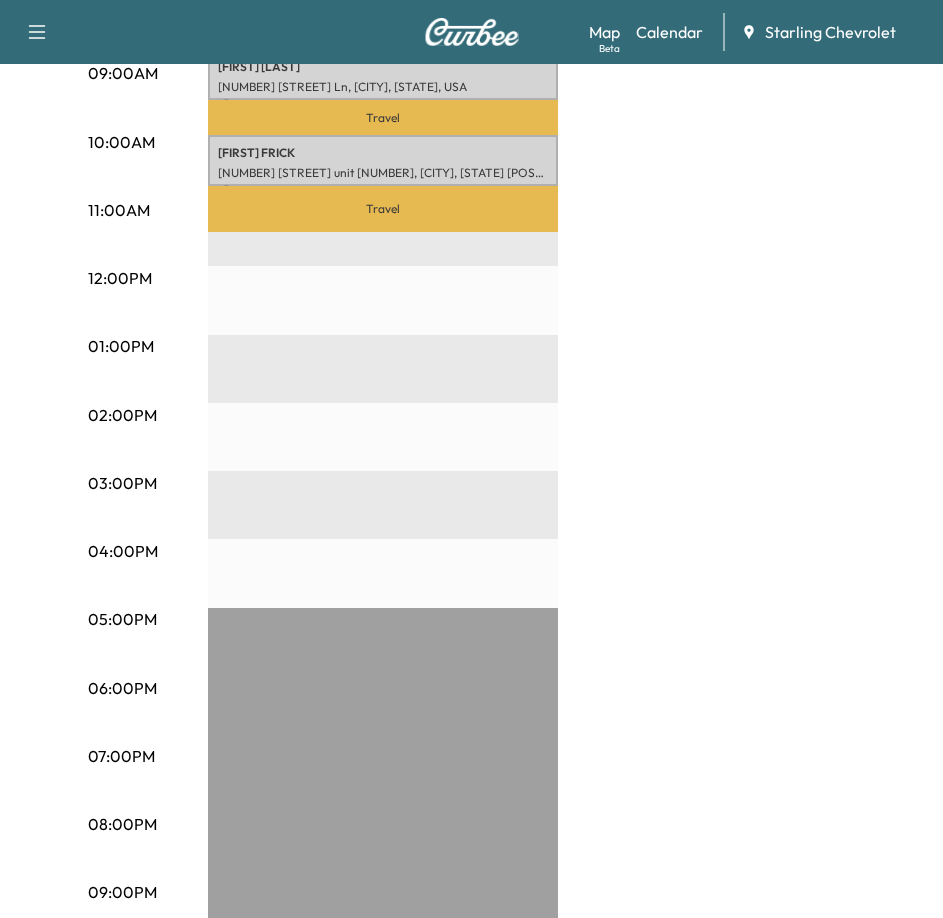 scroll, scrollTop: 613, scrollLeft: 0, axis: vertical 